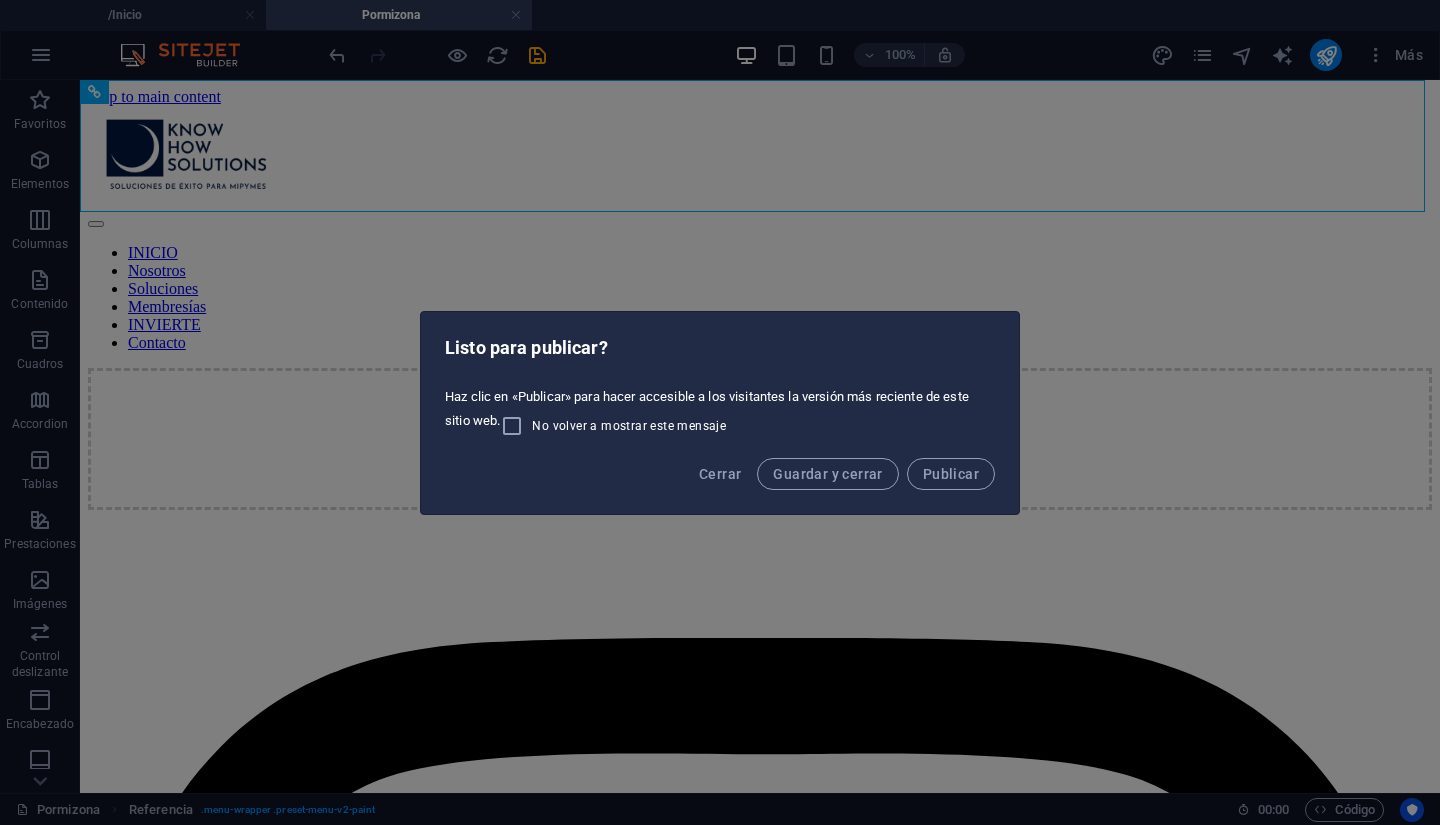 scroll, scrollTop: 0, scrollLeft: 0, axis: both 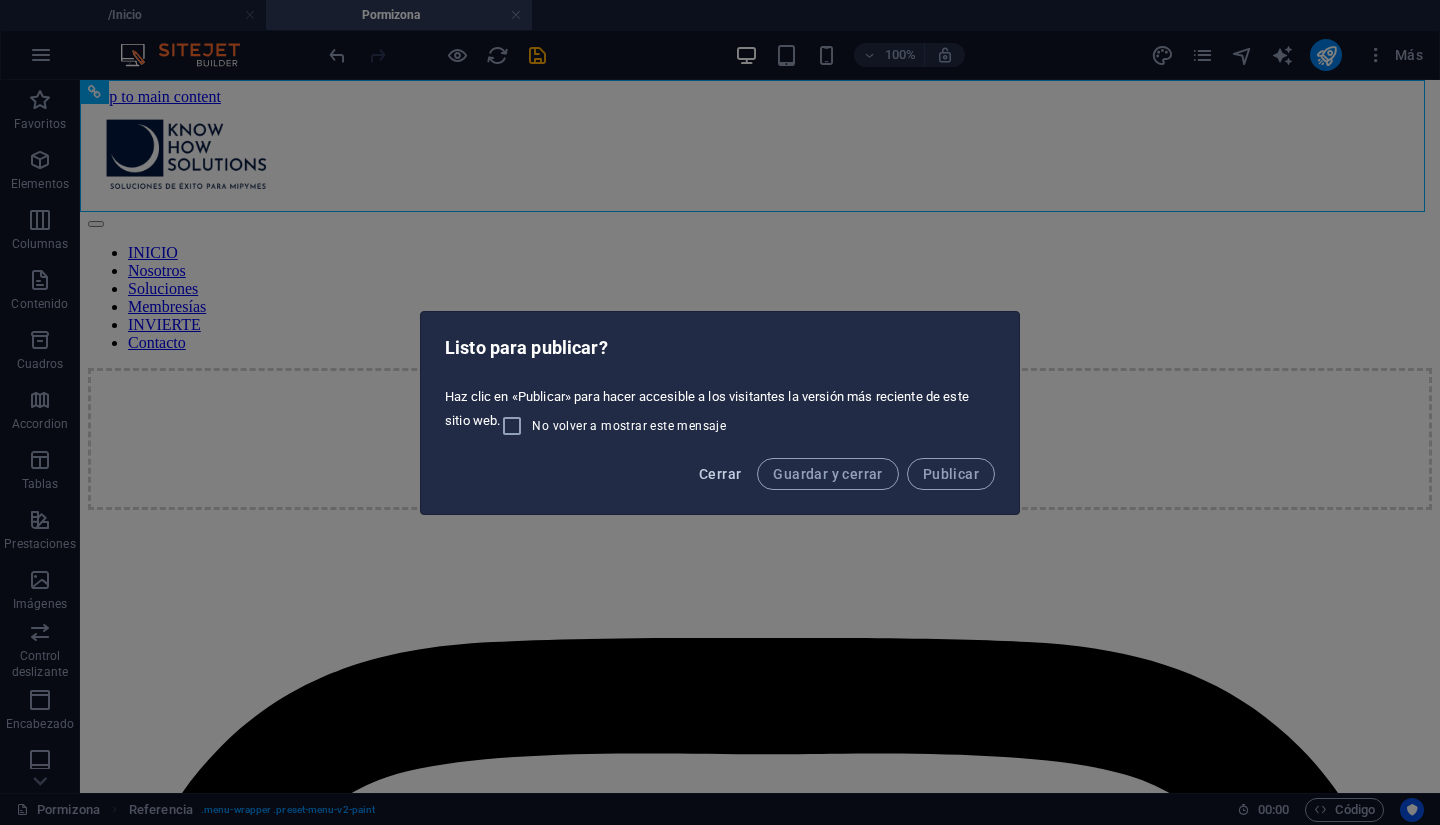 click on "Cerrar" at bounding box center [720, 474] 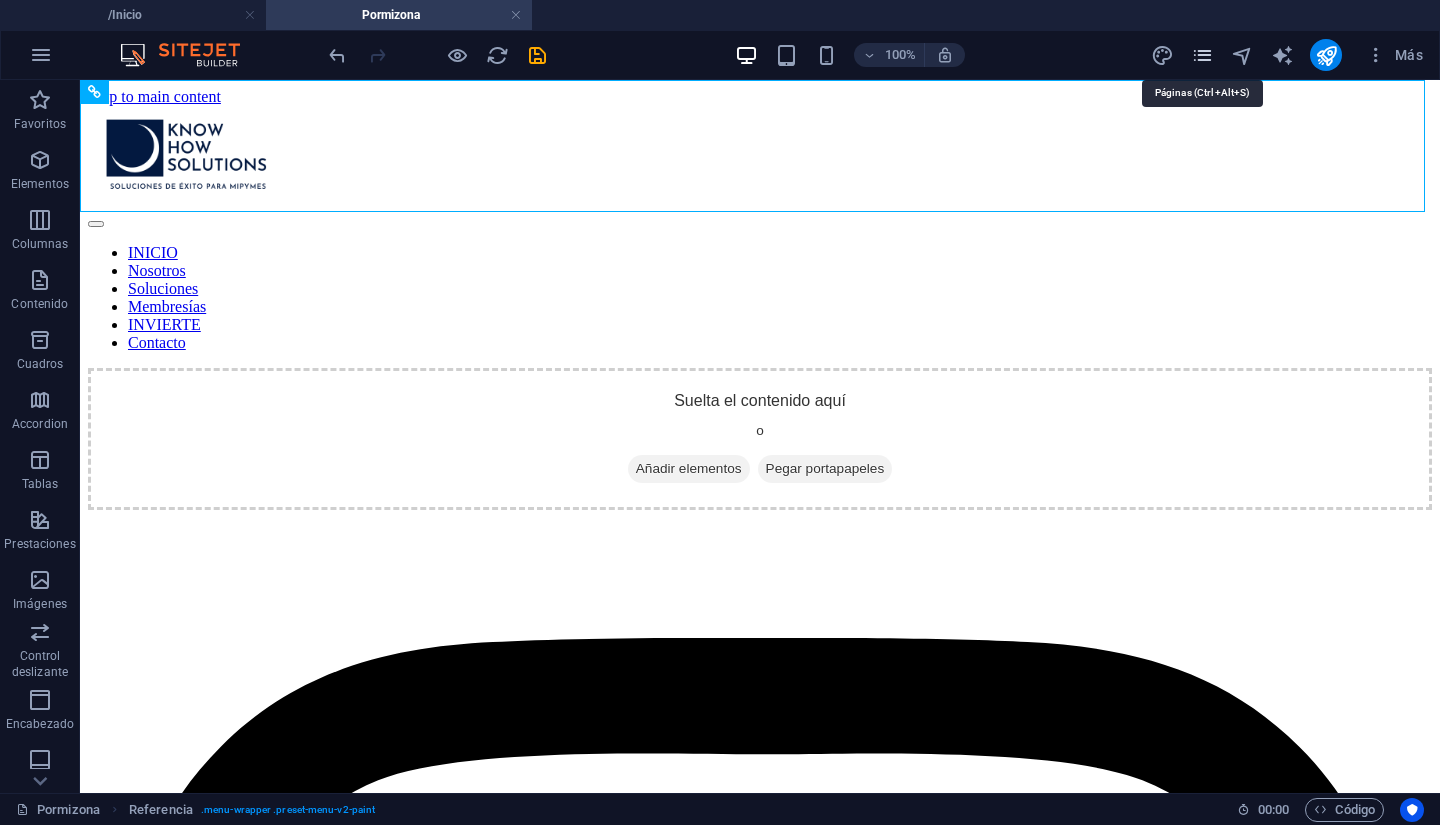 click at bounding box center [1202, 55] 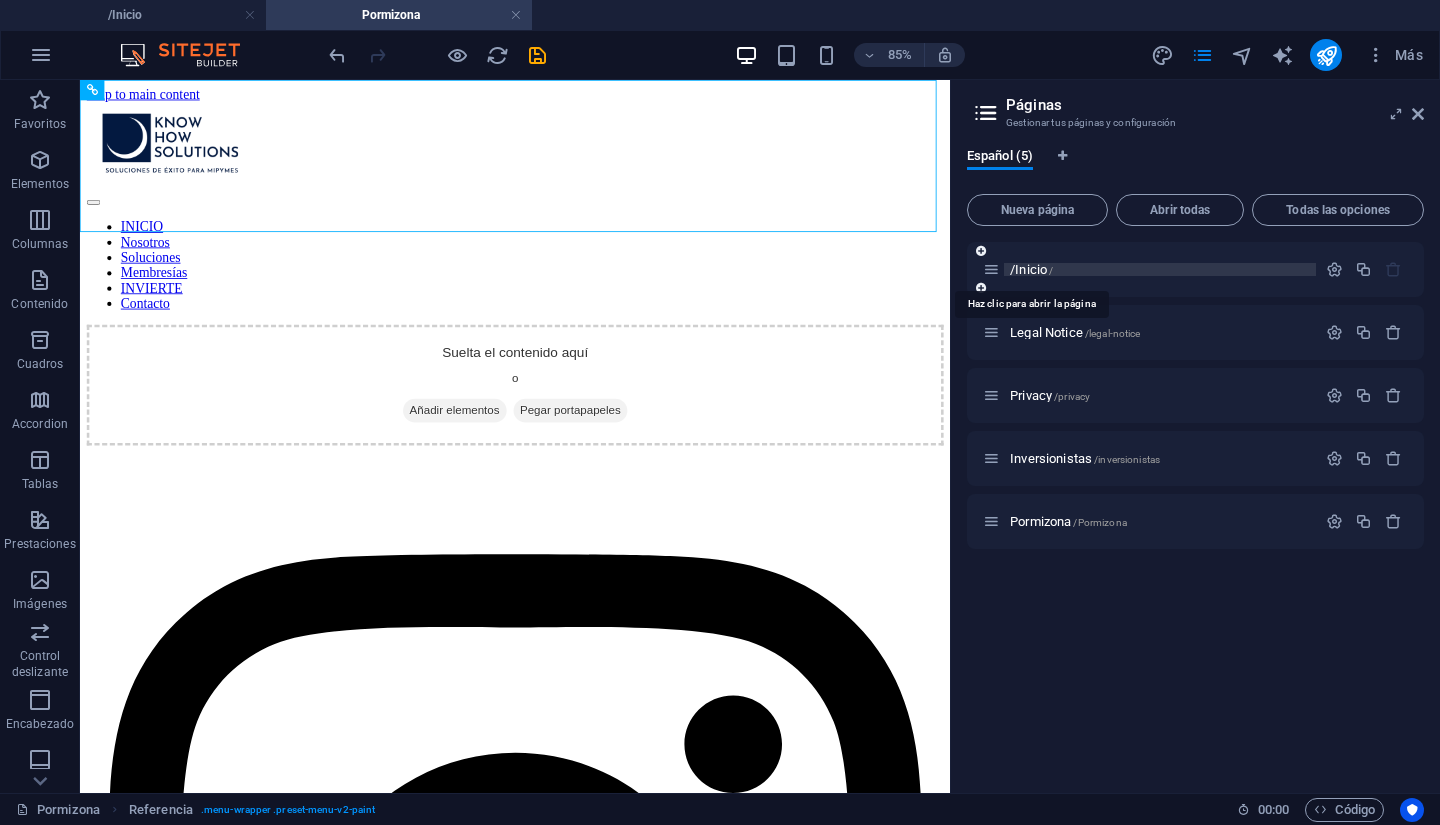 click on "/Inicio /" at bounding box center (1031, 269) 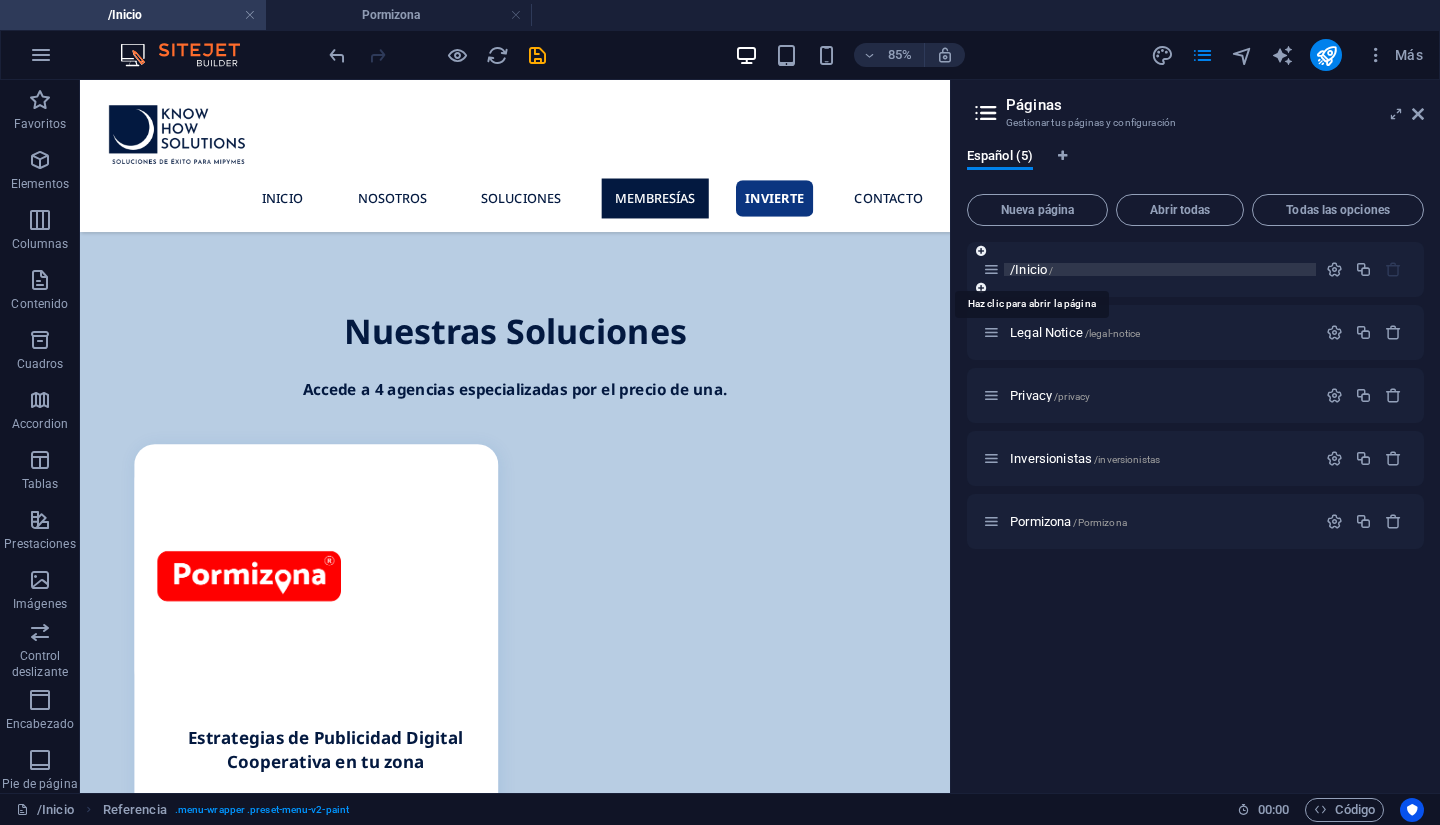 scroll, scrollTop: 3212, scrollLeft: 0, axis: vertical 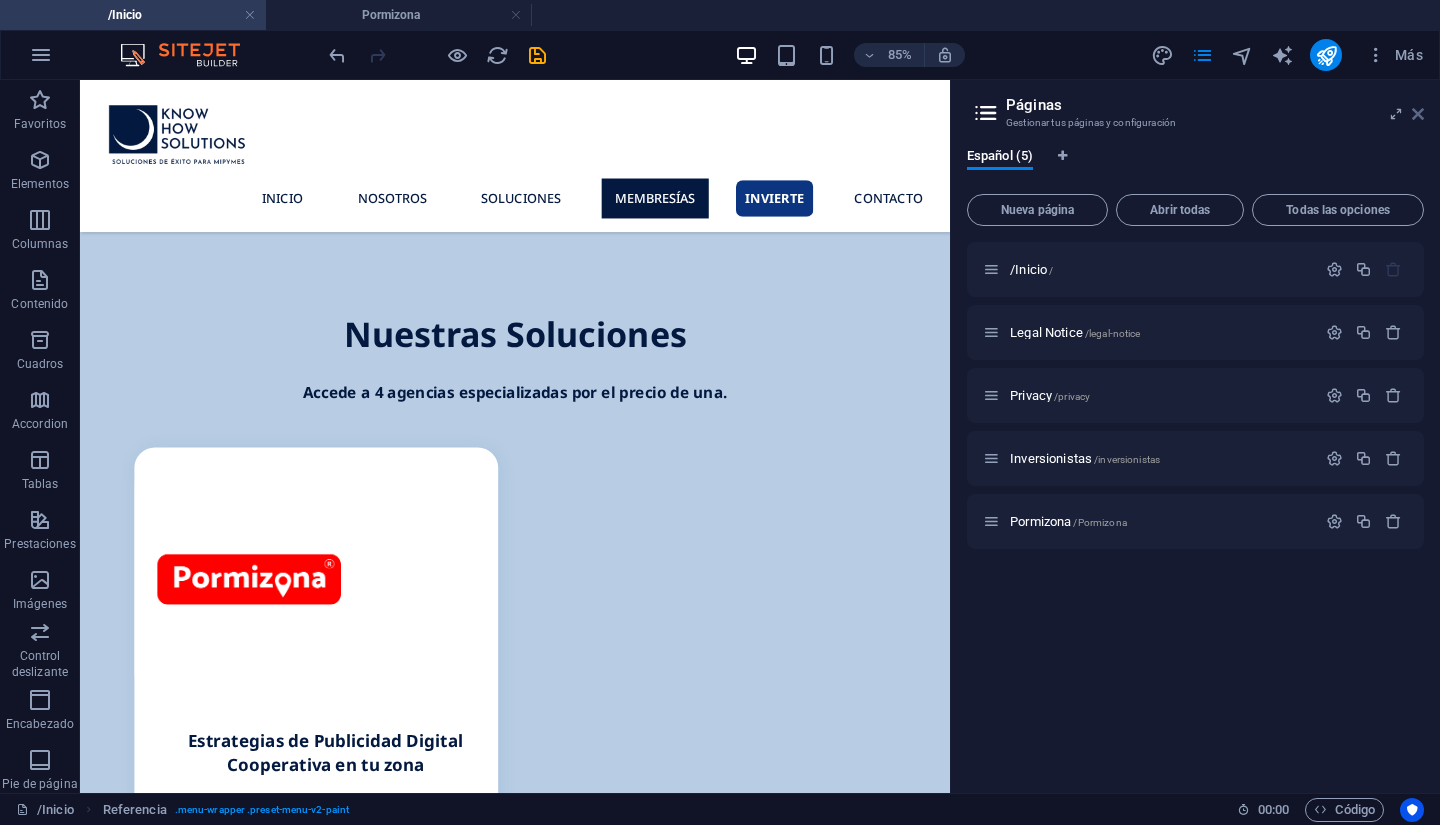 click at bounding box center (1418, 114) 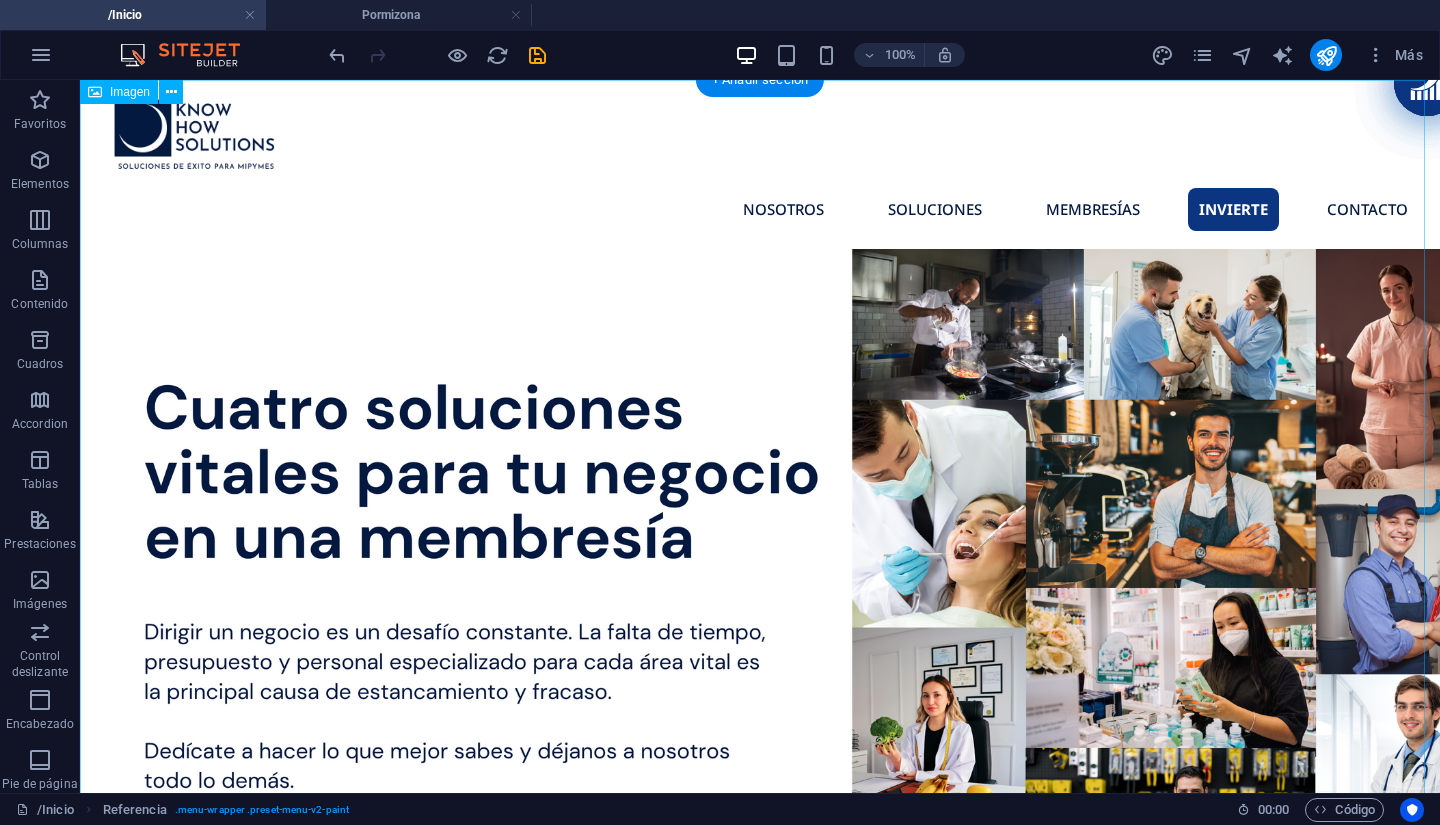 scroll, scrollTop: 0, scrollLeft: 0, axis: both 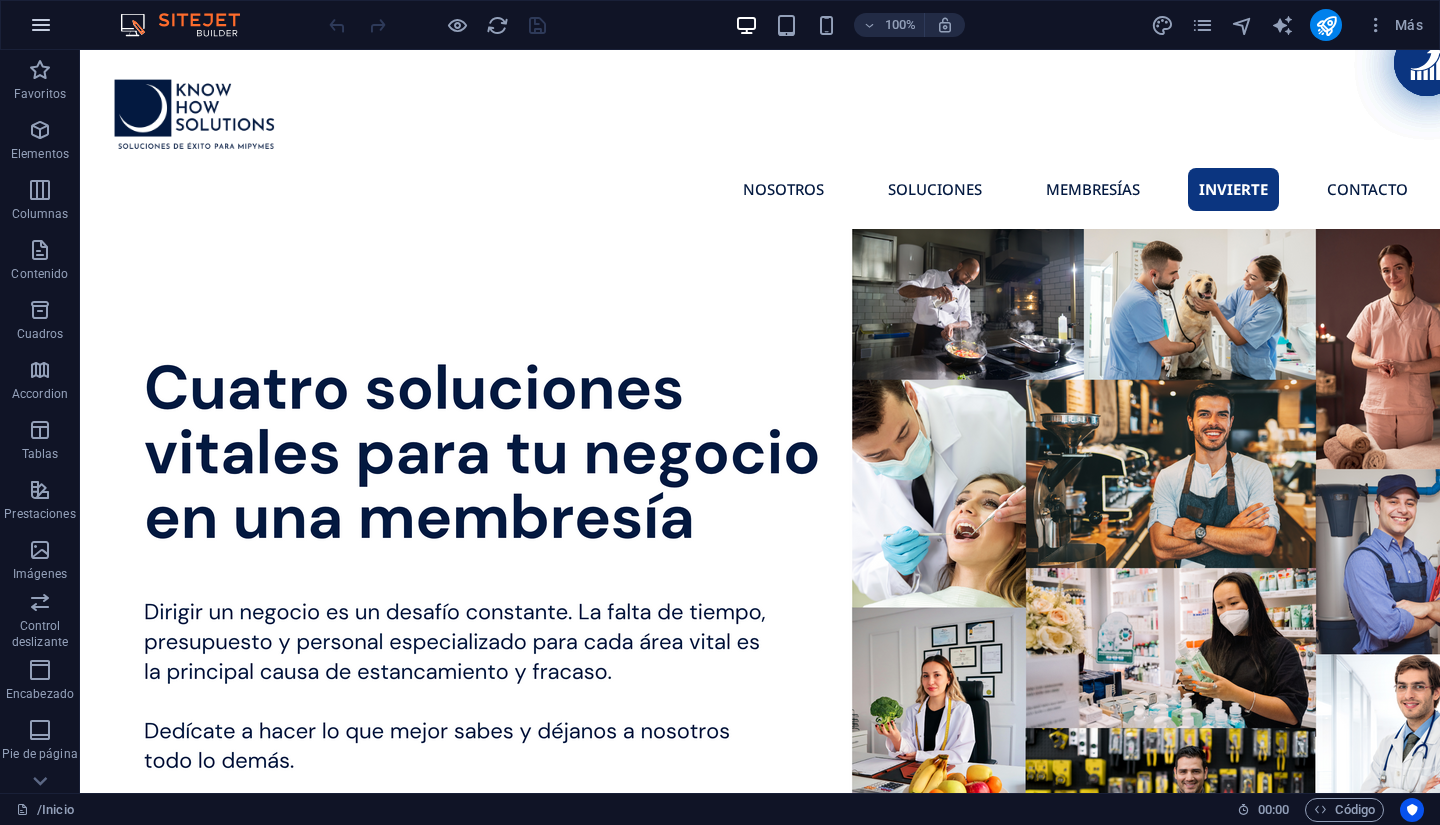 click at bounding box center (41, 25) 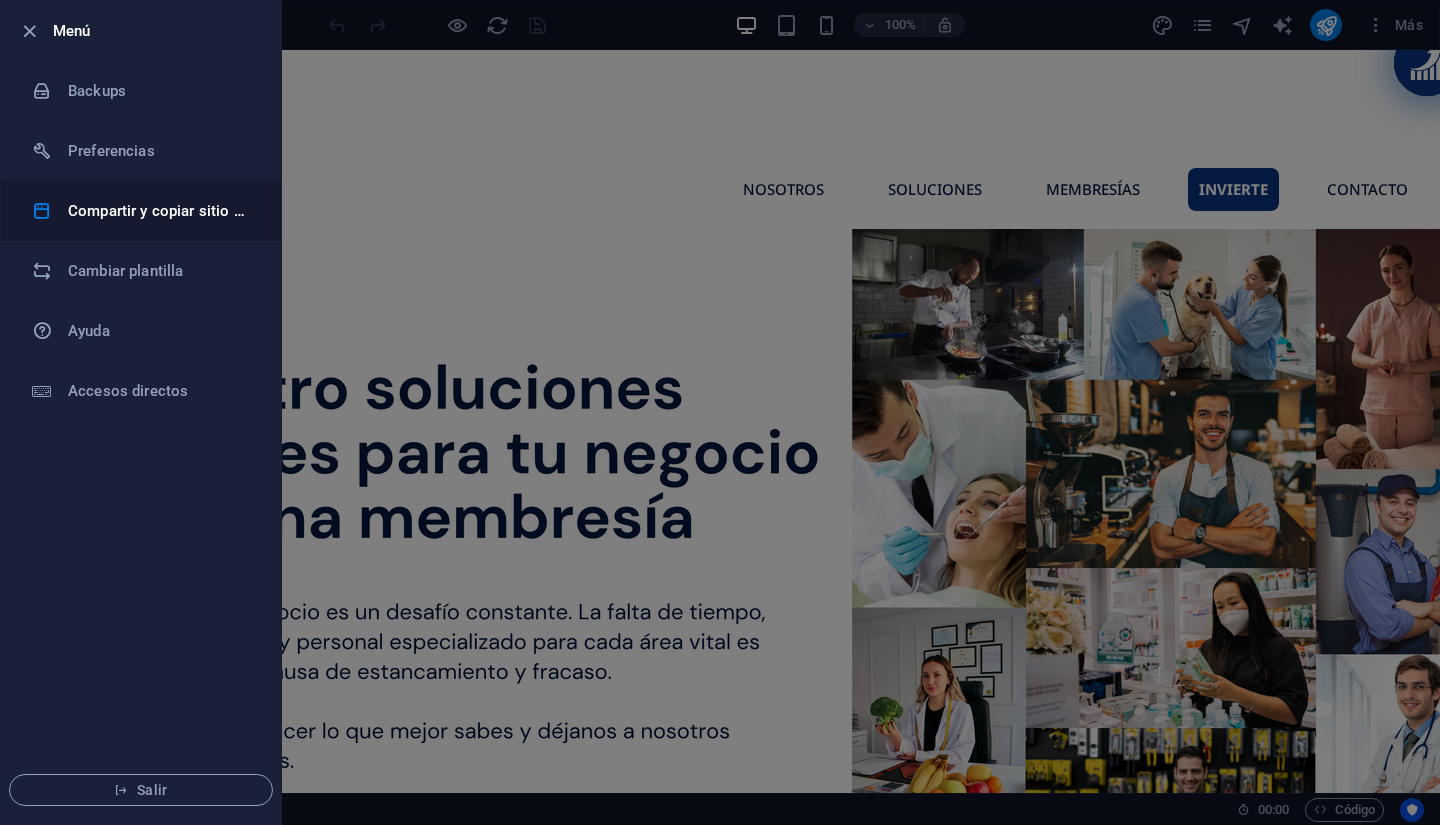 click on "Compartir y copiar sitio web" at bounding box center (141, 211) 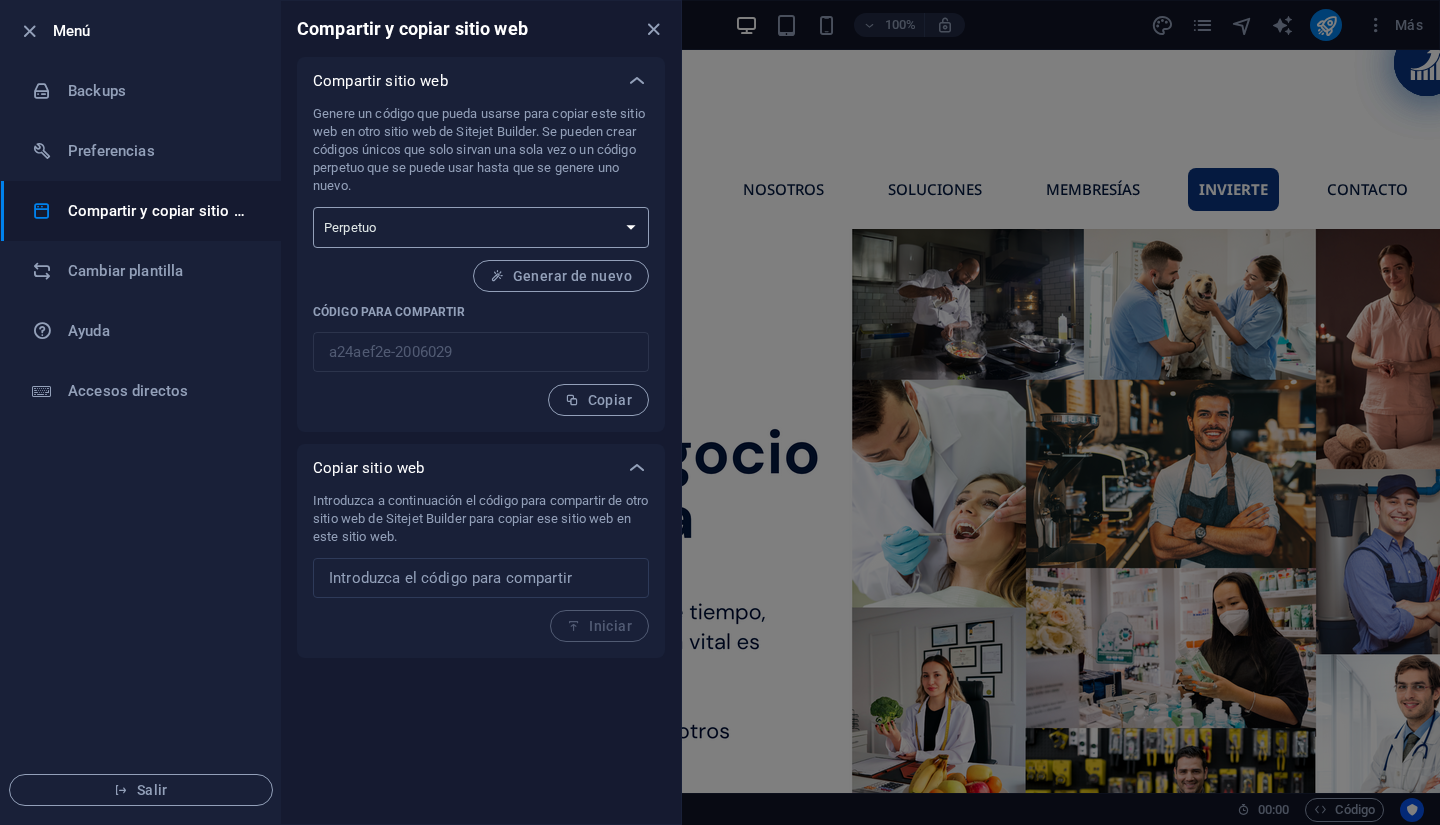 click on "Único Perpetuo" at bounding box center [481, 227] 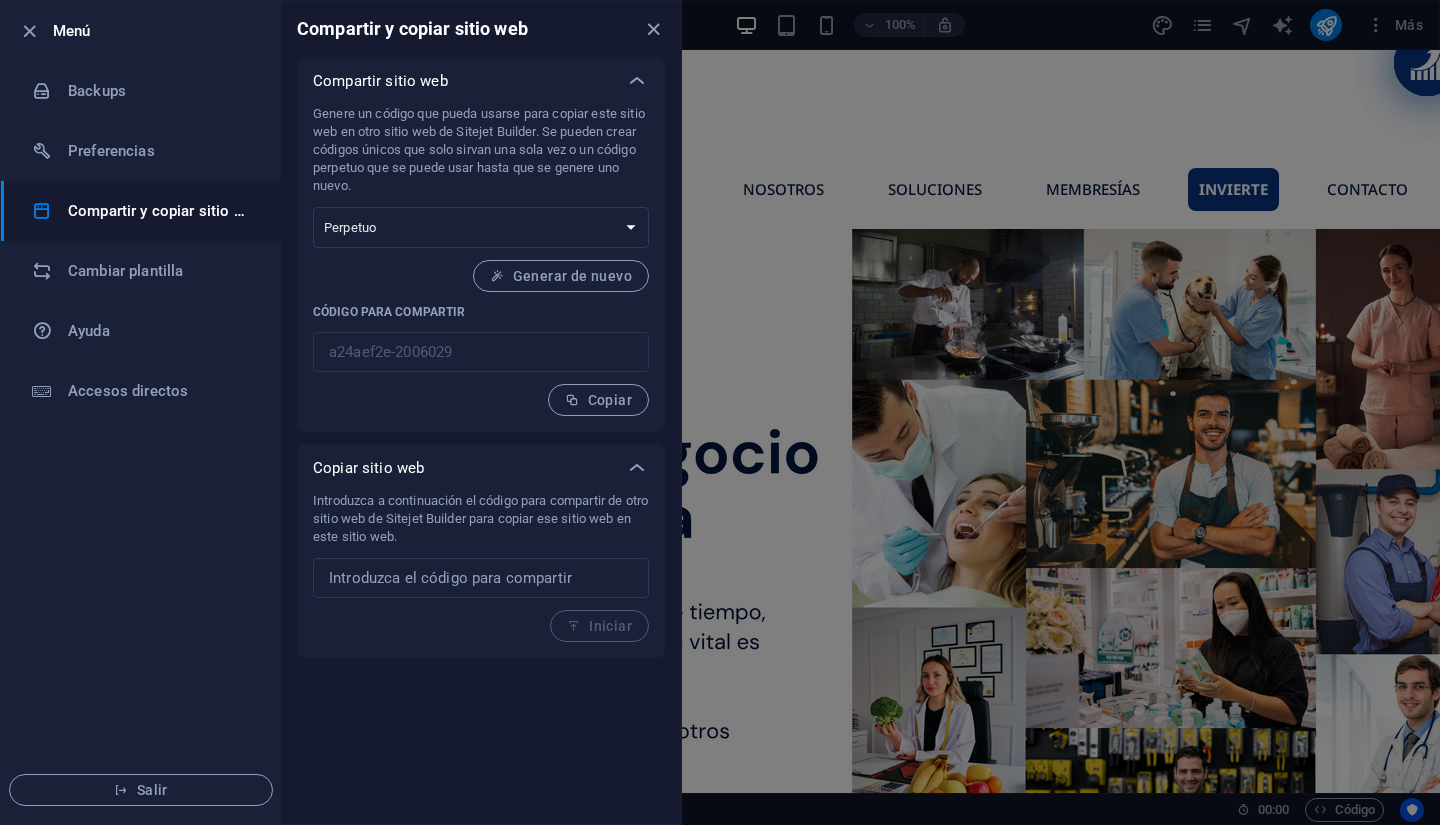click on "Compartir y copiar sitio web Compartir sitio web Genere un código que pueda usarse para copiar este sitio web en otro sitio web de Sitejet Builder. Se pueden crear códigos únicos que solo sirvan una sola vez o un código perpetuo que se puede usar hasta que se genere uno nuevo. Único Perpetuo Generar de nuevo Código para compartir a24aef2e-2006029 ​ Copiar Copiar sitio web Introduzca a continuación el código para compartir de otro sitio web de Sitejet Builder para copiar ese sitio web en este sitio web. ​ Iniciar" at bounding box center [481, 412] 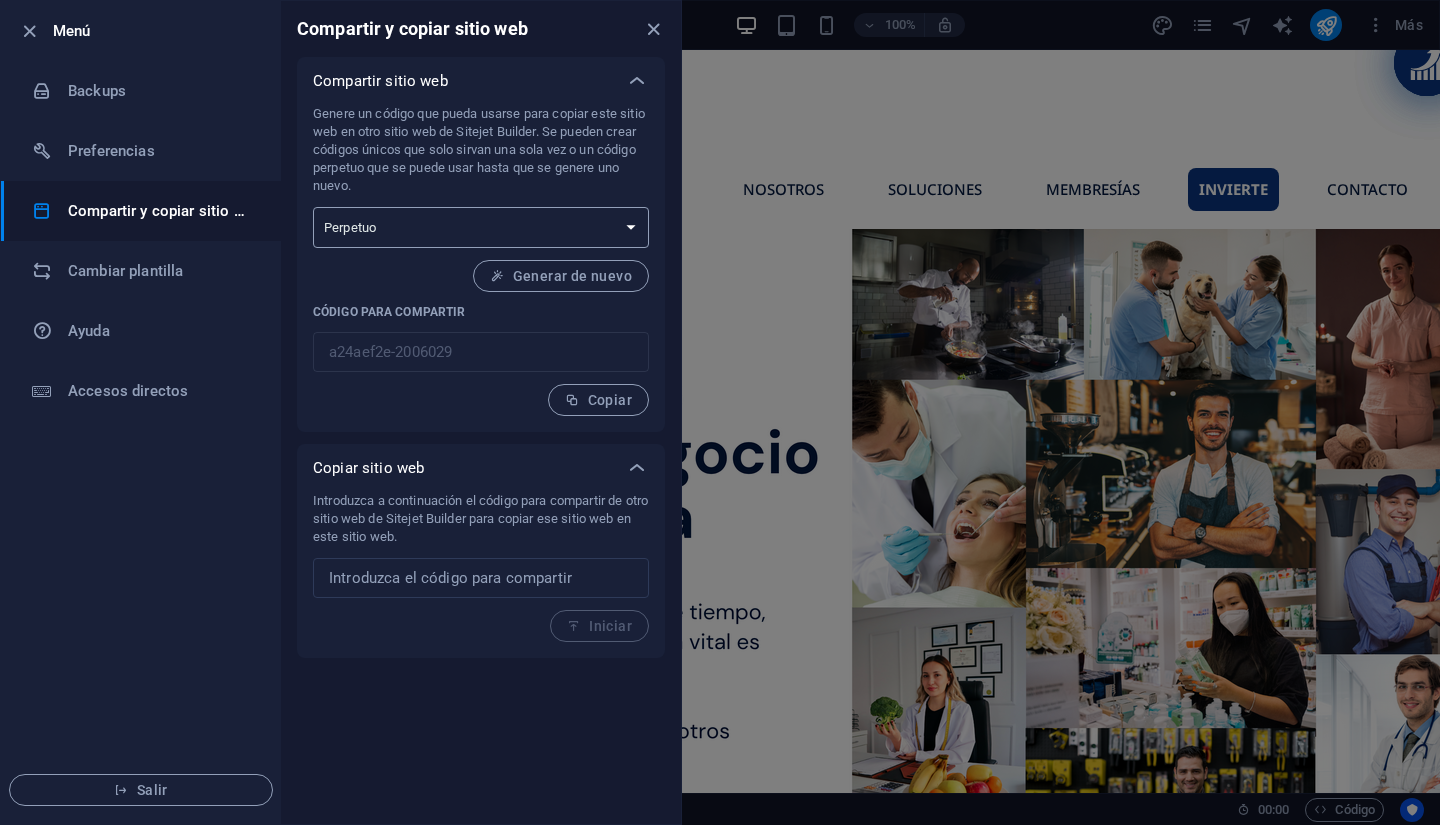 click on "Único Perpetuo" at bounding box center [481, 227] 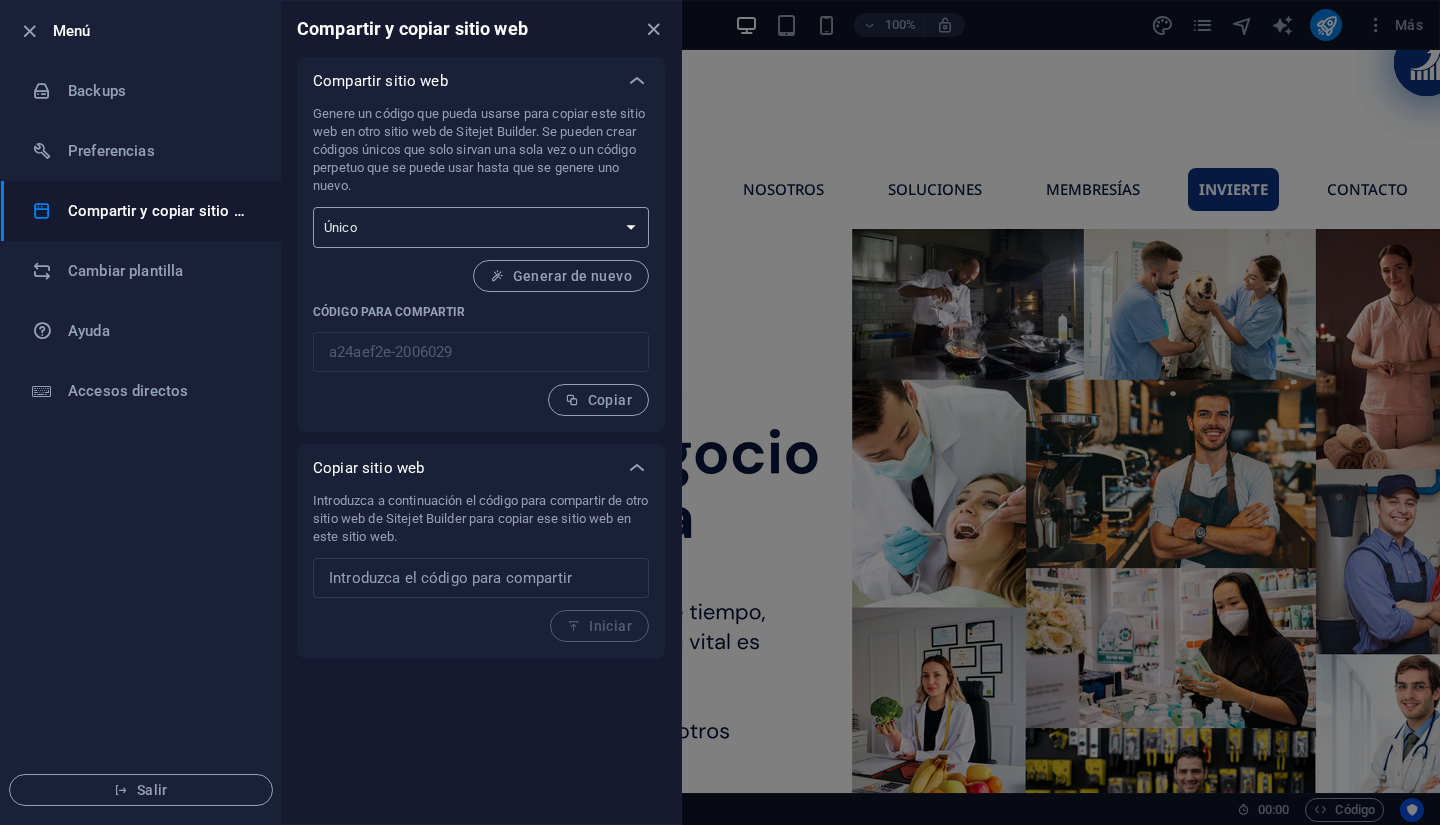 click on "Único Perpetuo" at bounding box center [481, 227] 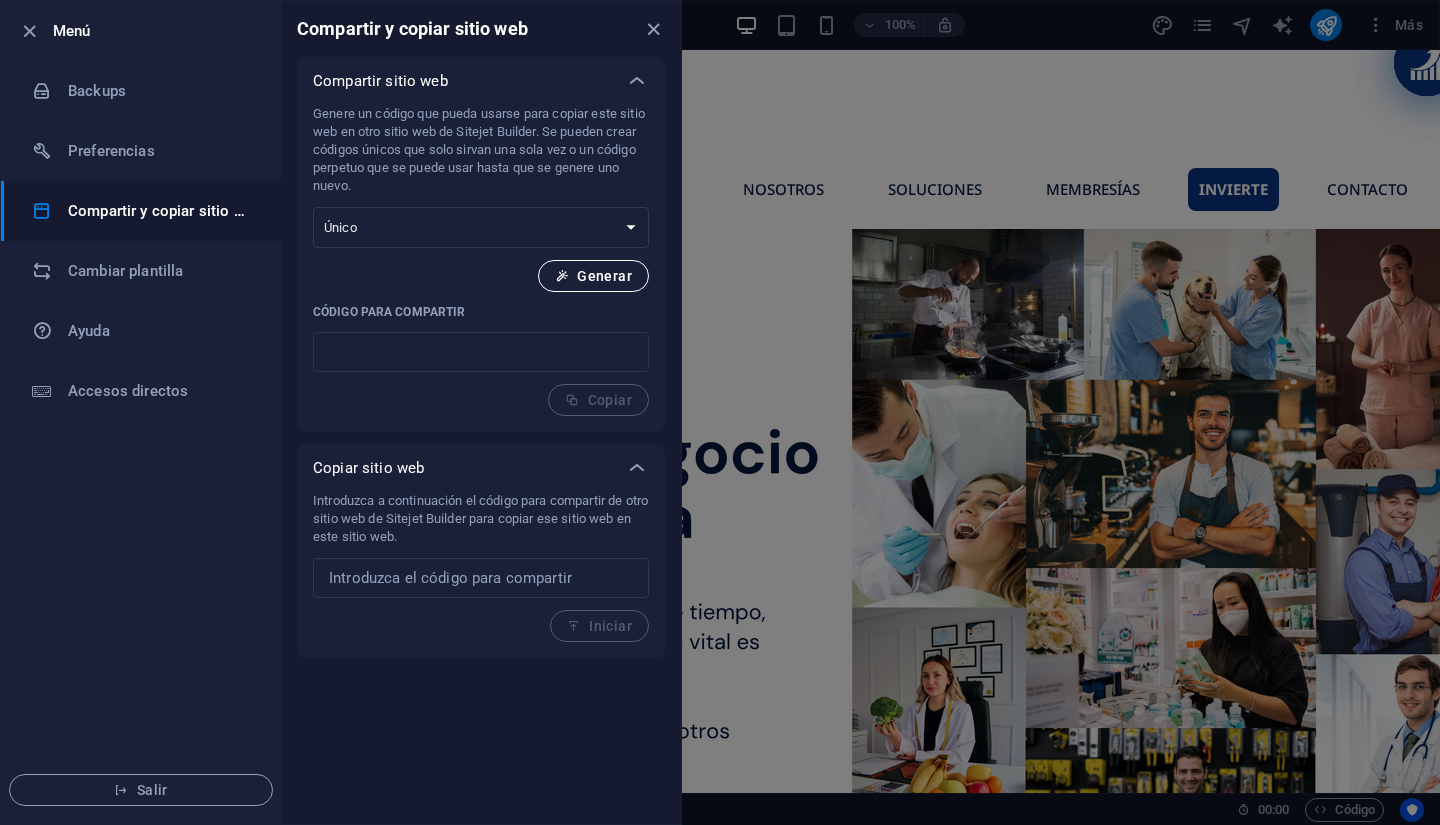 click on "Generar" at bounding box center [593, 276] 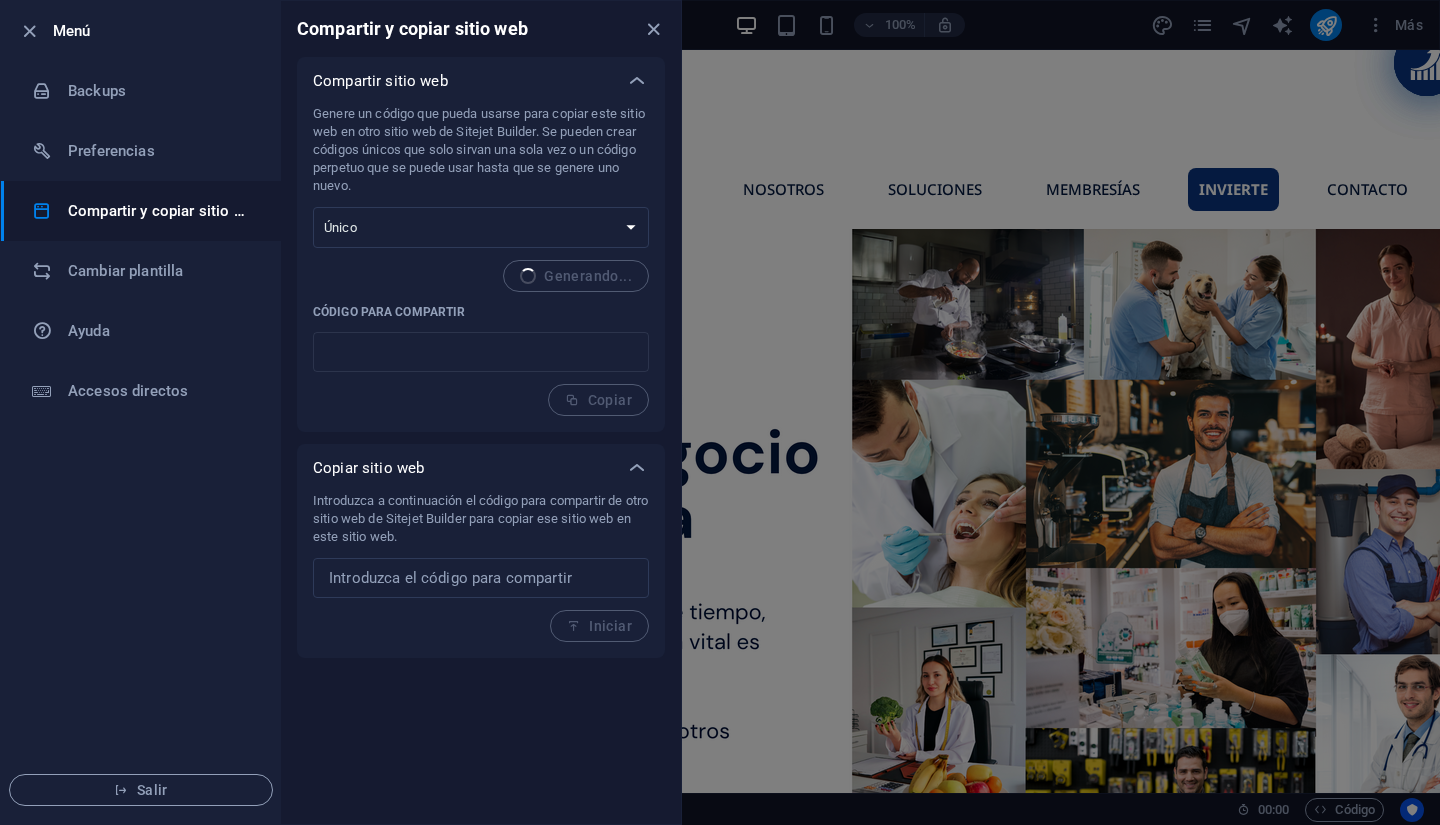 type on "3a8b713f-2006029" 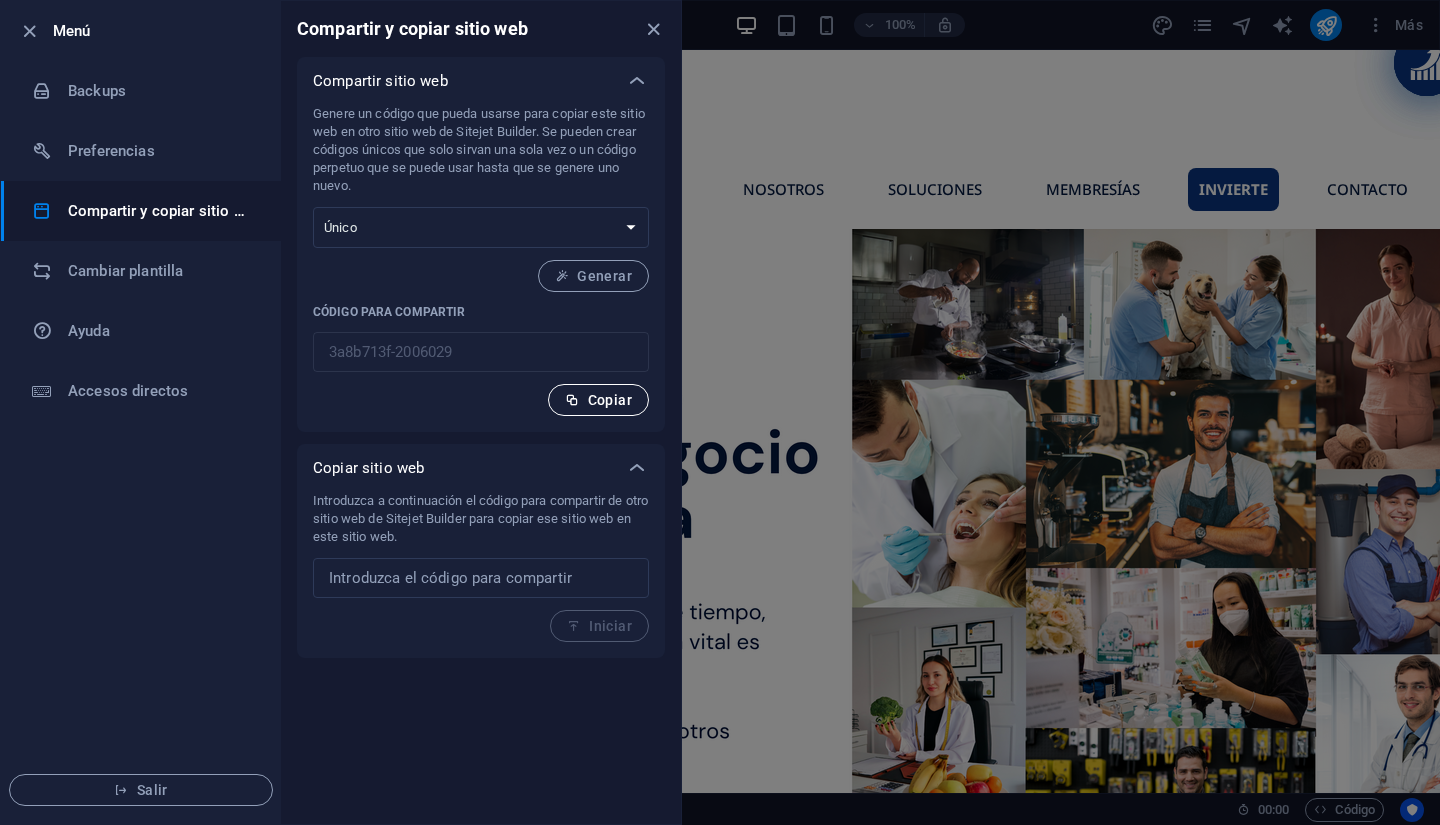 click on "Copiar" at bounding box center [598, 400] 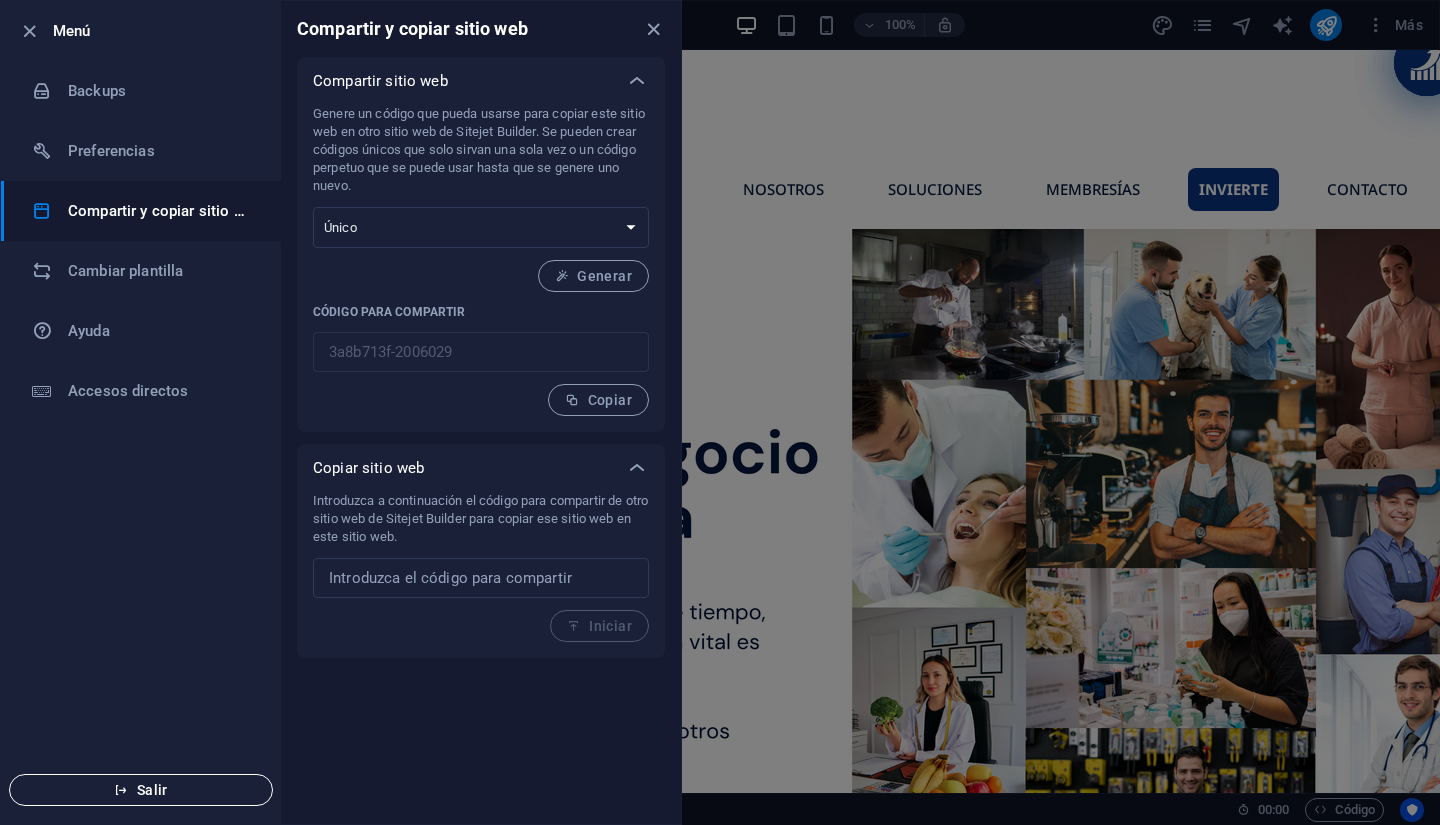 click on "Salir" at bounding box center (141, 790) 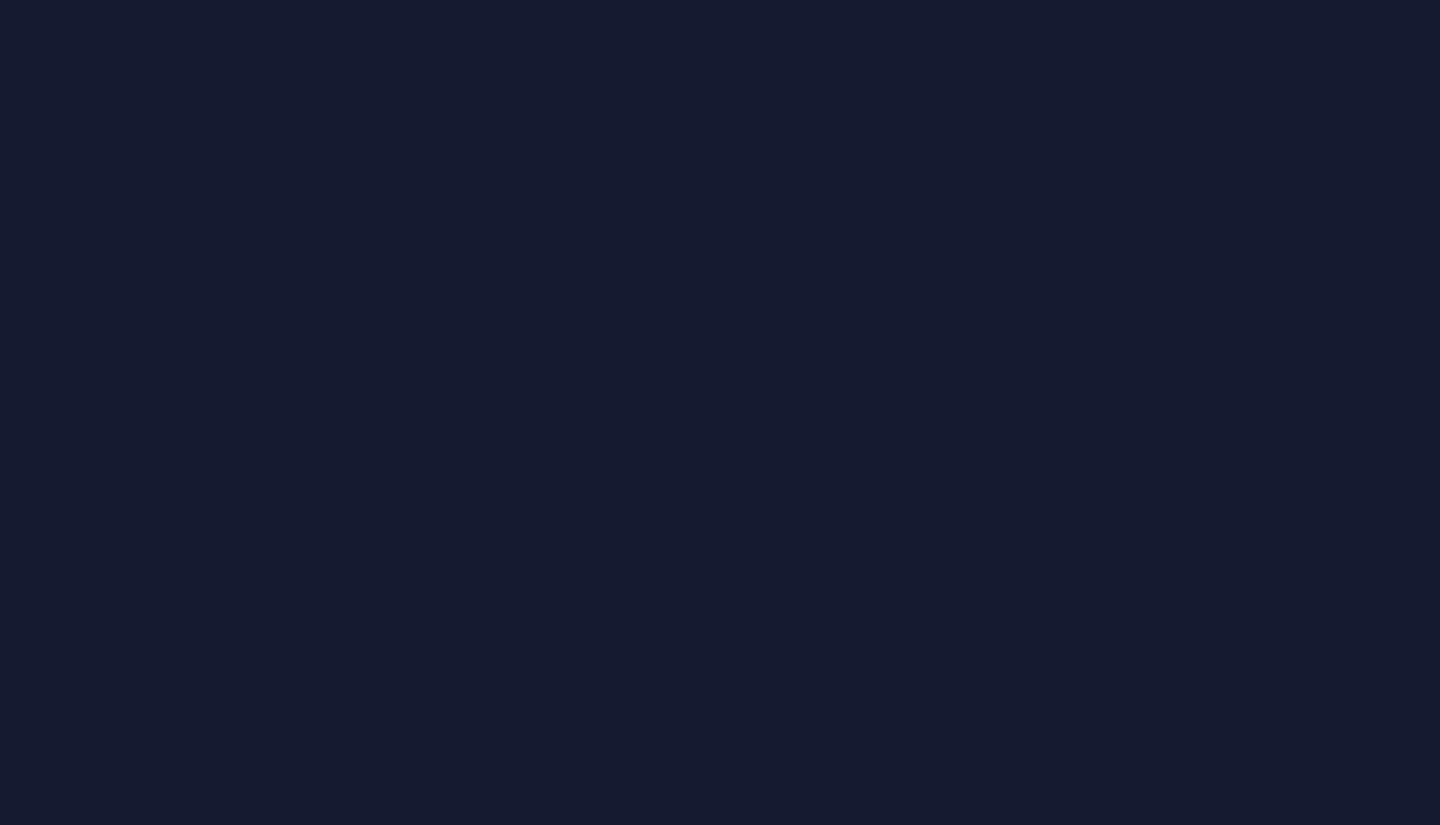 scroll, scrollTop: 0, scrollLeft: 0, axis: both 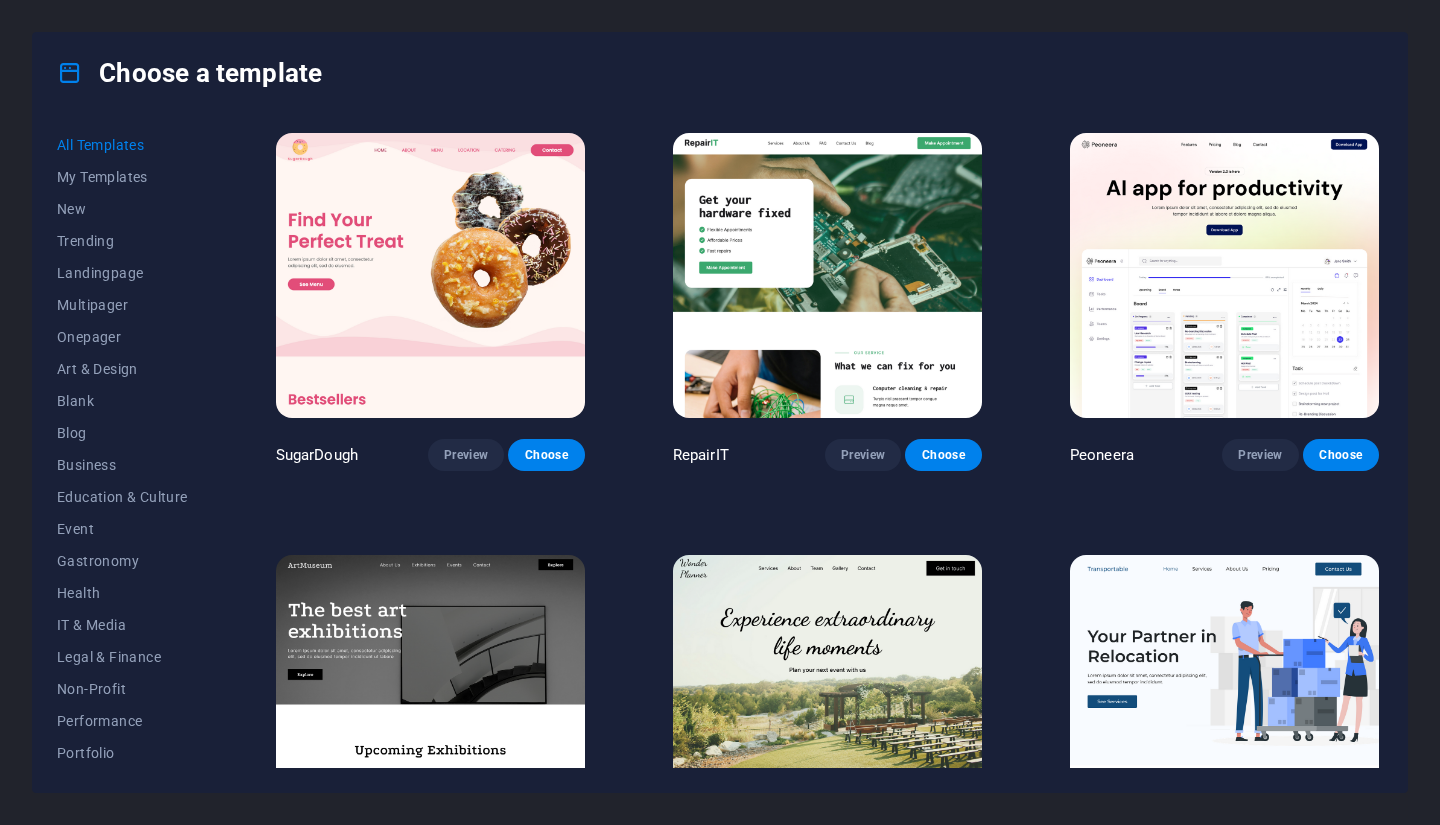click on "Choose a template" at bounding box center (189, 73) 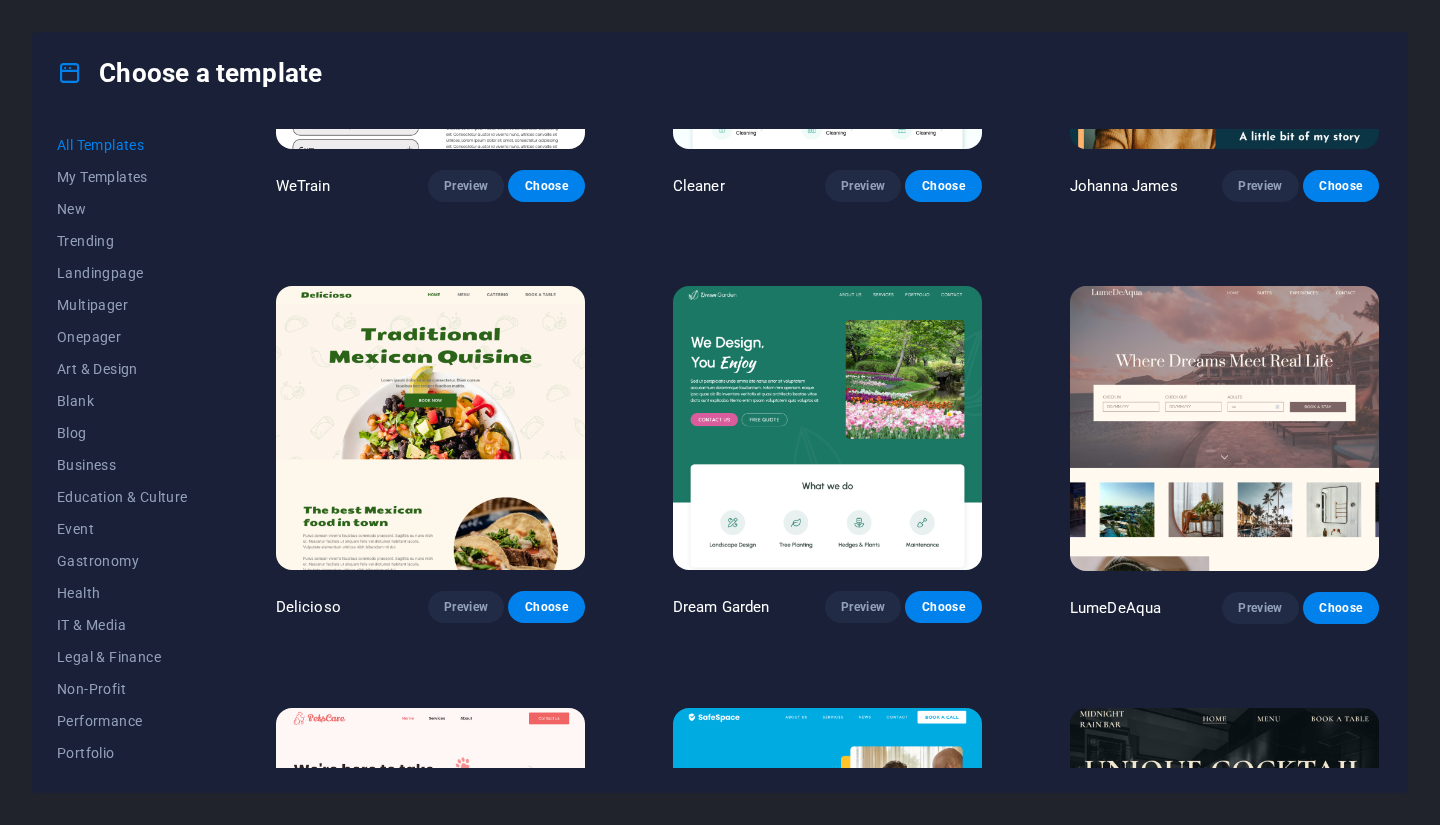 scroll, scrollTop: 2500, scrollLeft: 0, axis: vertical 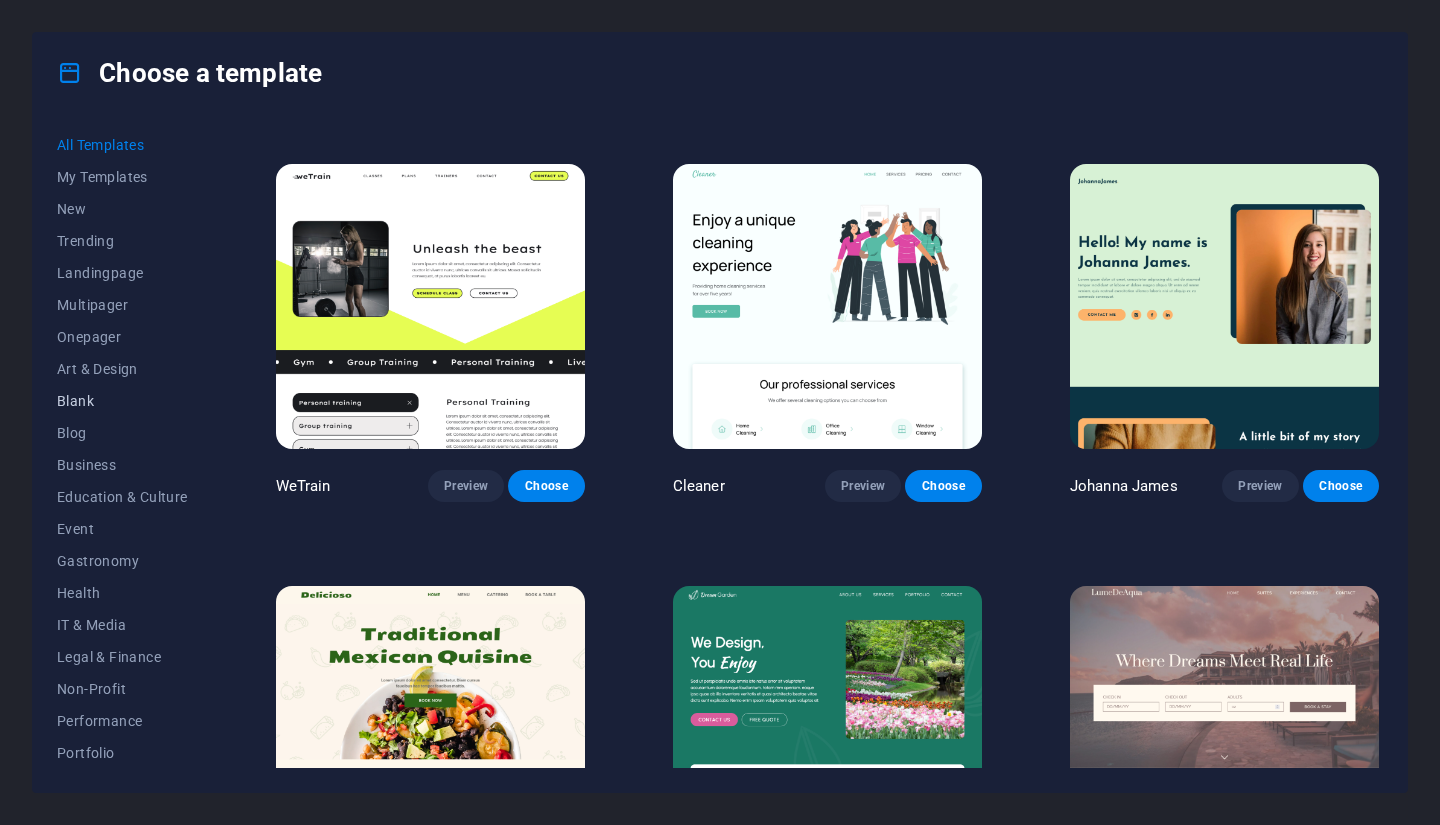 click on "Blank" at bounding box center [122, 401] 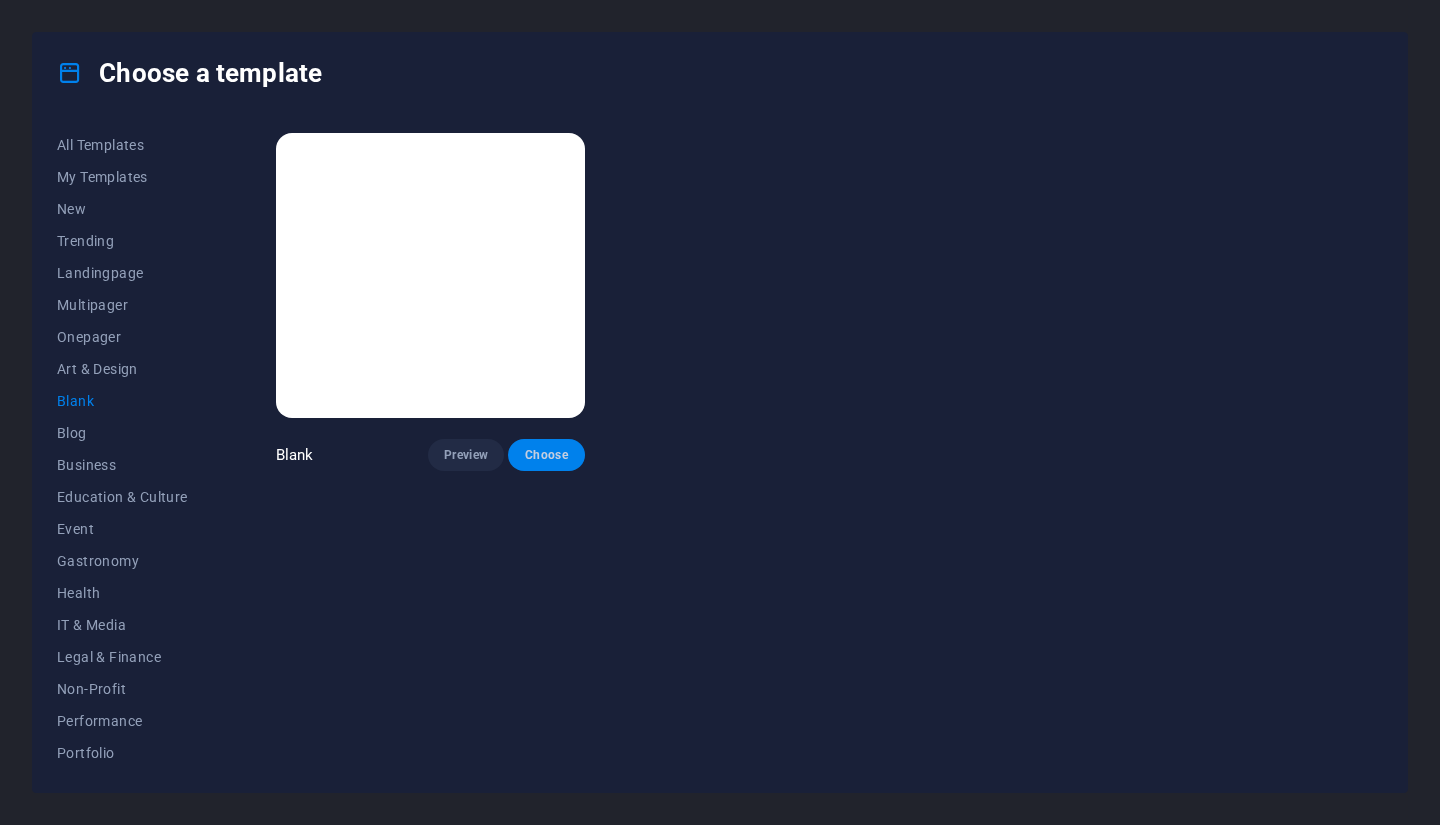 click on "Choose" at bounding box center (546, 455) 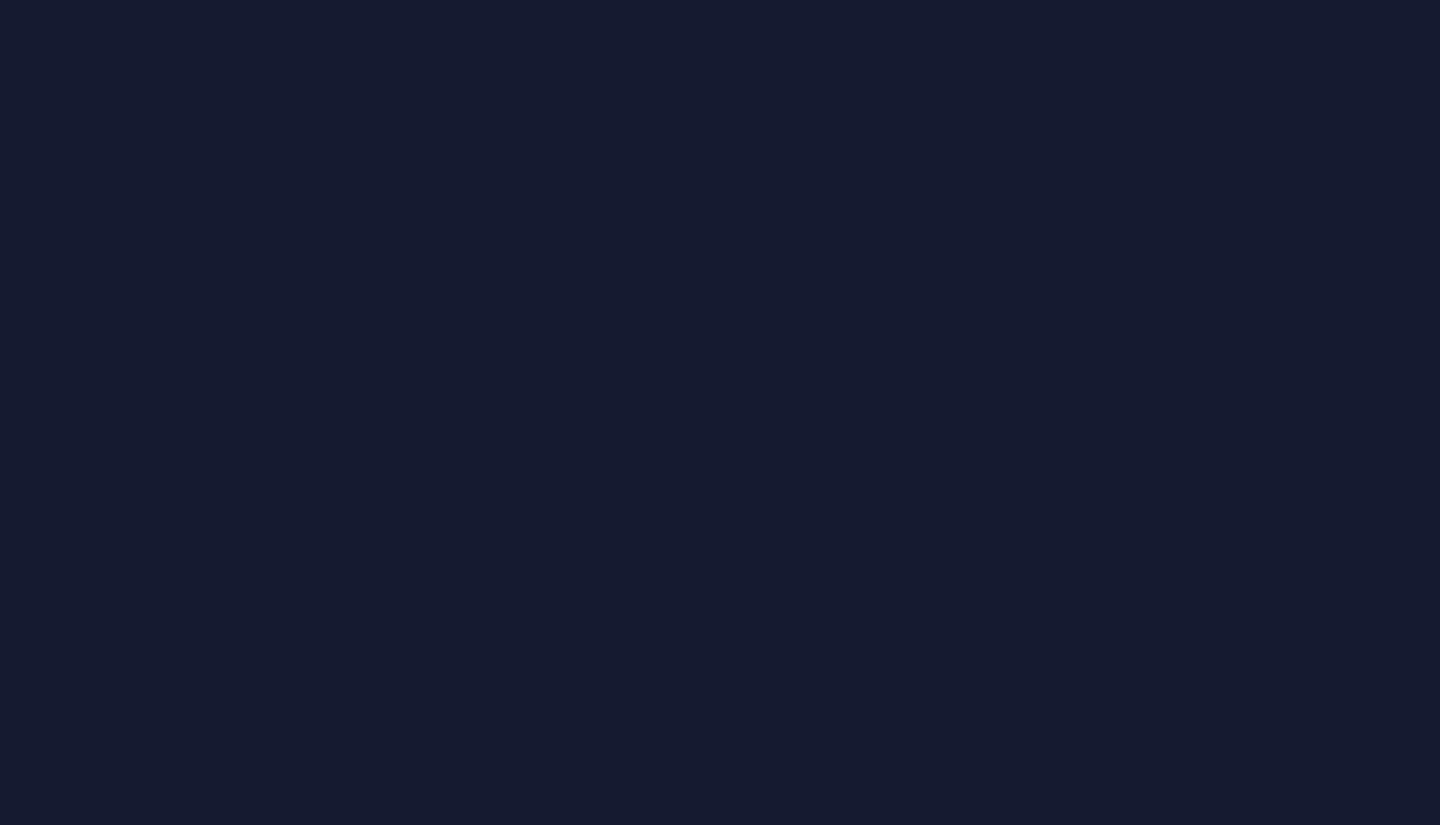scroll, scrollTop: 0, scrollLeft: 0, axis: both 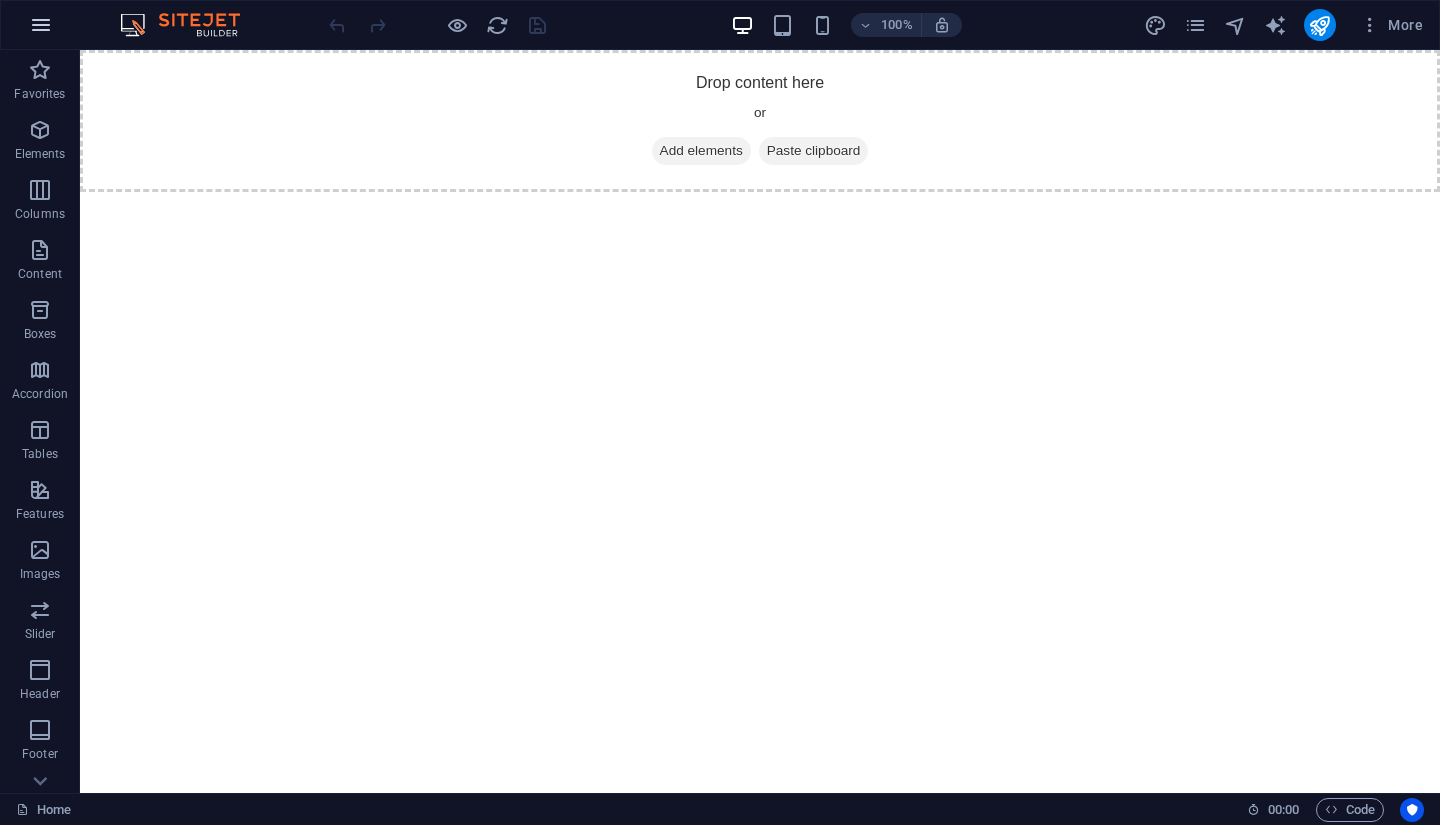 click at bounding box center (41, 25) 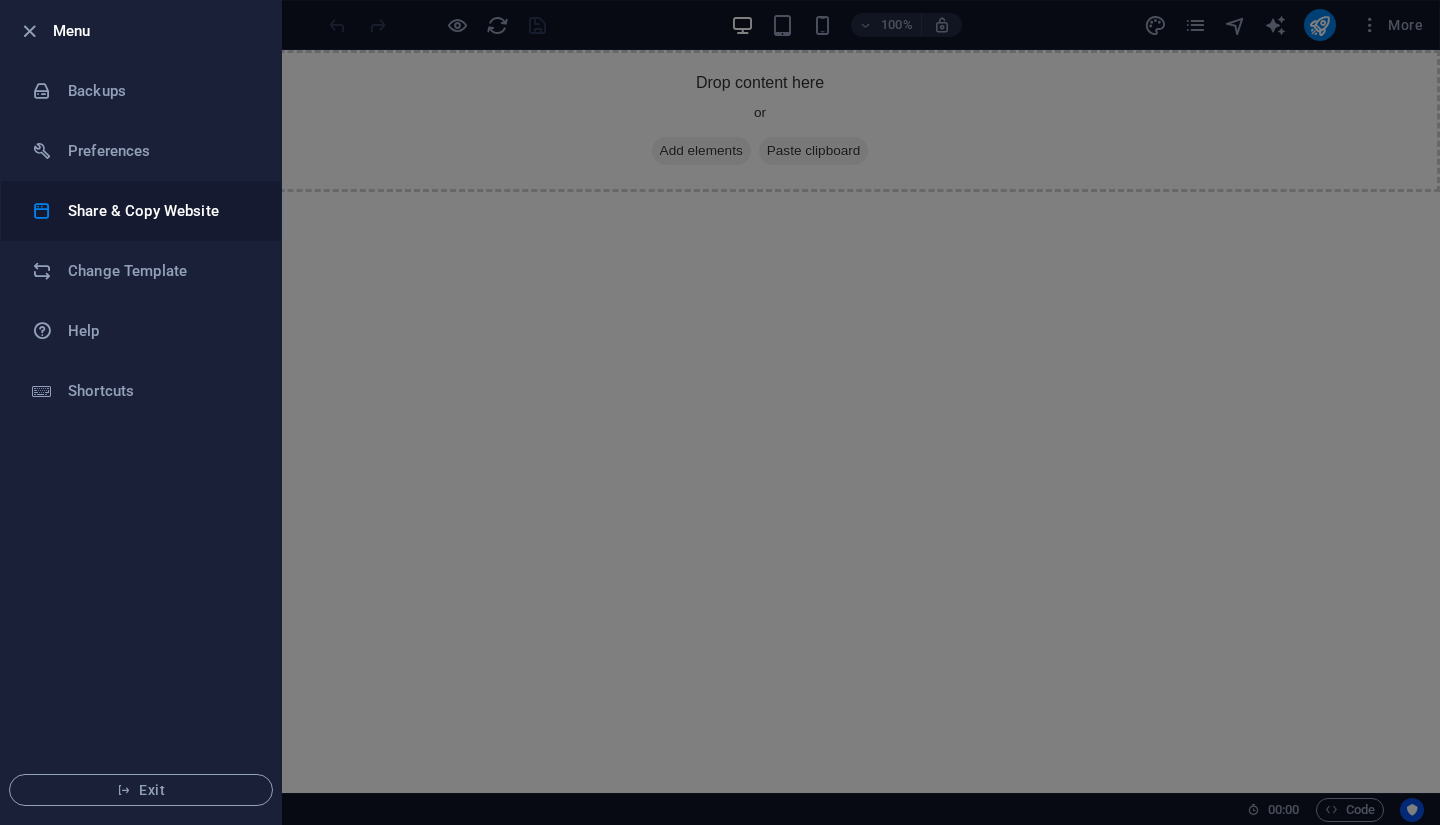 click on "Share & Copy Website" at bounding box center (160, 211) 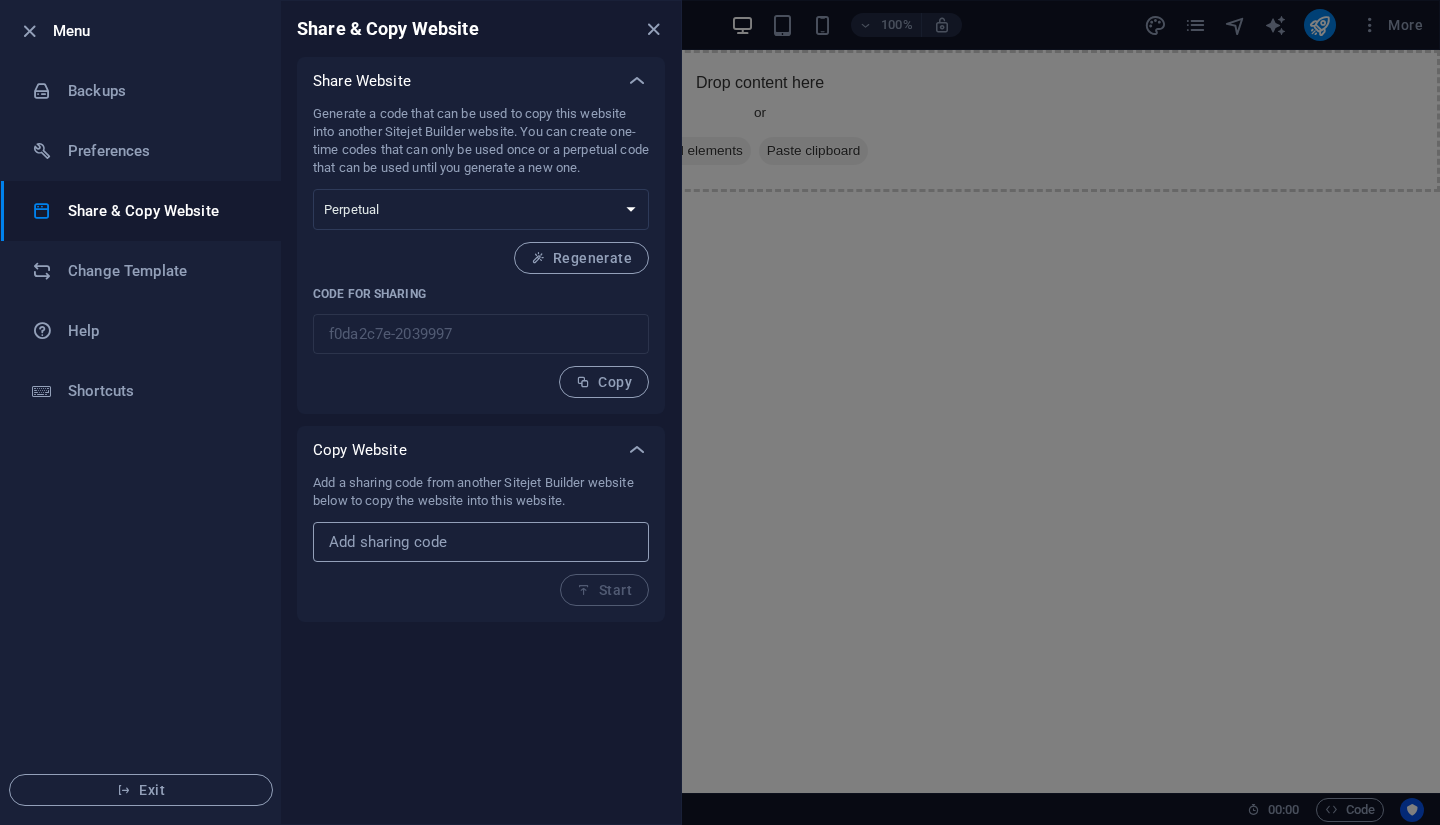 click at bounding box center (481, 542) 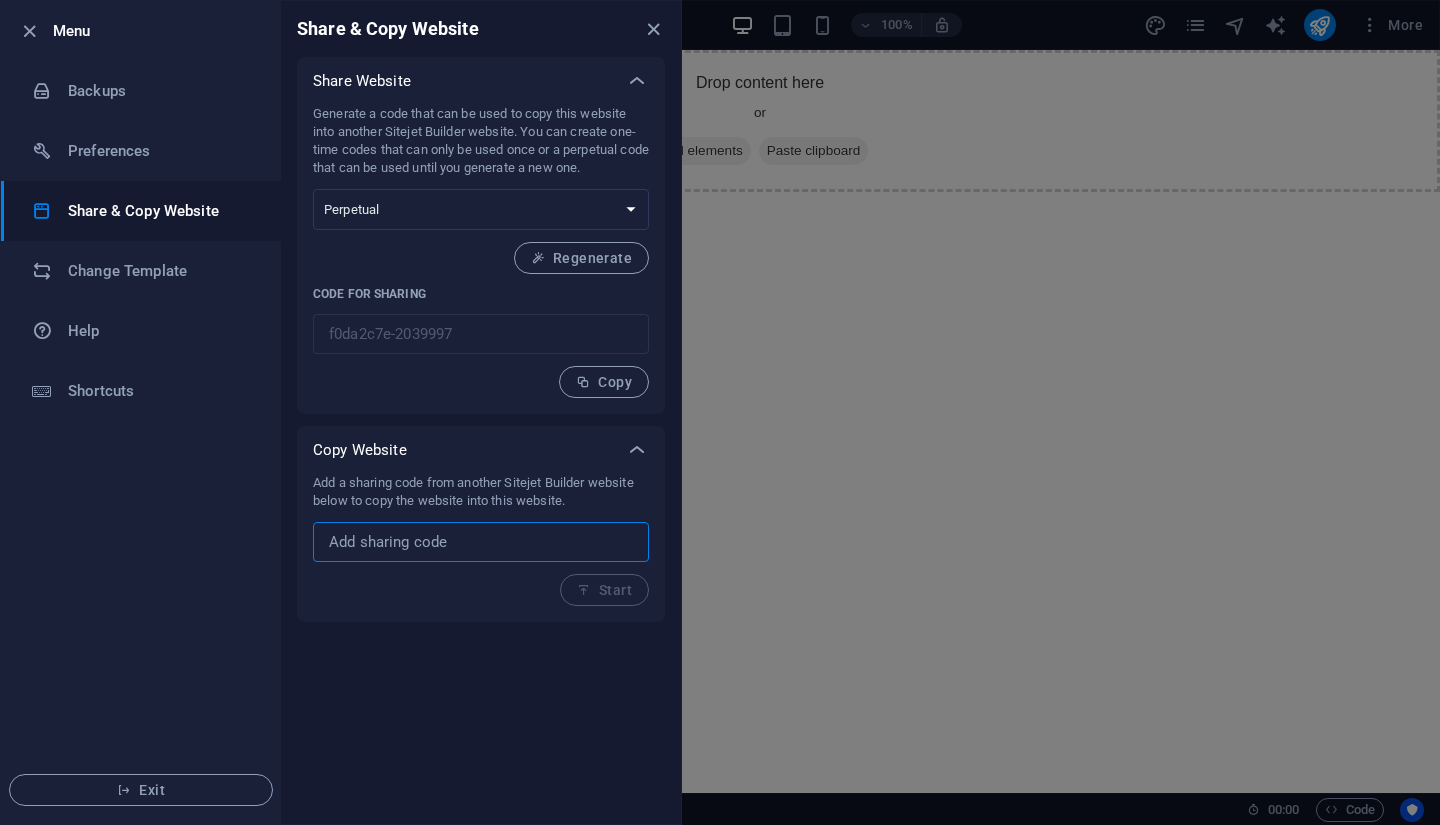paste on "3a8b713f-2006029" 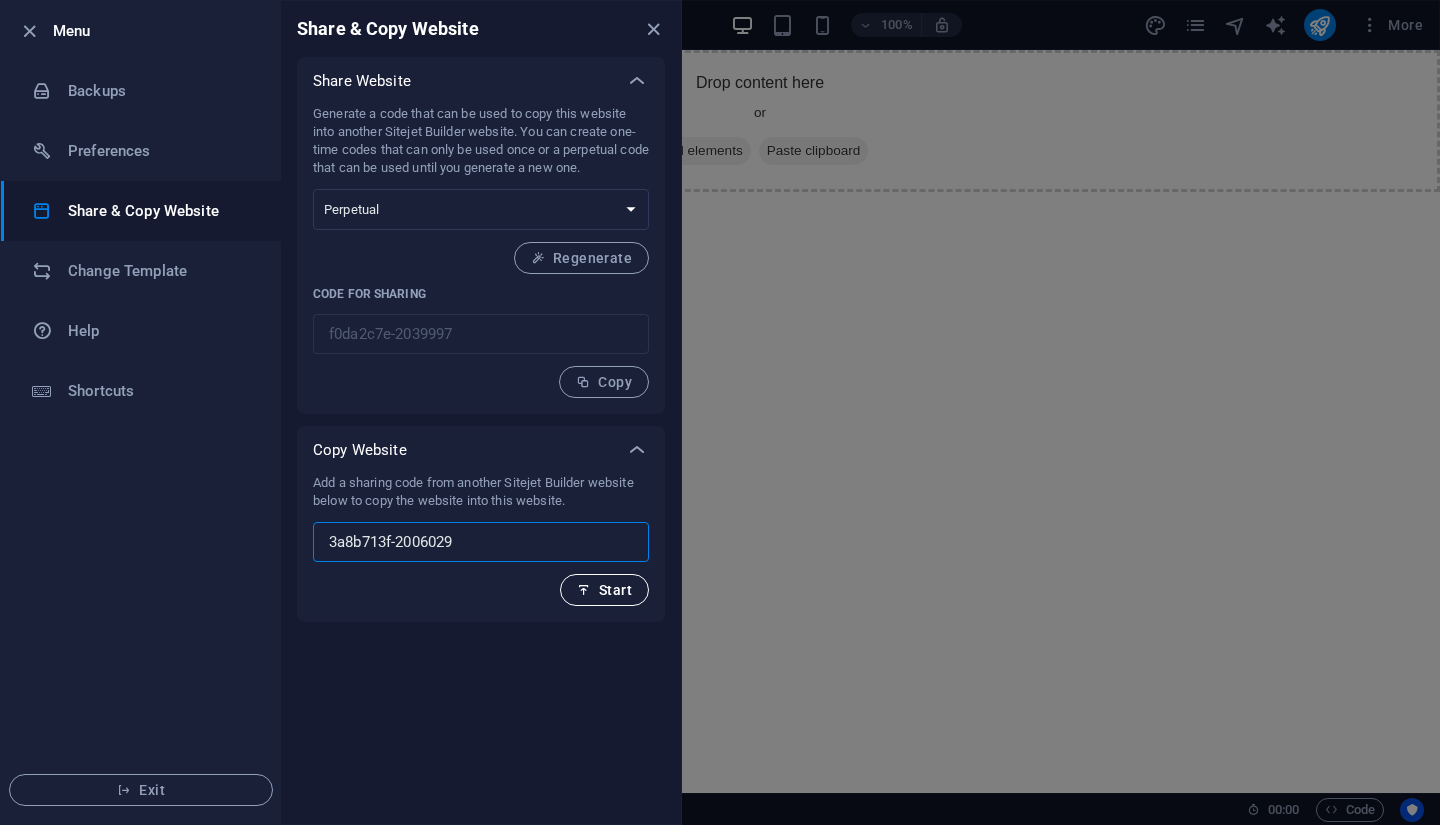 type on "3a8b713f-2006029" 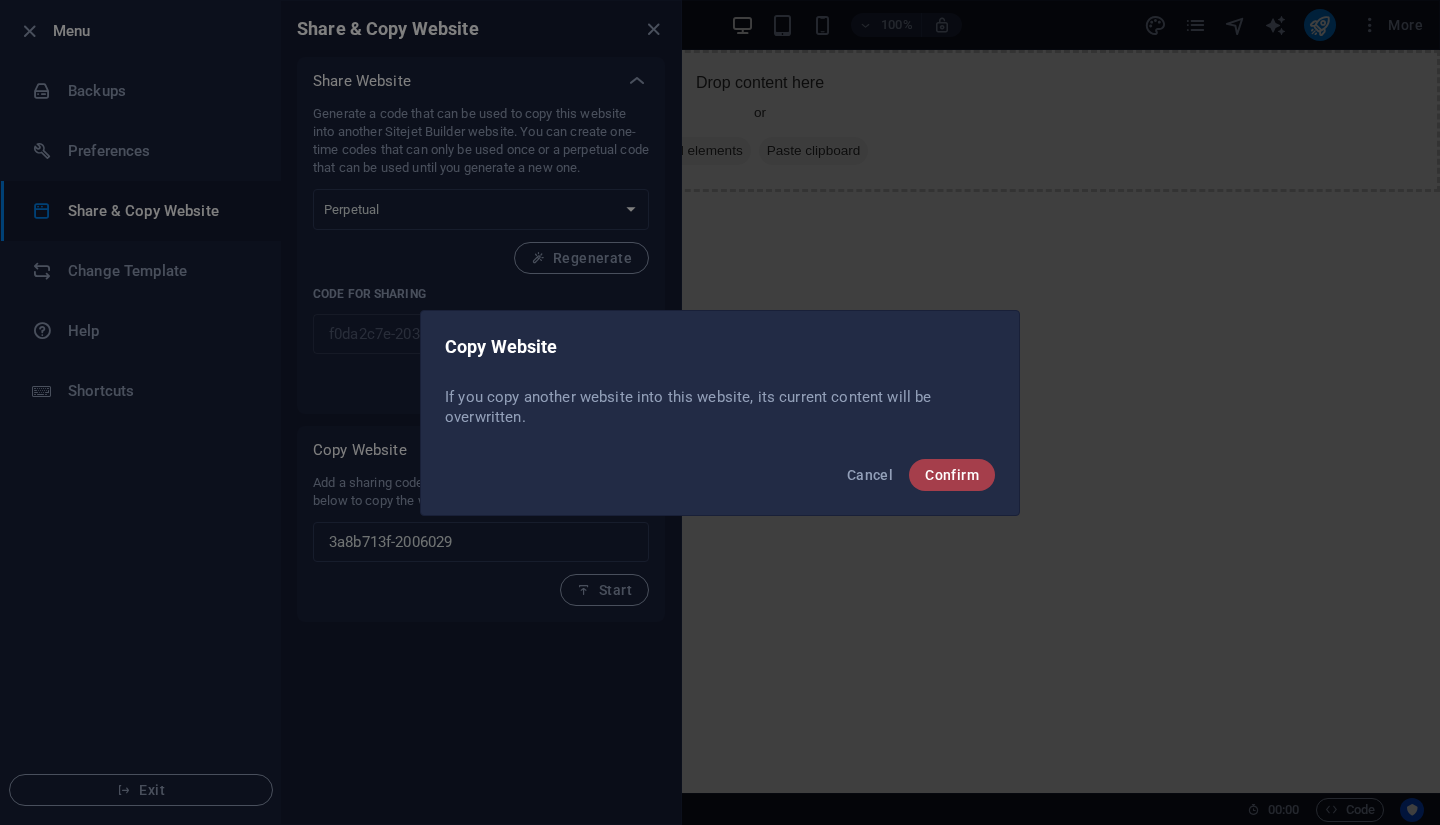 click on "Confirm" at bounding box center [952, 475] 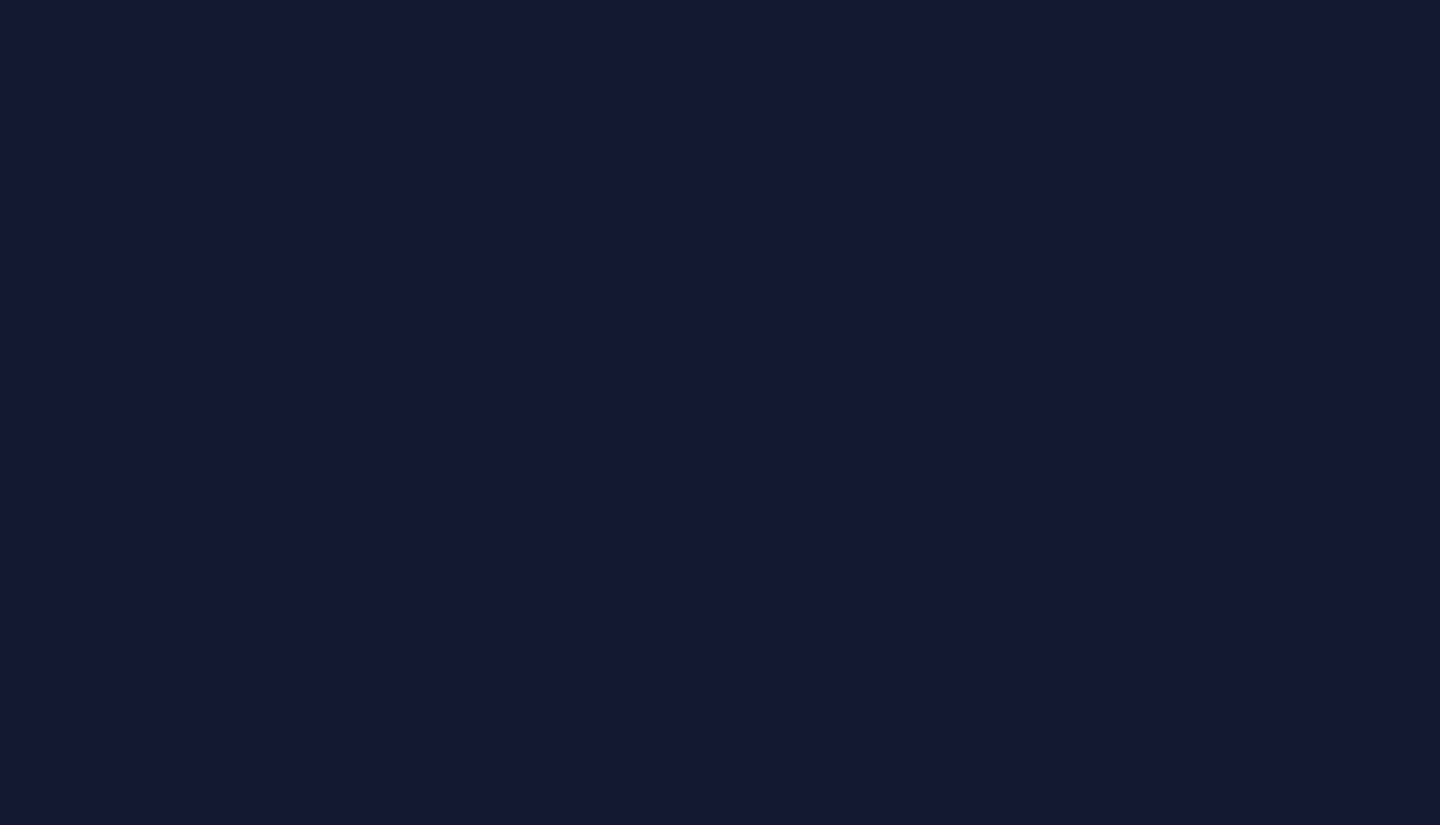 scroll, scrollTop: 0, scrollLeft: 0, axis: both 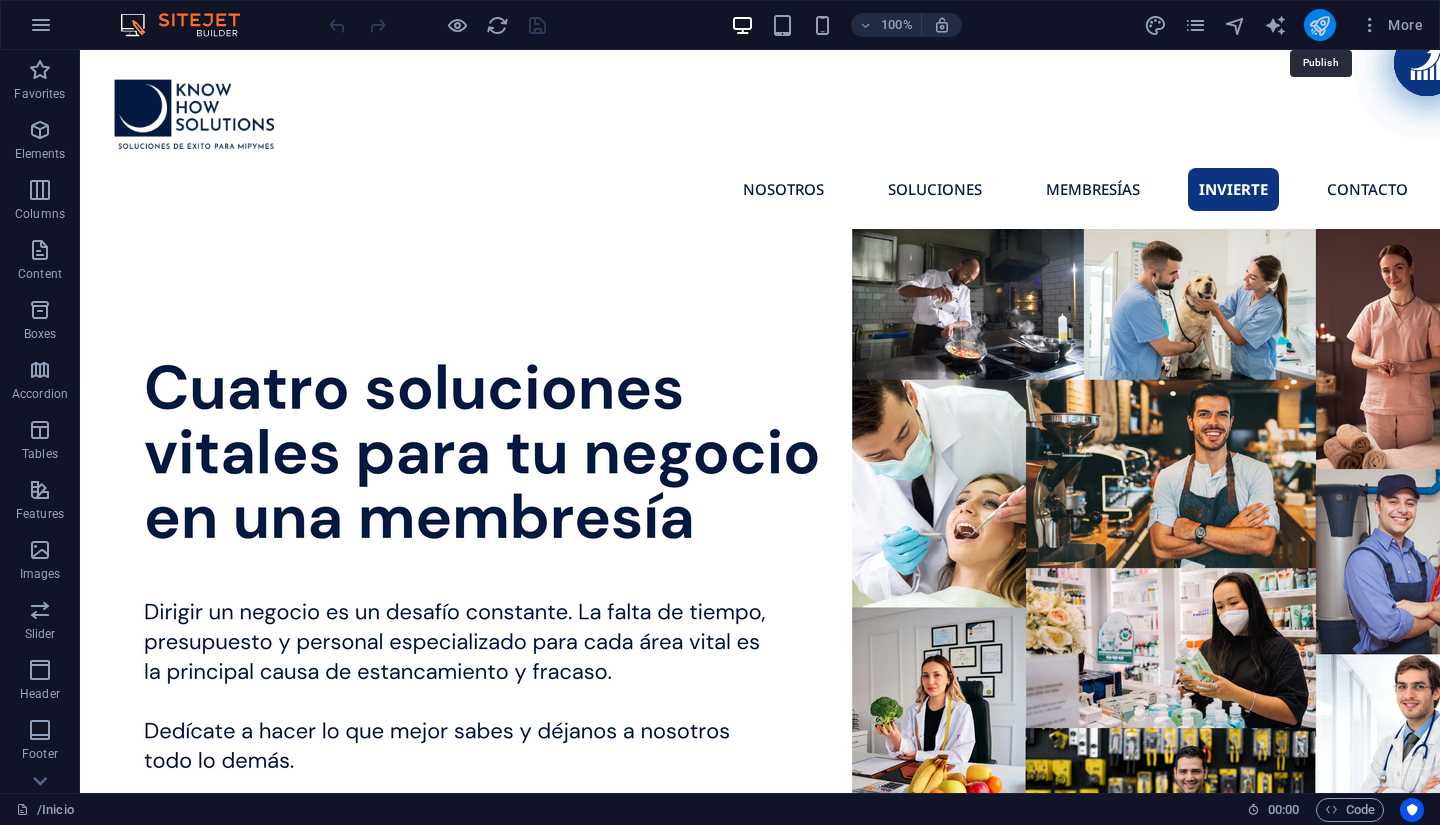 click at bounding box center (1319, 25) 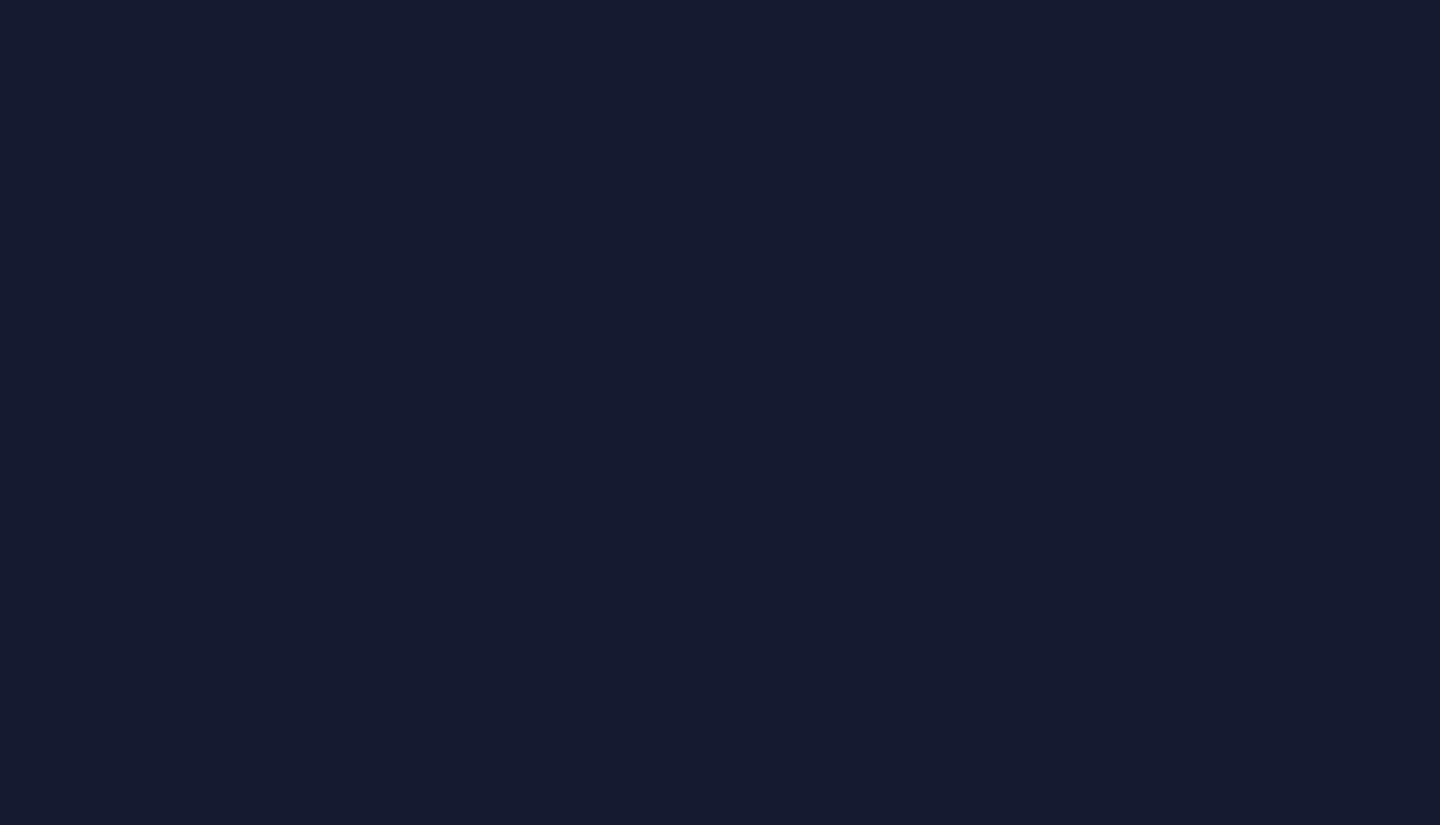 scroll, scrollTop: 0, scrollLeft: 0, axis: both 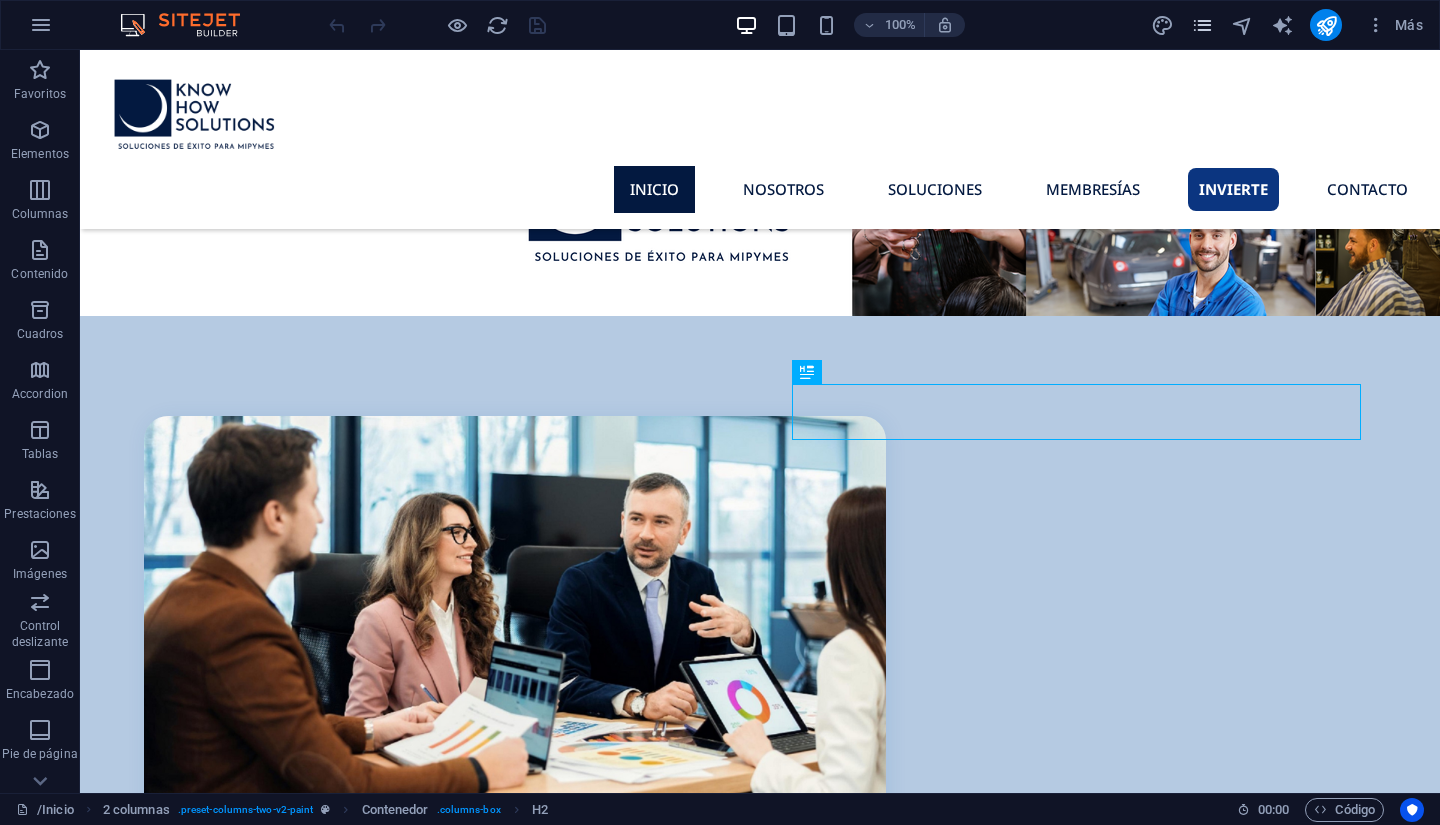 click at bounding box center (1202, 25) 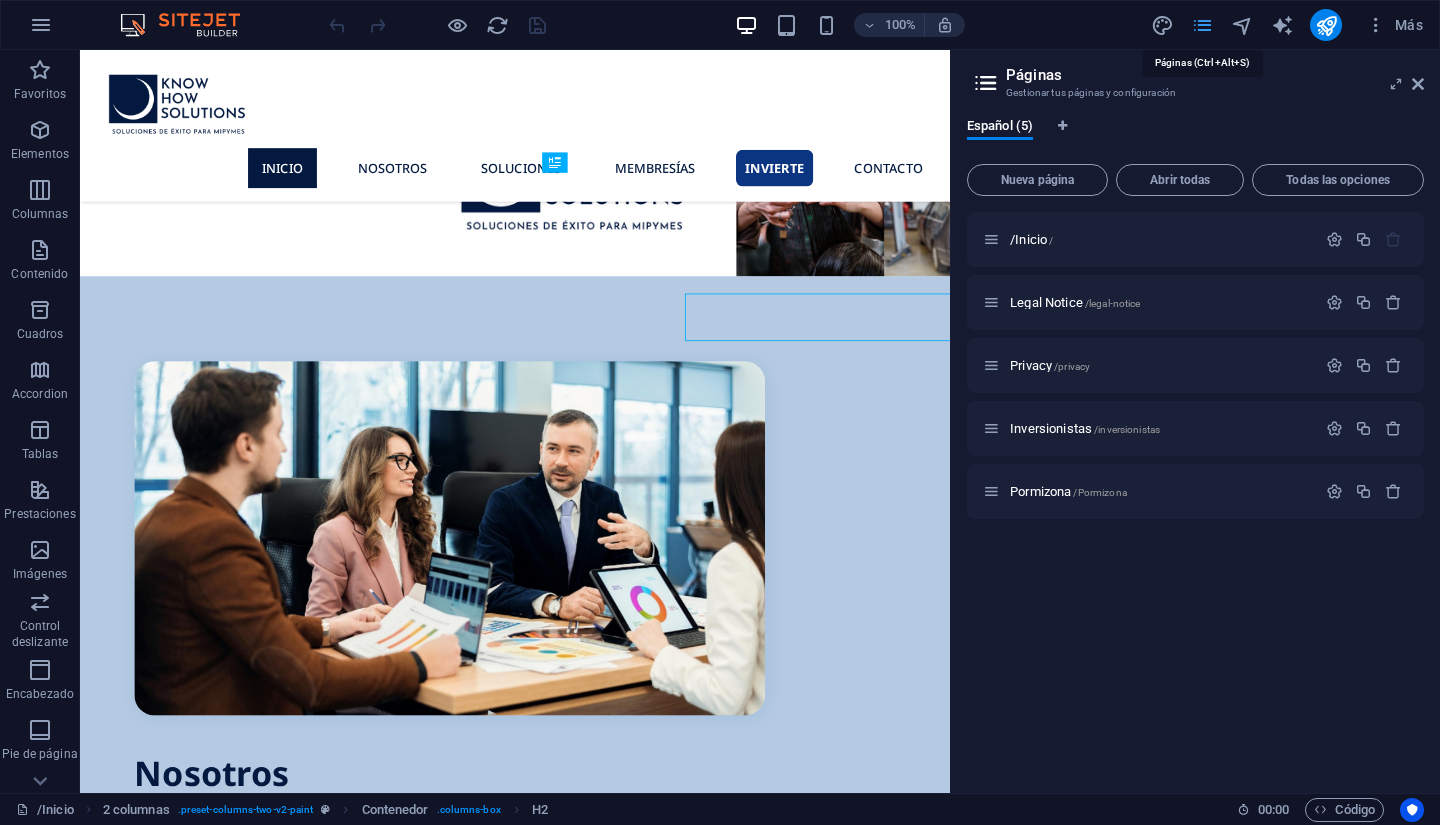 scroll, scrollTop: 700, scrollLeft: 0, axis: vertical 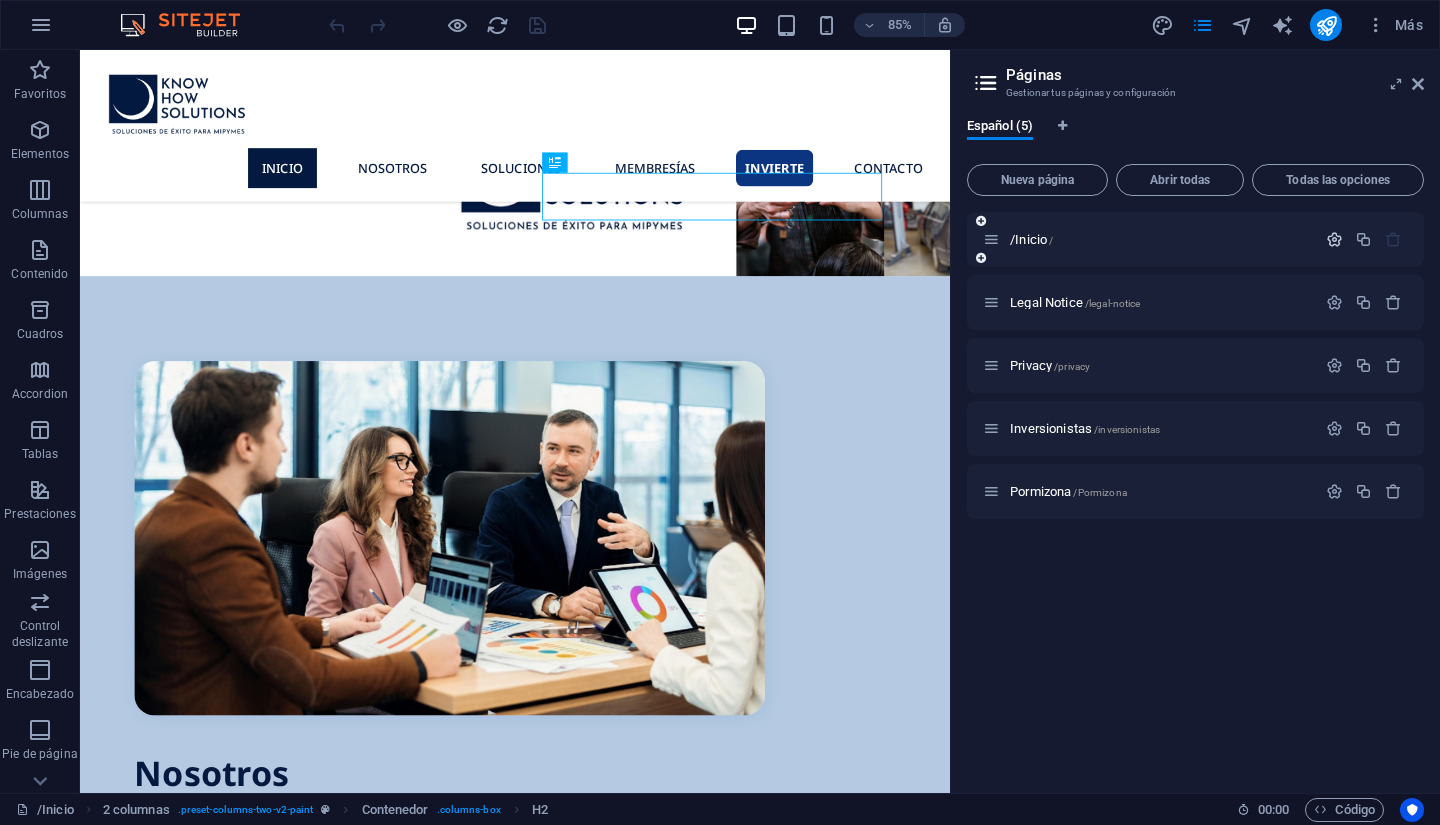 click at bounding box center [1334, 239] 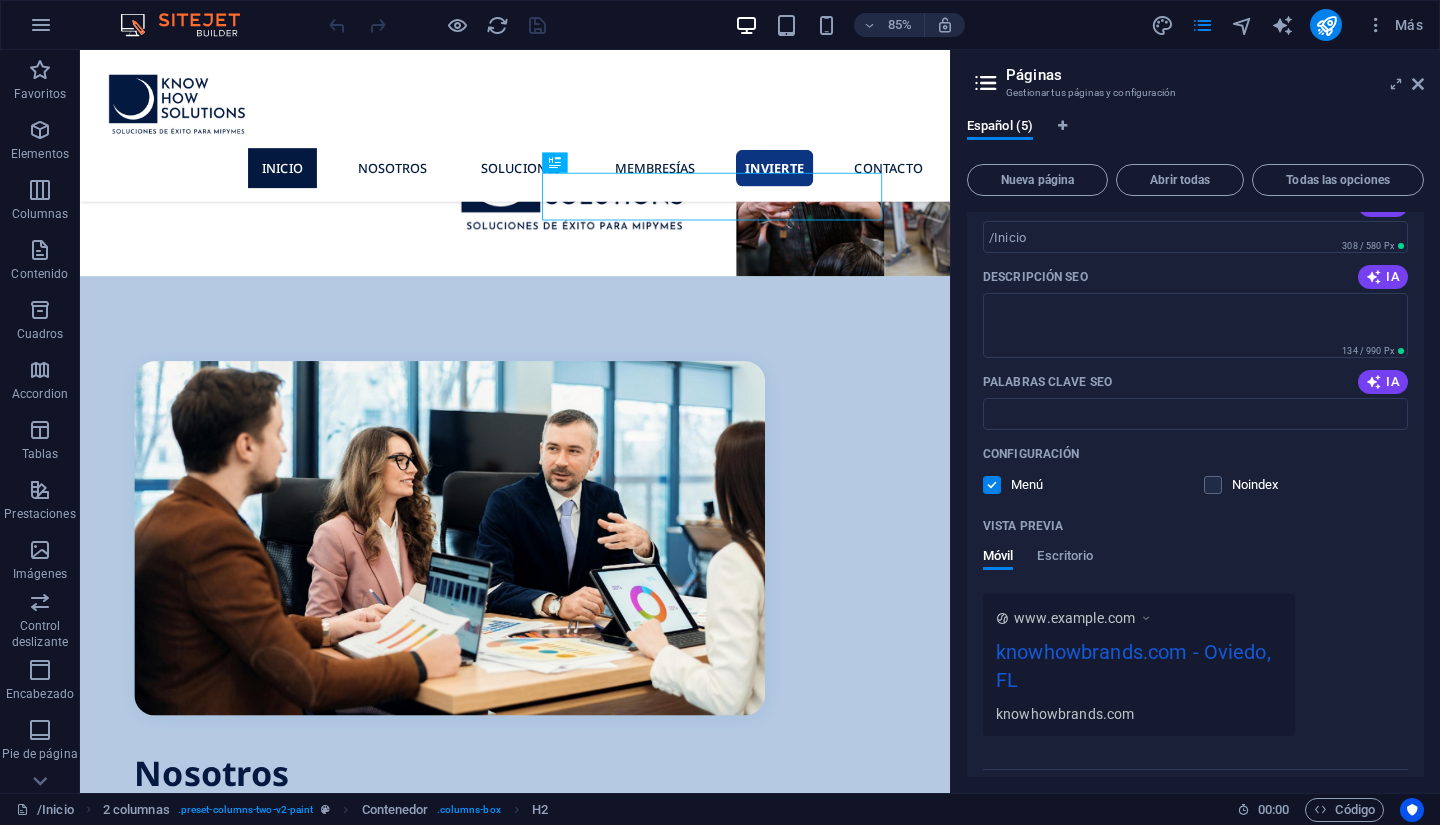 scroll, scrollTop: 0, scrollLeft: 0, axis: both 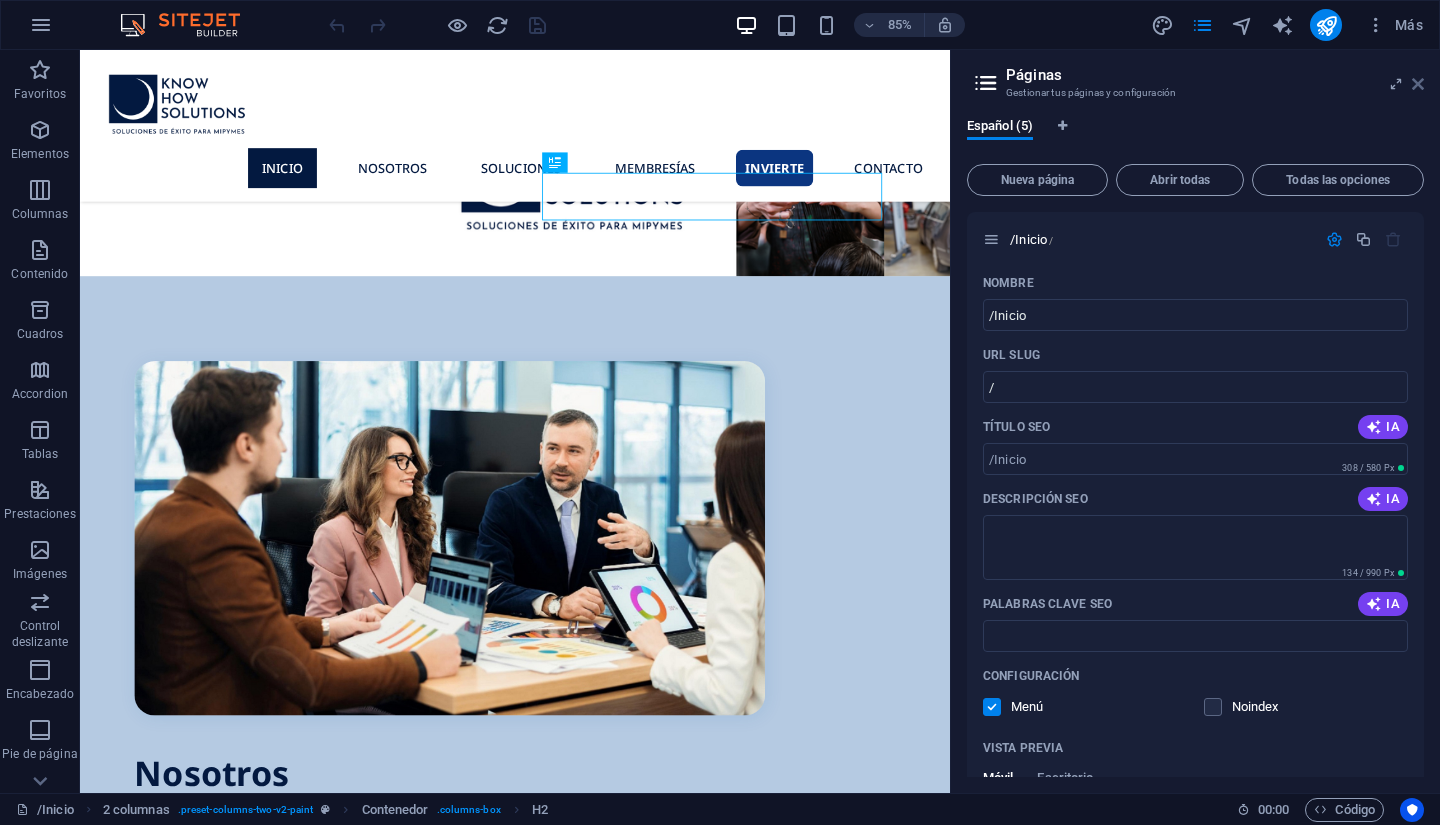 click at bounding box center (1418, 84) 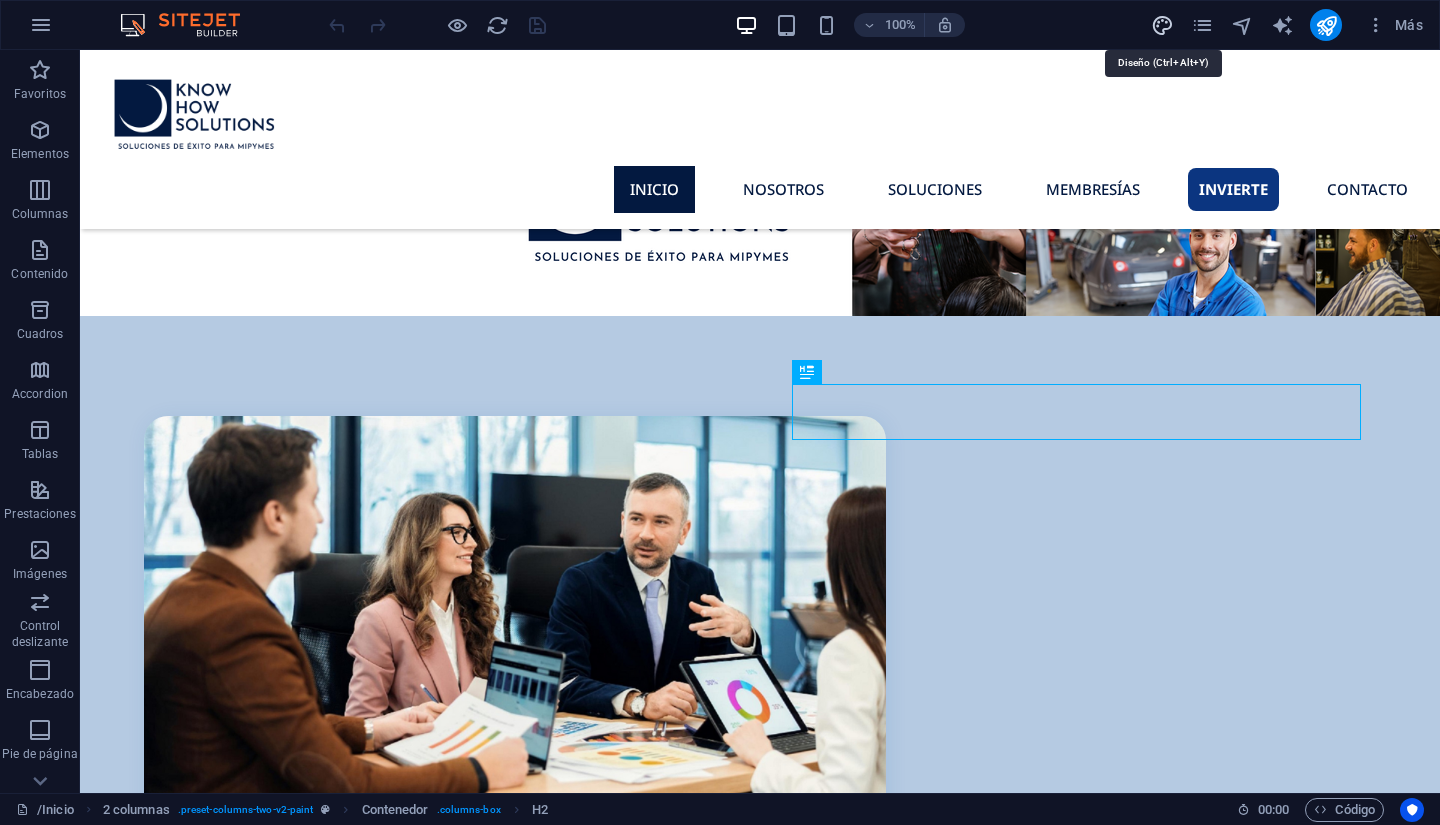 click at bounding box center [1162, 25] 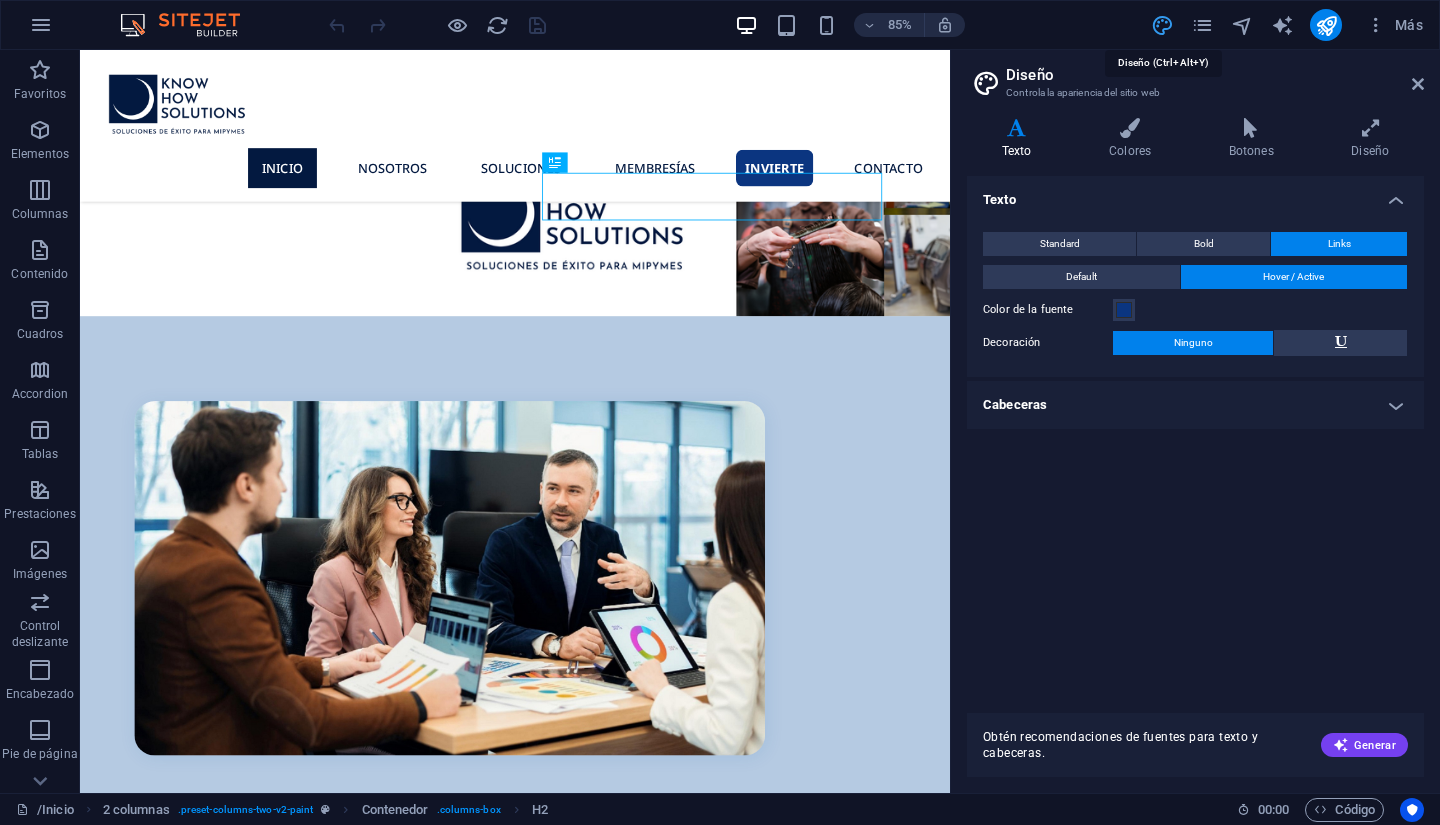 scroll, scrollTop: 700, scrollLeft: 0, axis: vertical 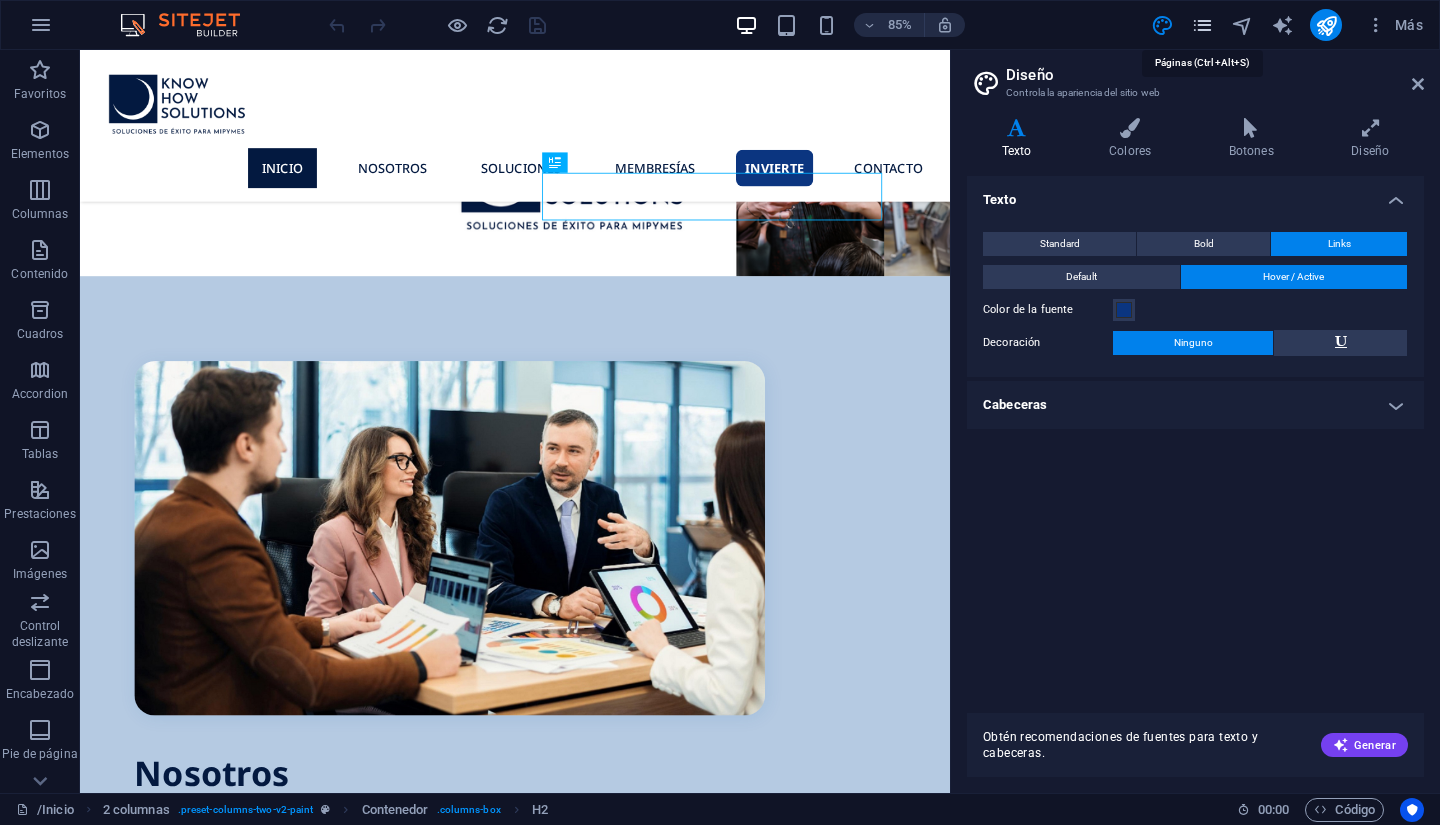 click at bounding box center (1202, 25) 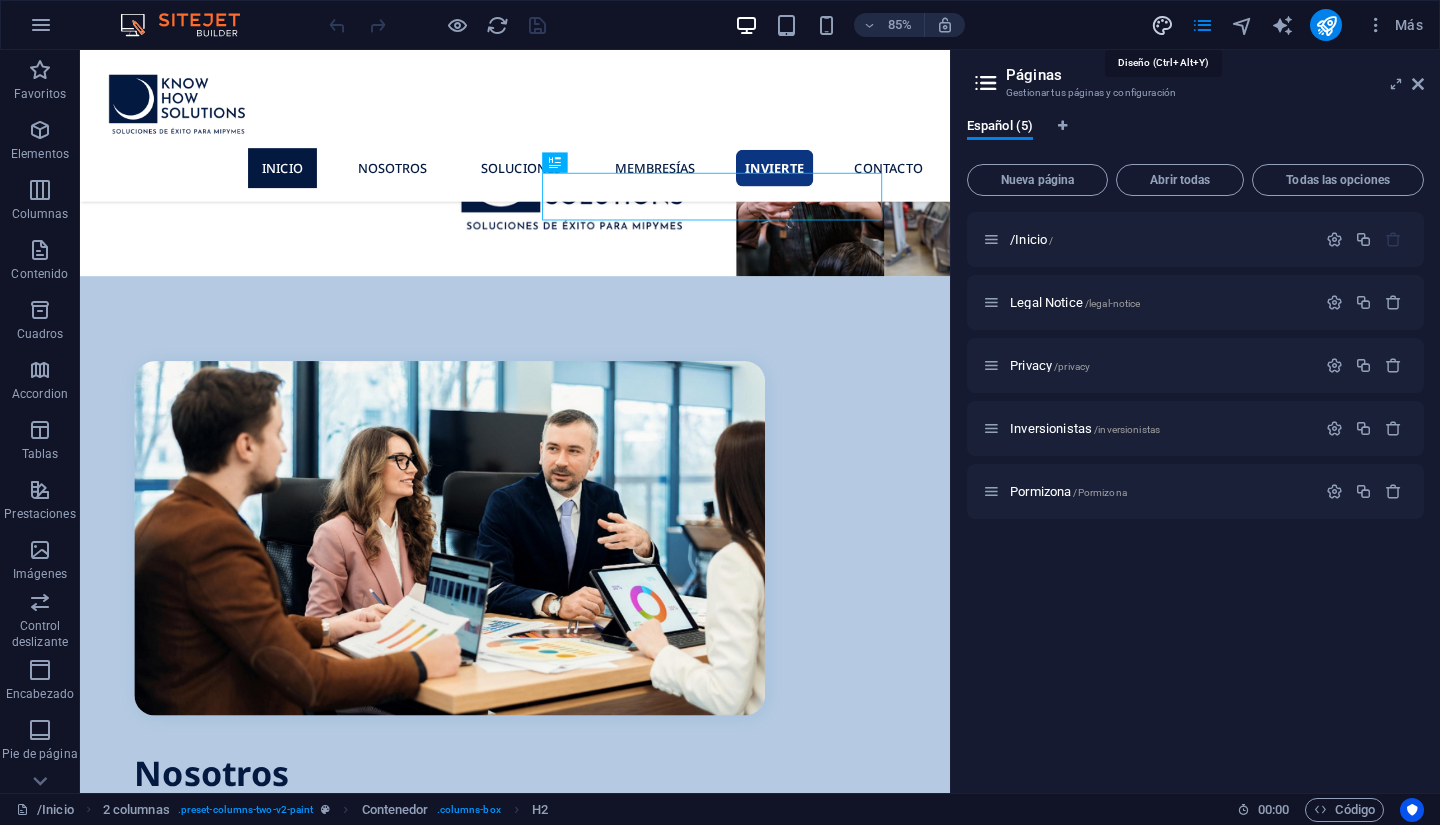 click at bounding box center [1162, 25] 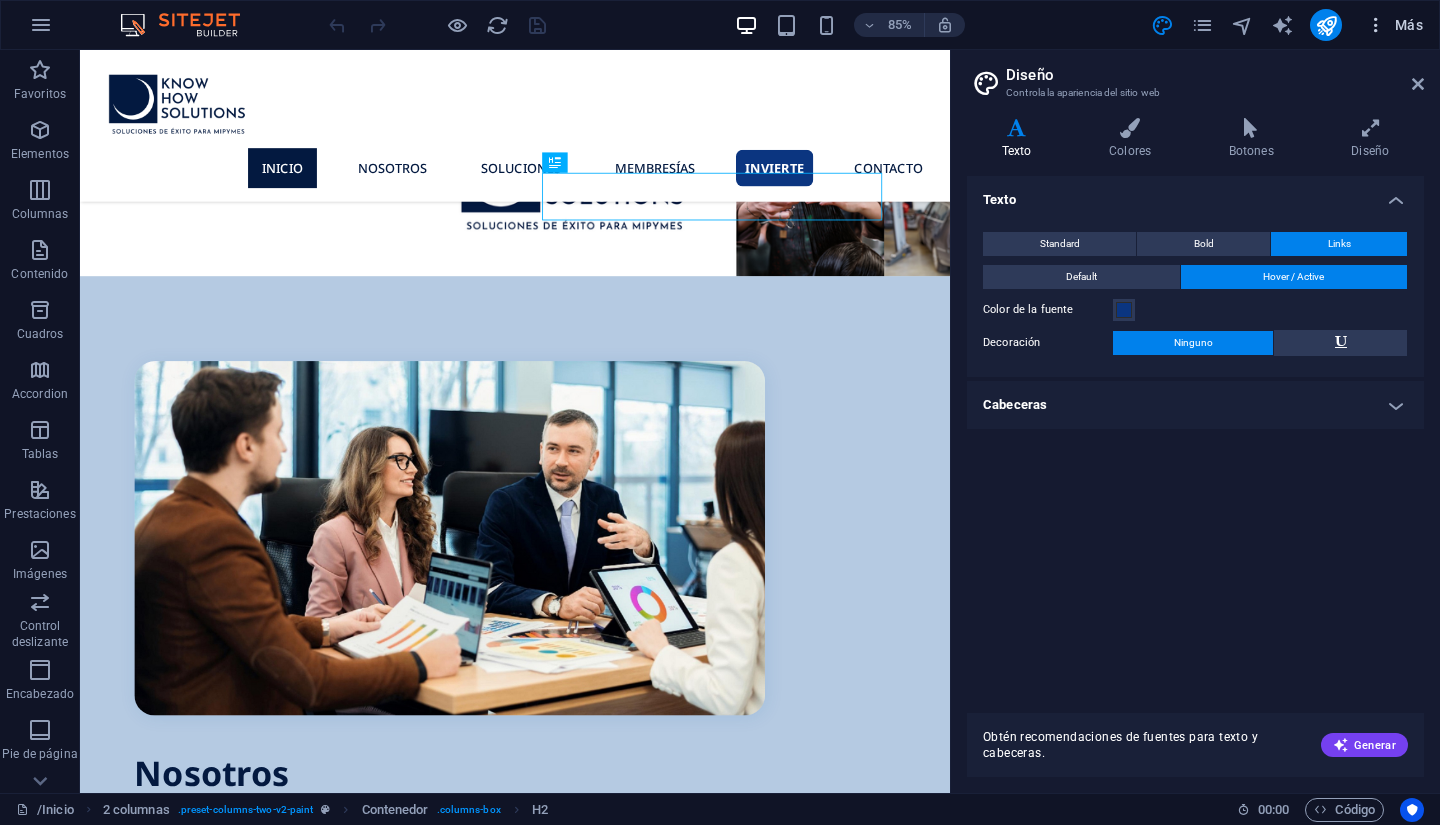 click at bounding box center [1376, 25] 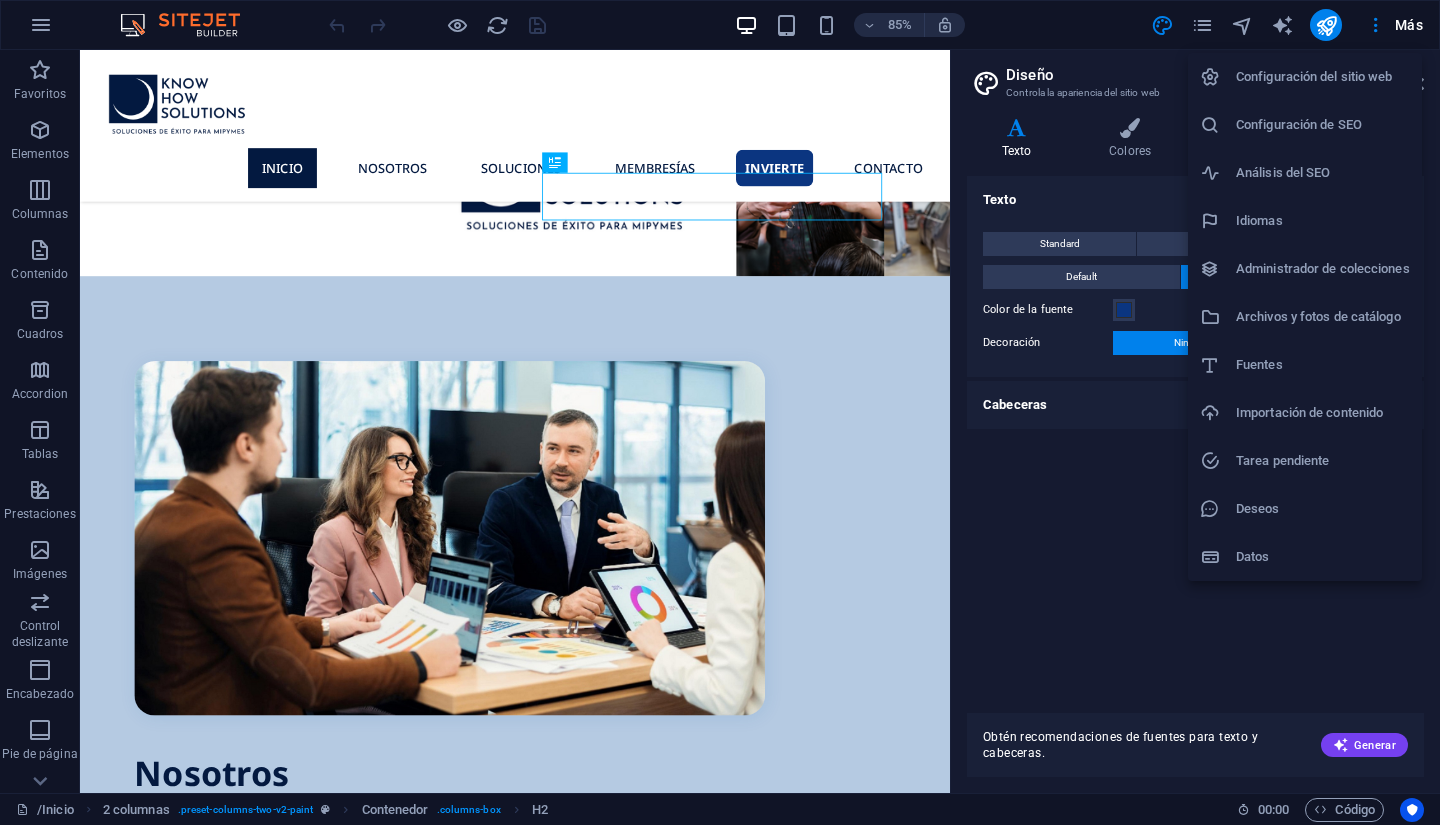 click on "Datos" at bounding box center [1323, 557] 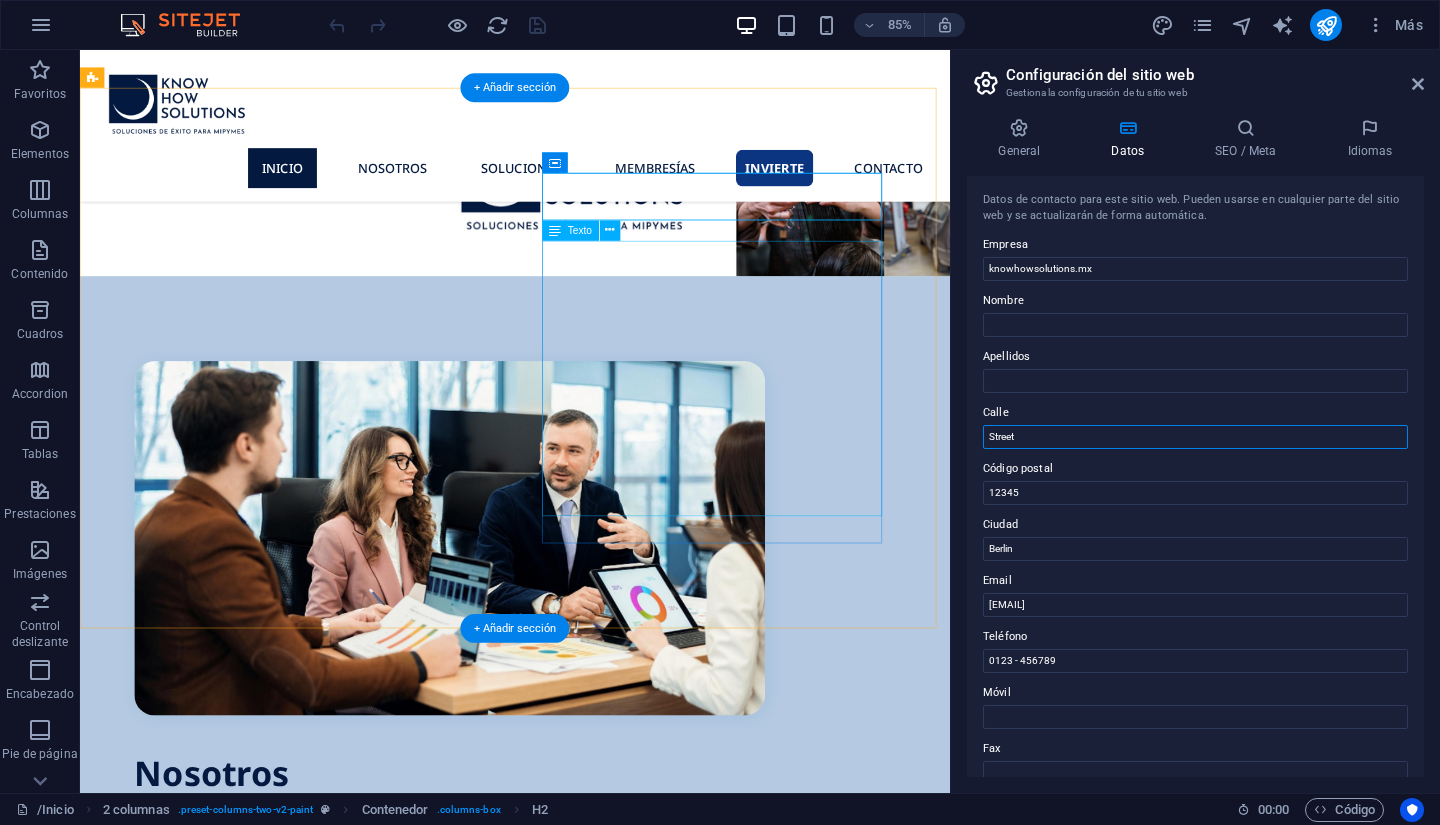 drag, startPoint x: 1128, startPoint y: 487, endPoint x: 985, endPoint y: 480, distance: 143.17122 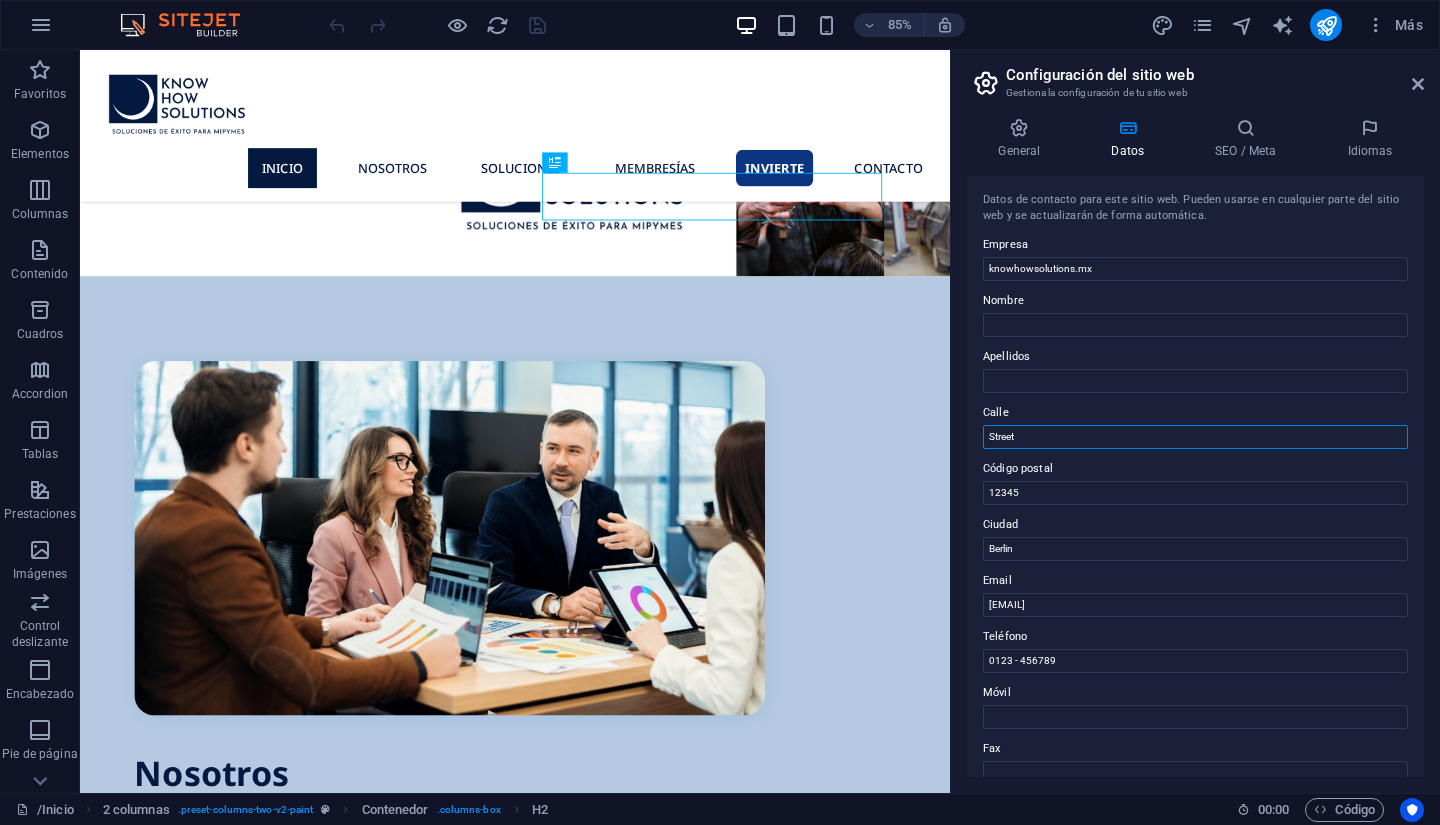 click on "Street" at bounding box center (1195, 437) 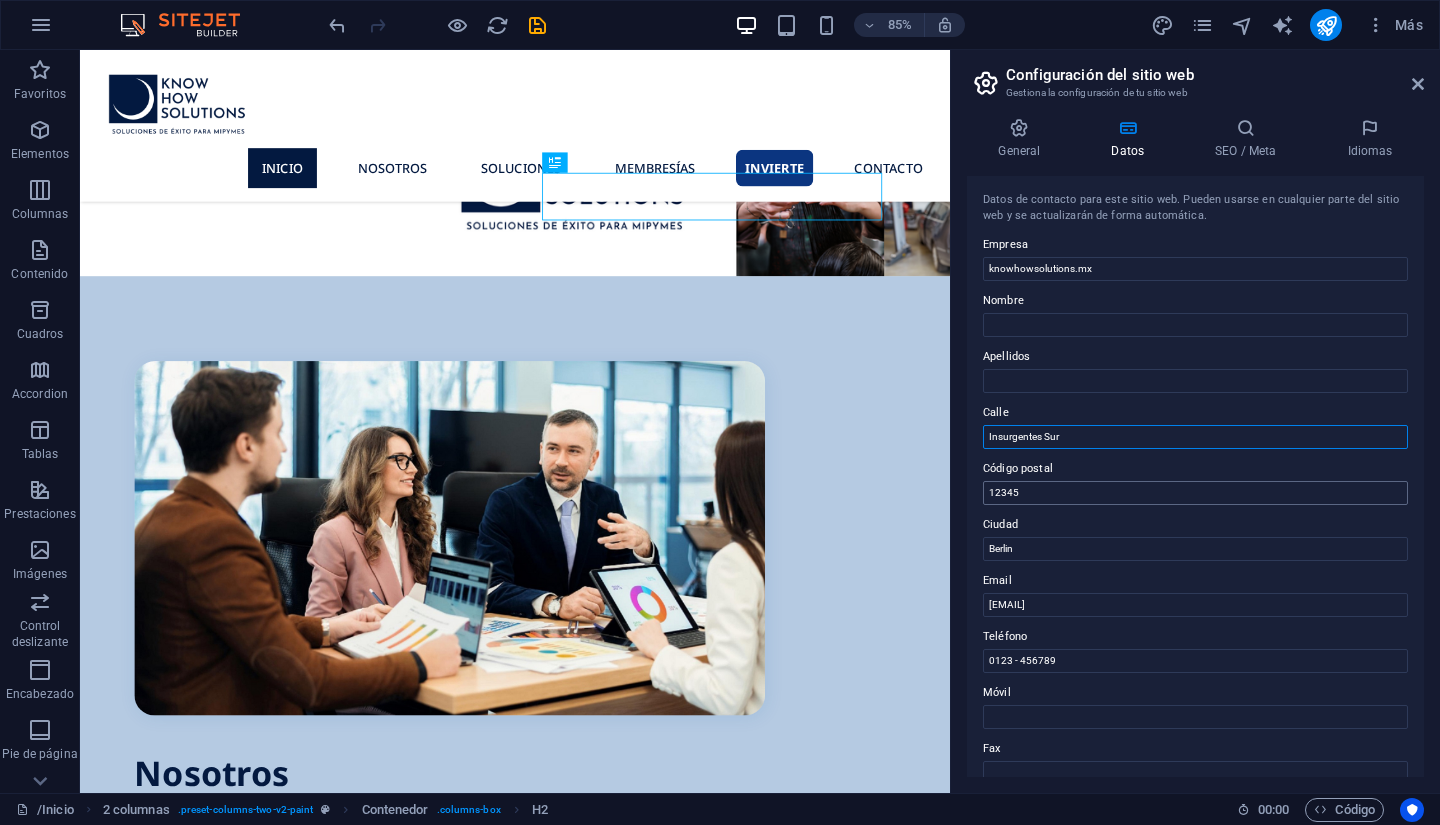 type on "Insurgentes Sur" 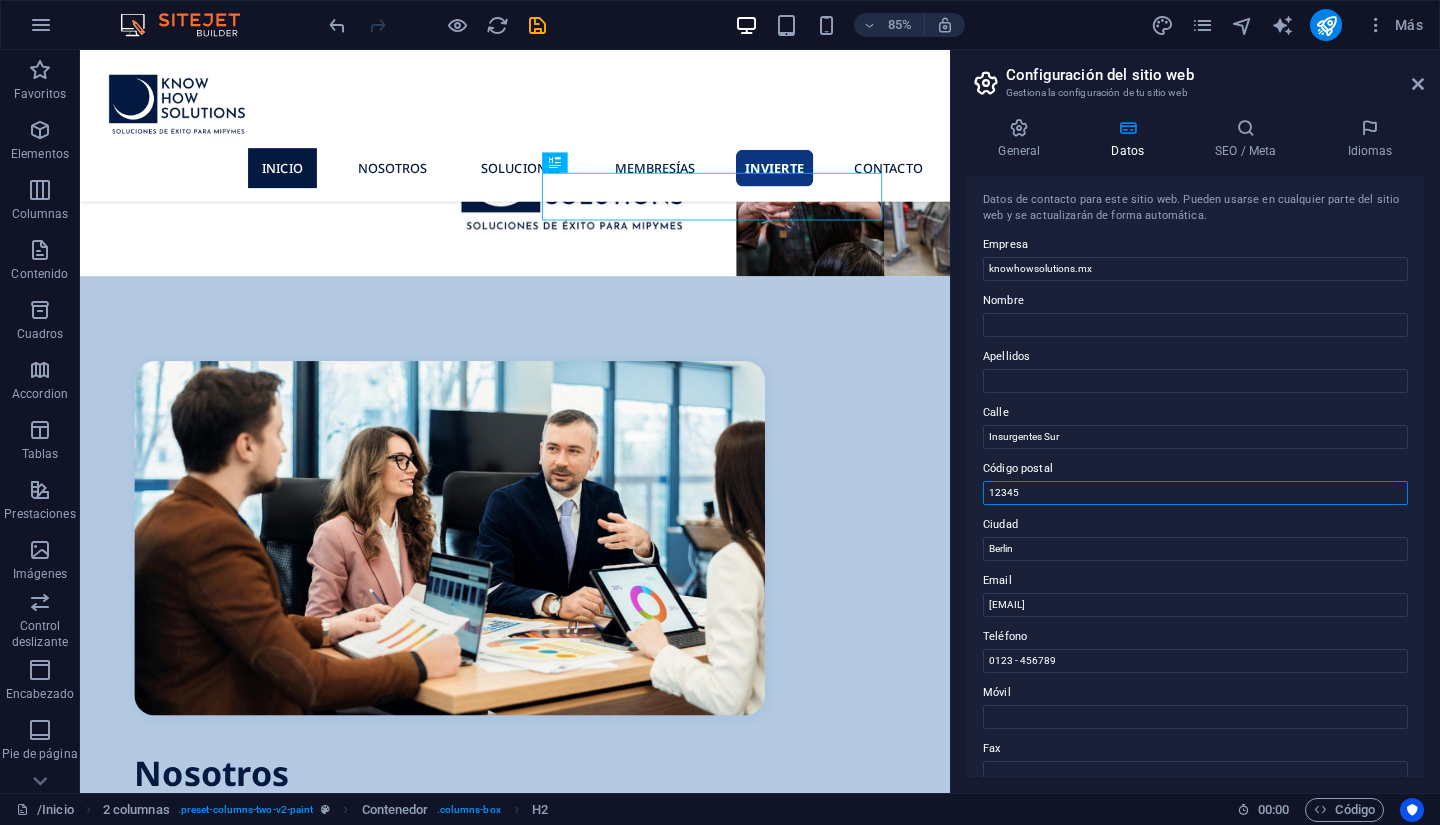 click on "12345" at bounding box center [1195, 493] 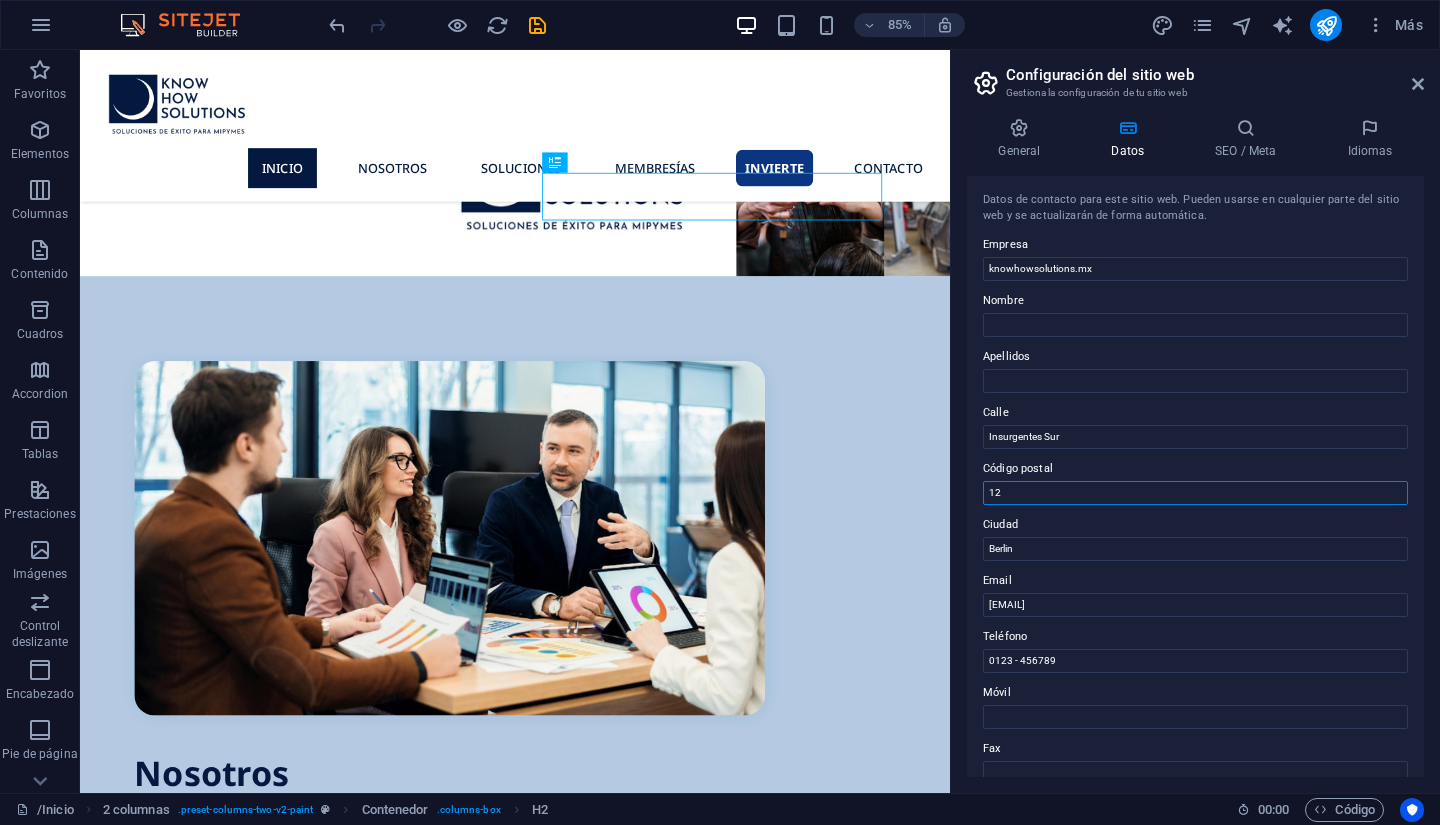 type on "1" 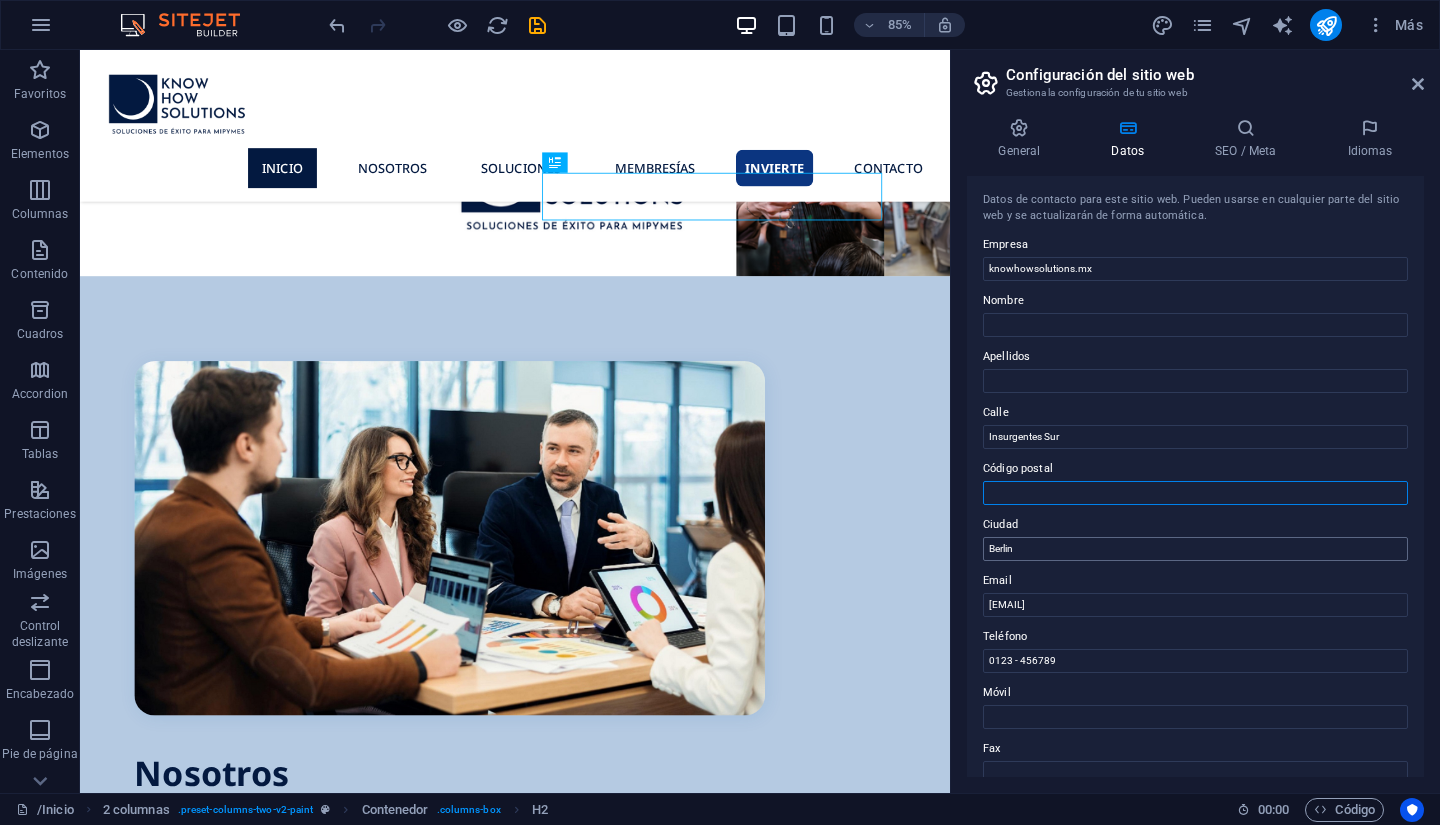 type 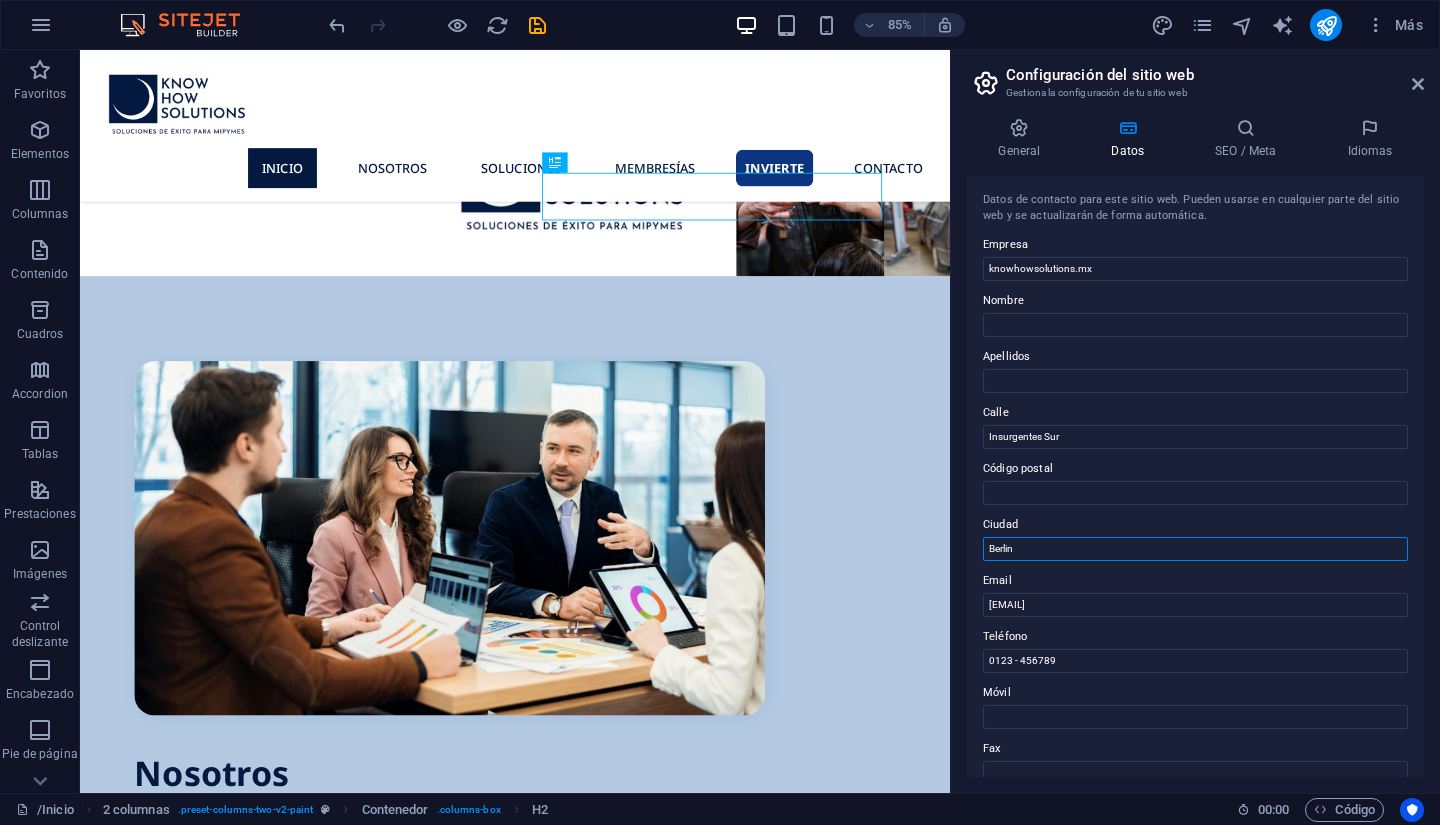 drag, startPoint x: 1154, startPoint y: 591, endPoint x: 1090, endPoint y: 641, distance: 81.21576 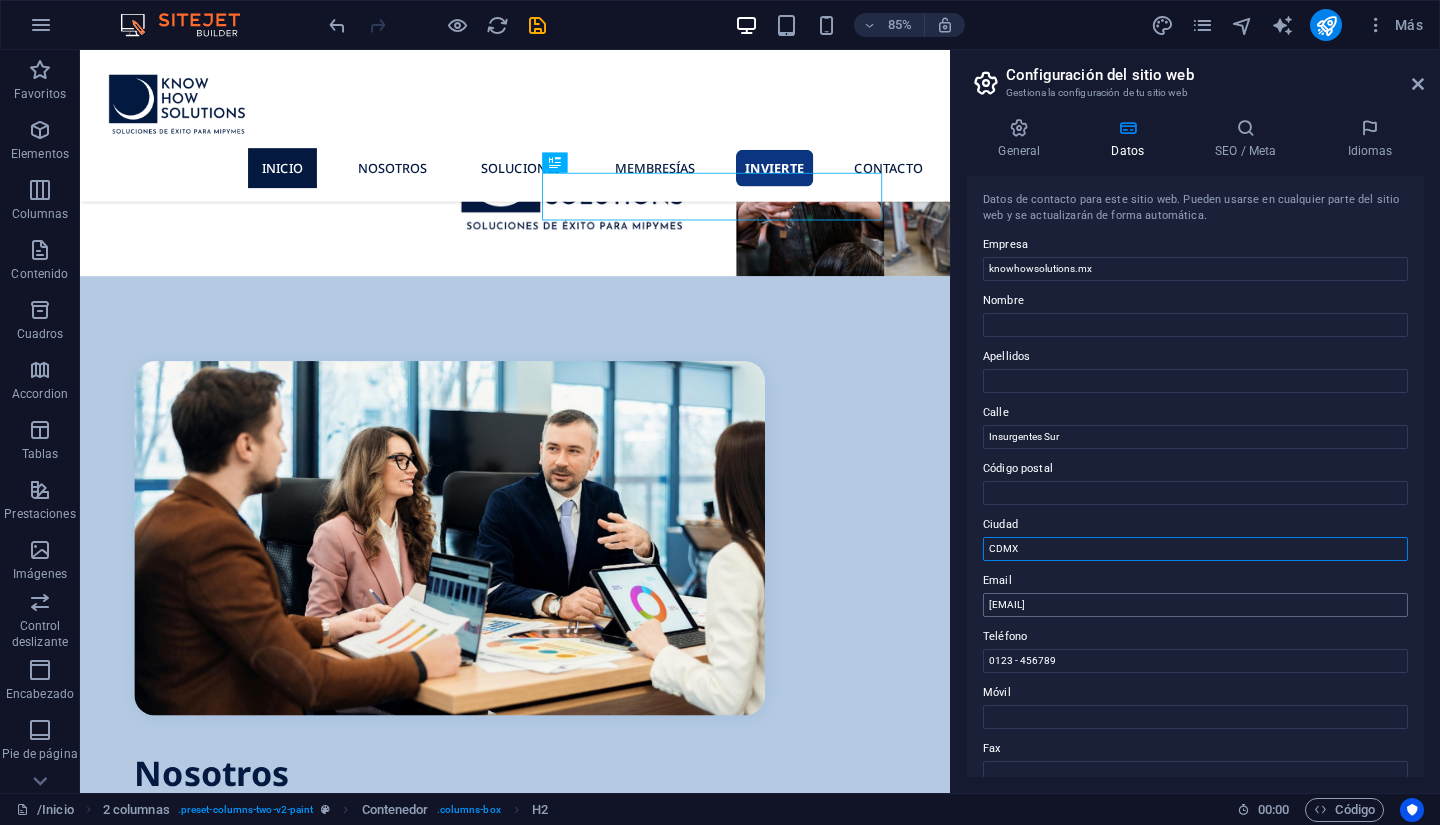 type on "CDMX" 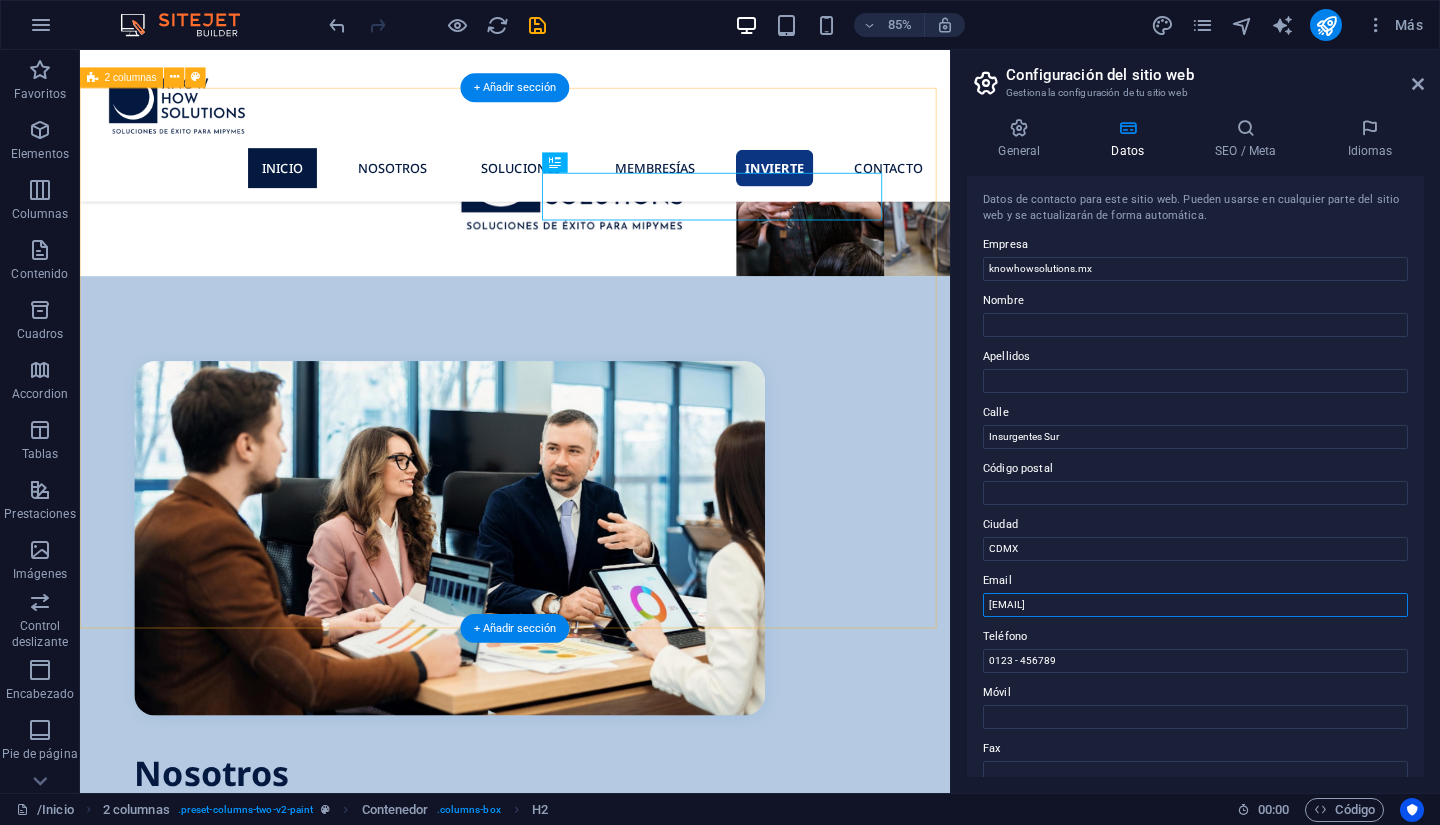 drag, startPoint x: 1336, startPoint y: 649, endPoint x: 908, endPoint y: 701, distance: 431.1473 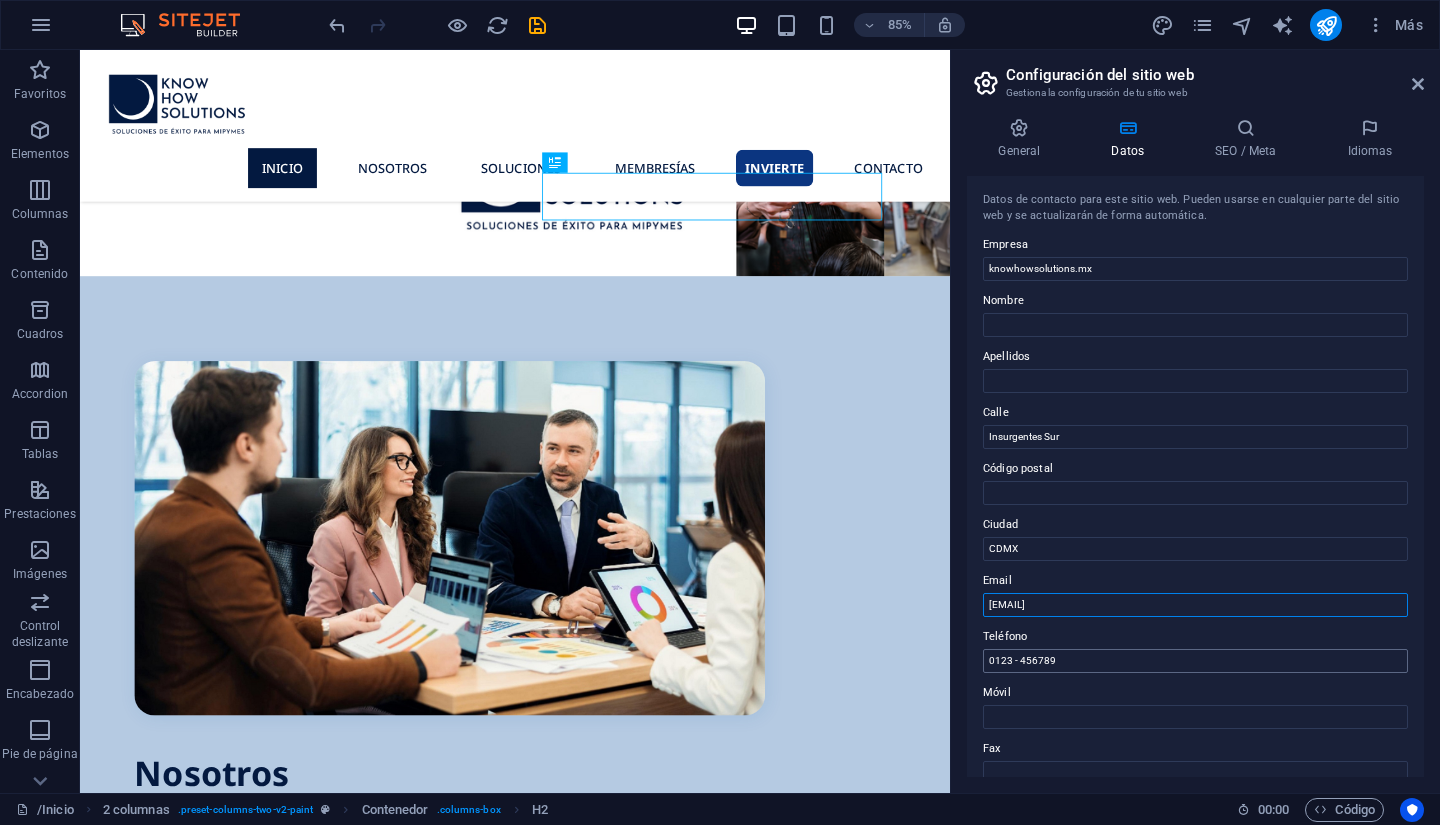 type on "[EMAIL]" 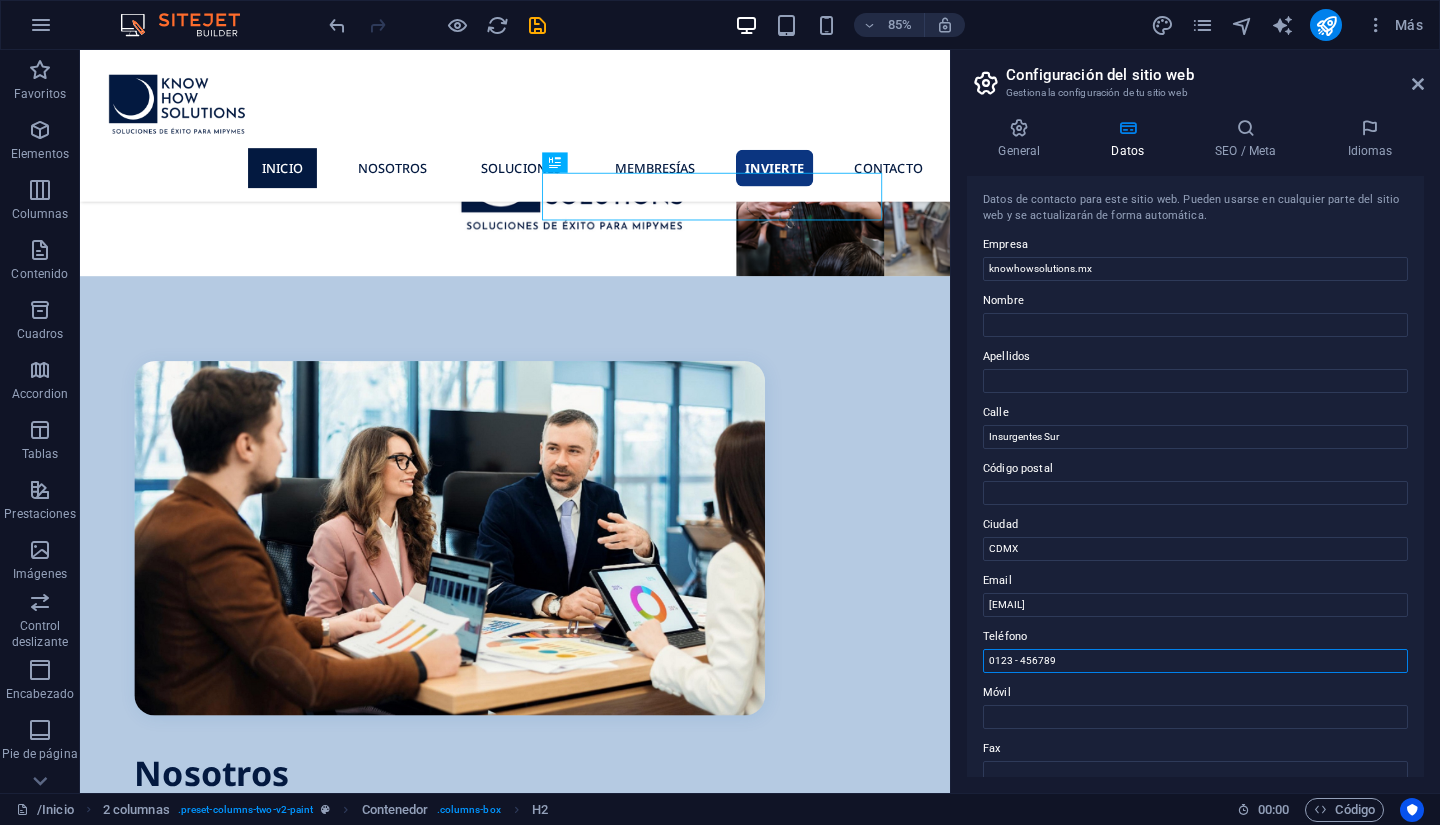 click on "0123 - 456789" at bounding box center [1195, 661] 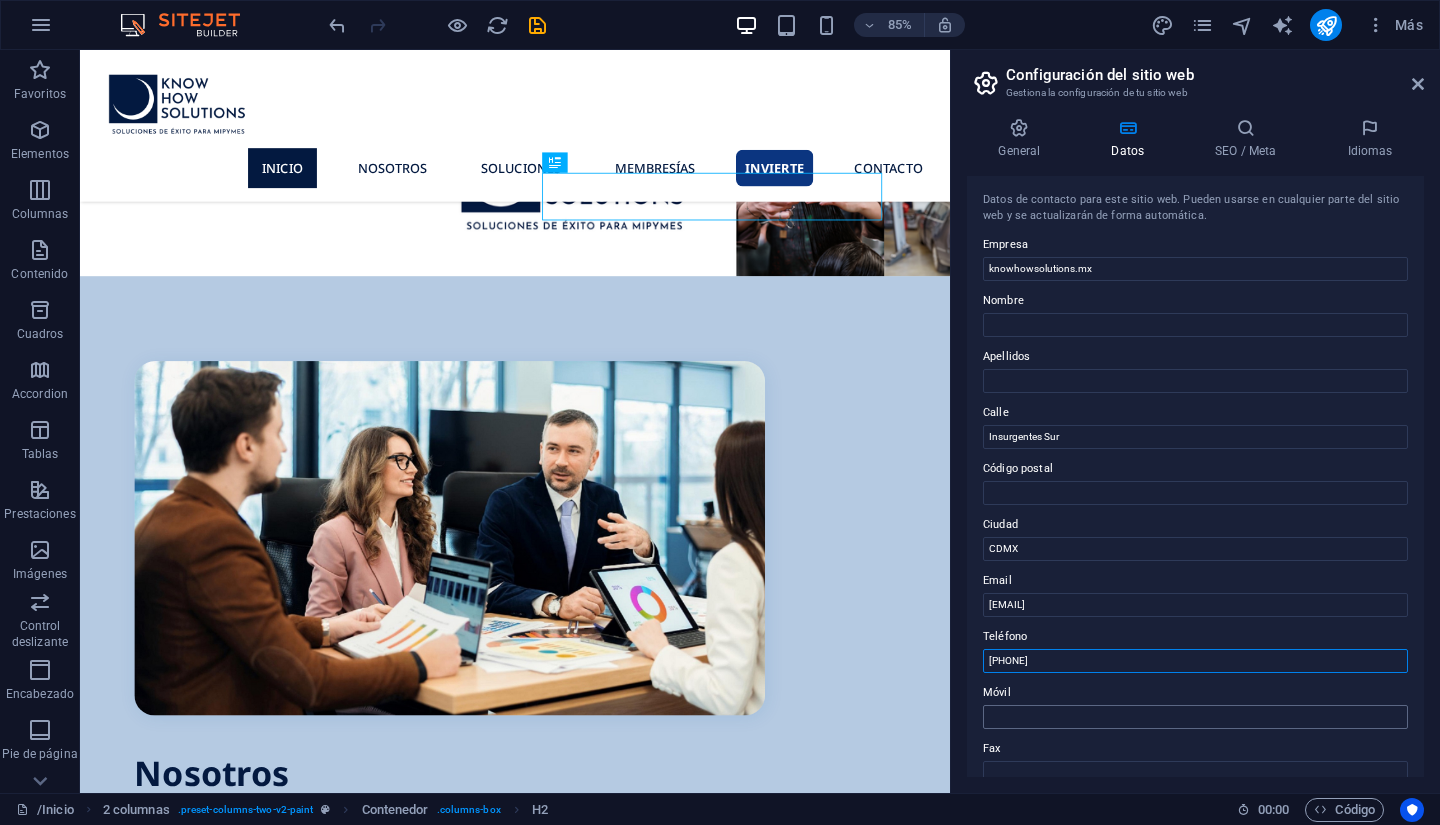 type on "[PHONE]" 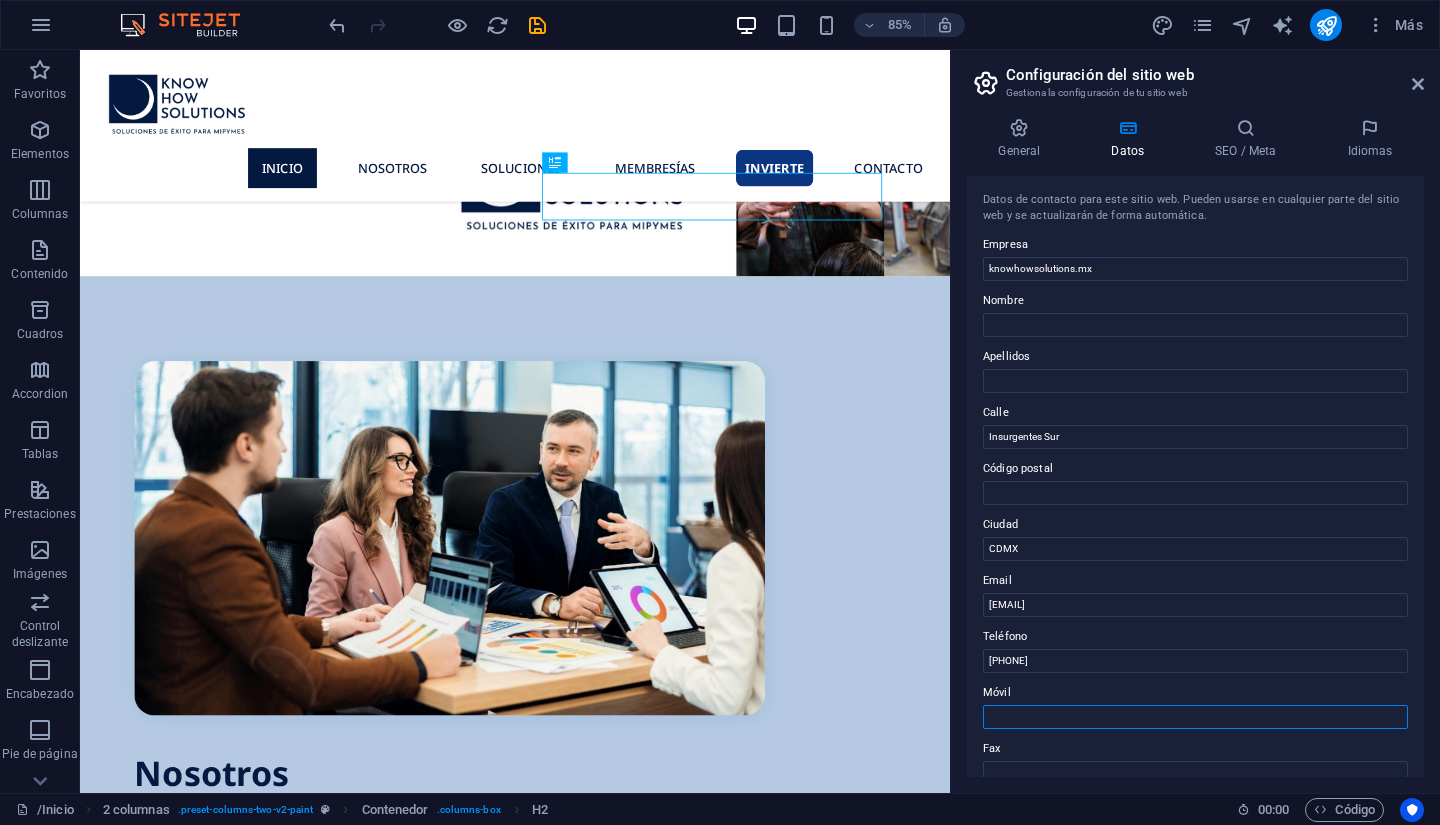 click on "Móvil" at bounding box center (1195, 717) 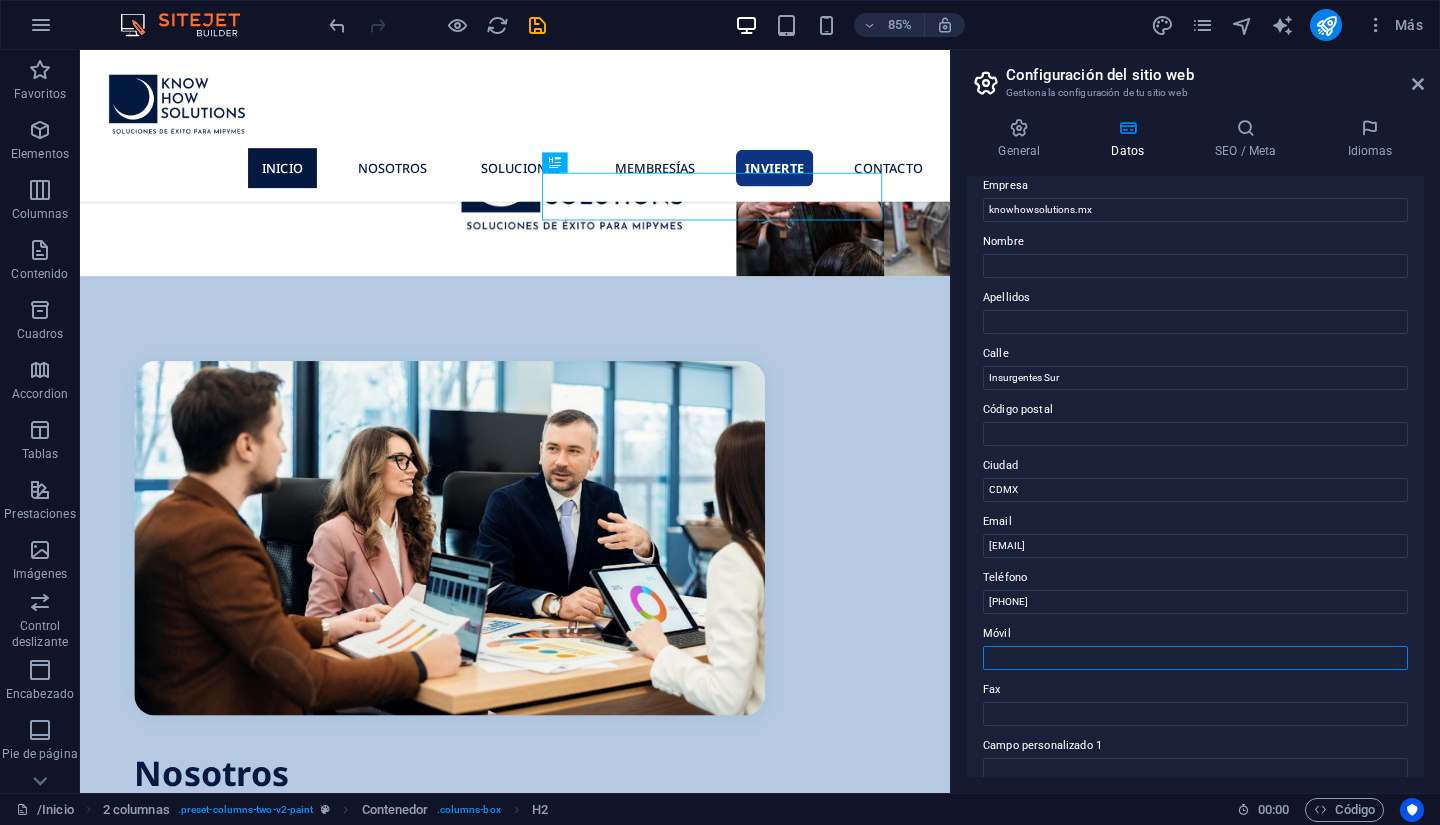 scroll, scrollTop: 0, scrollLeft: 0, axis: both 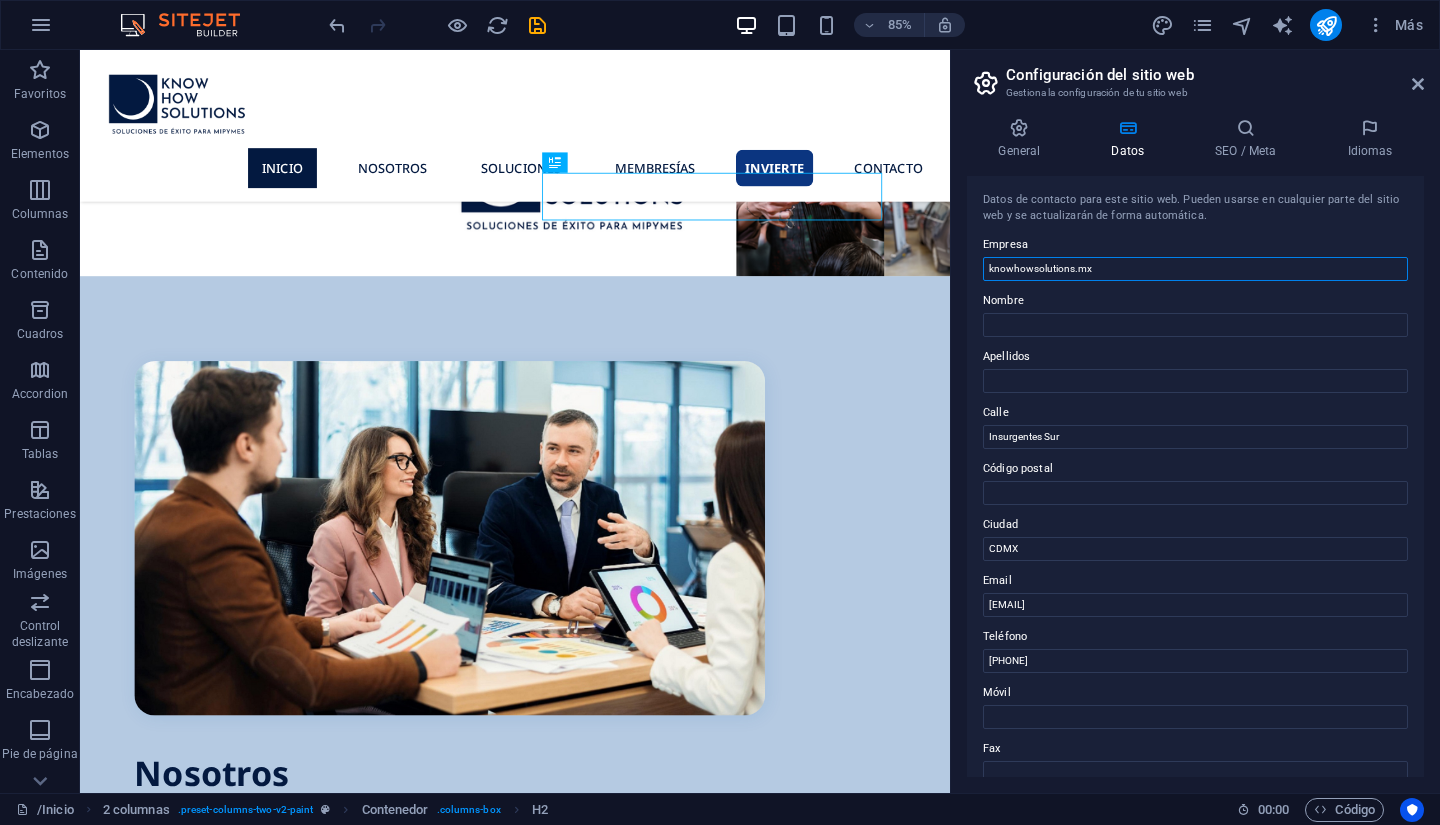 click on "knowhowsolutions.mx" at bounding box center (1195, 269) 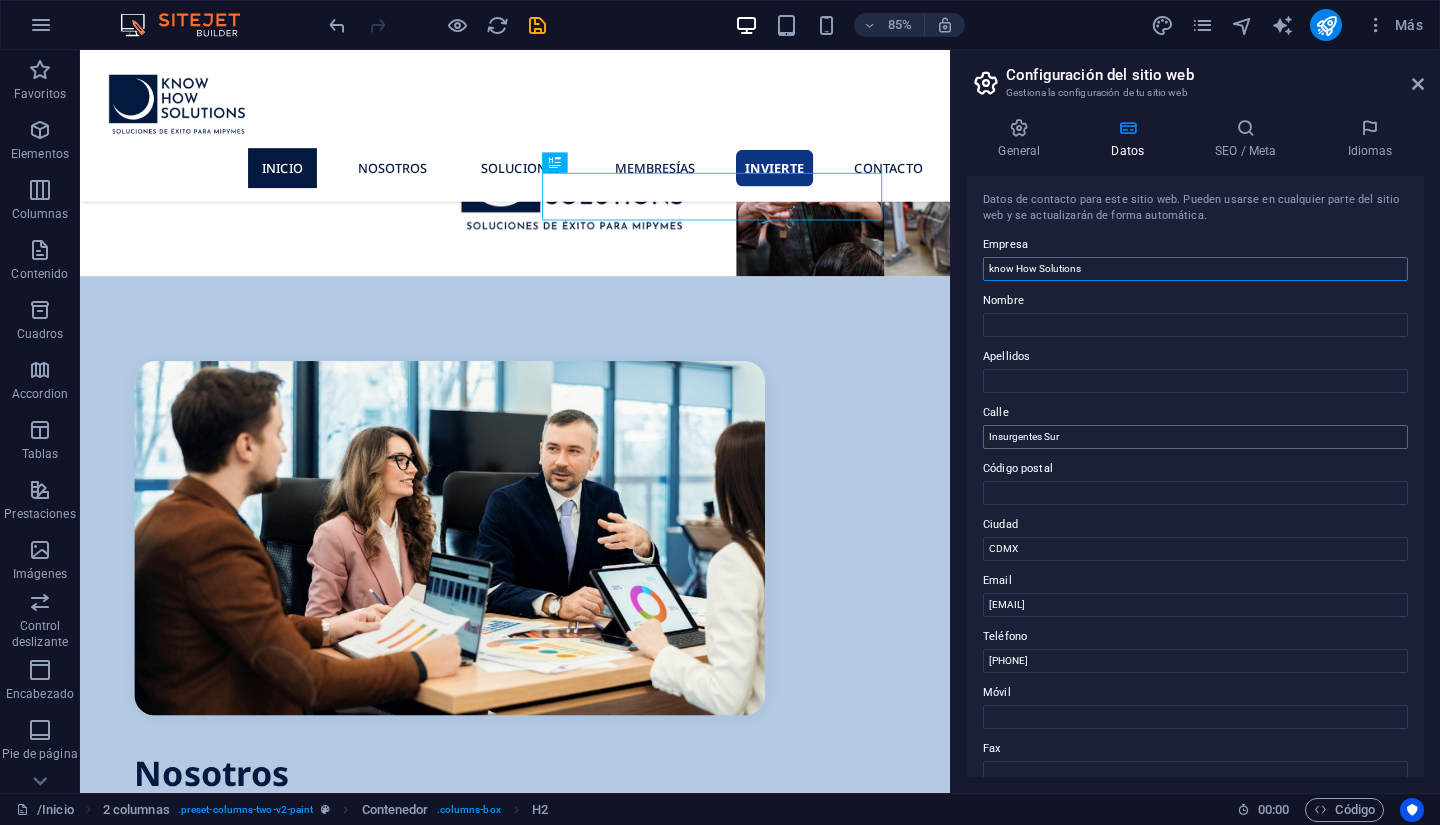 type on "know How Solutions" 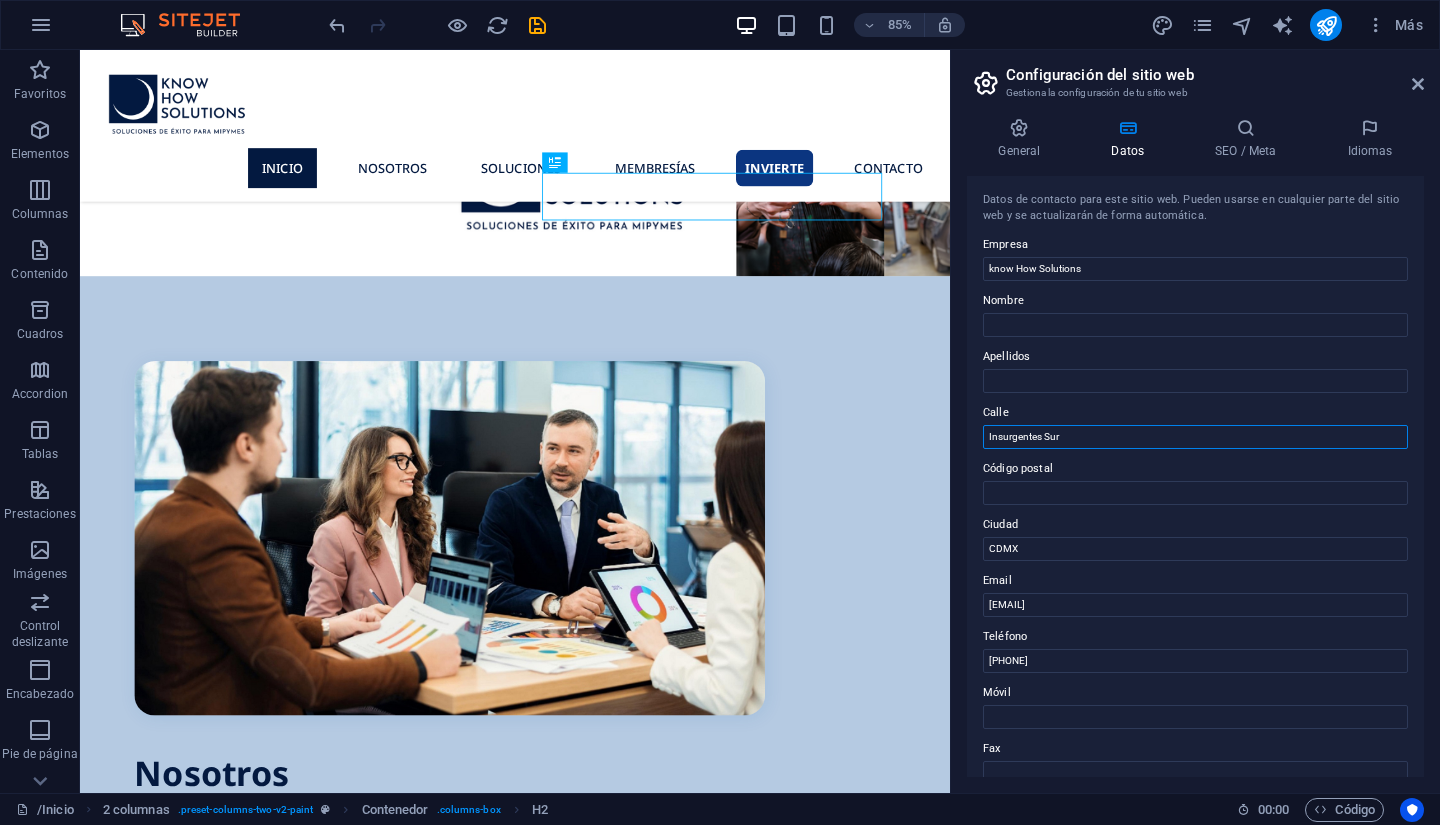 click on "Insurgentes Sur" at bounding box center [1195, 437] 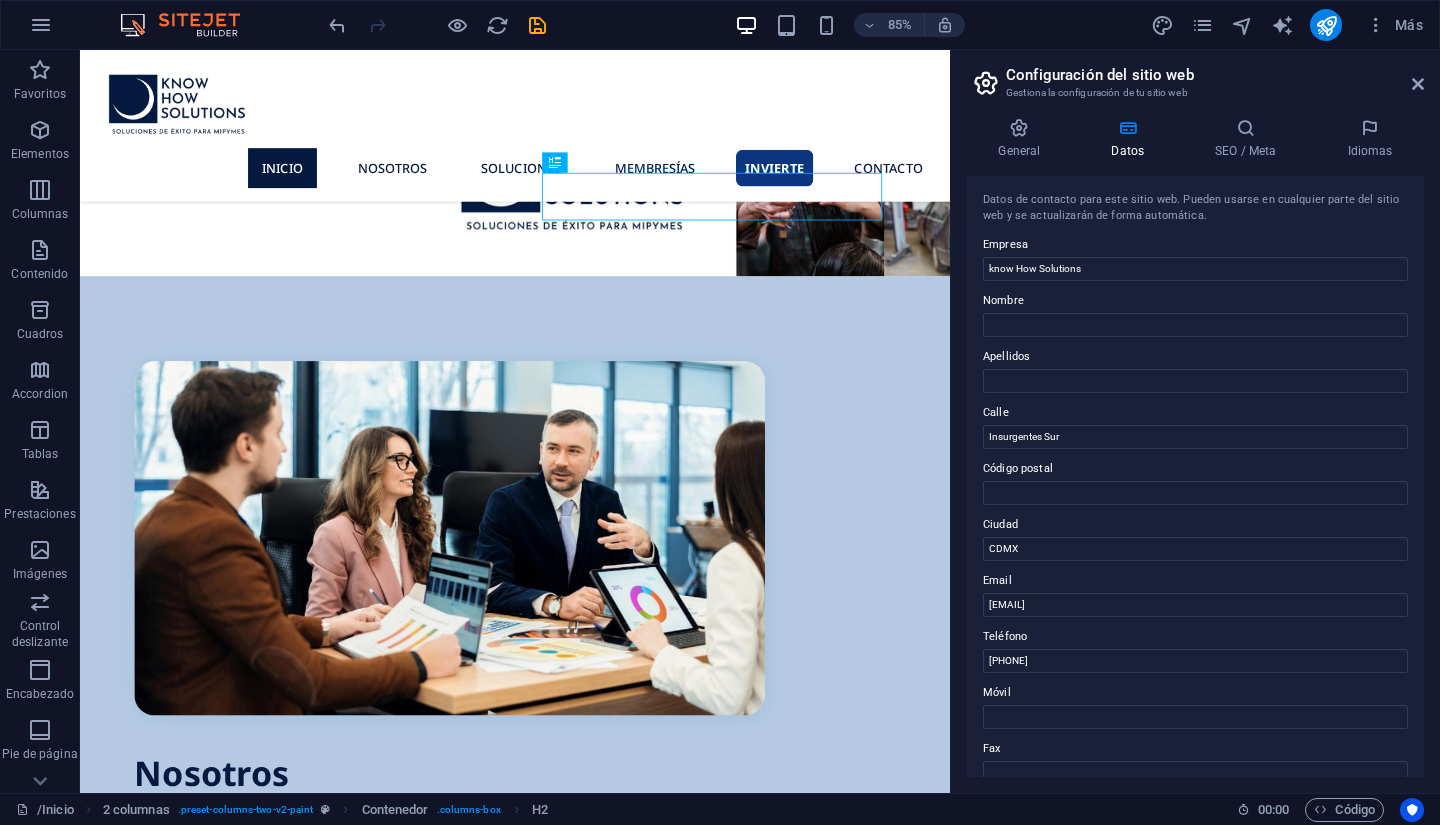 click on "Apellidos" at bounding box center (1195, 357) 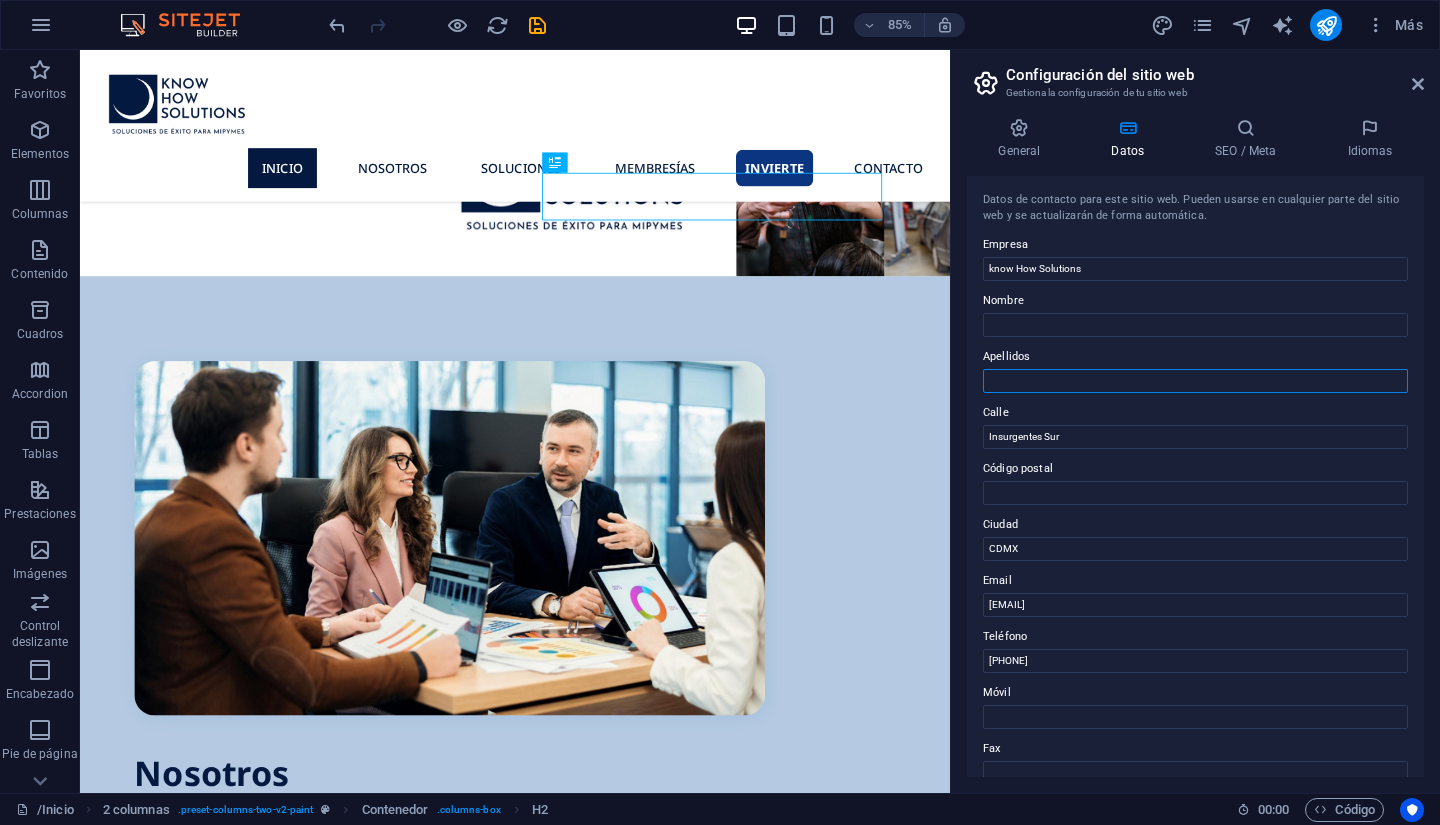 click on "Apellidos" at bounding box center [1195, 381] 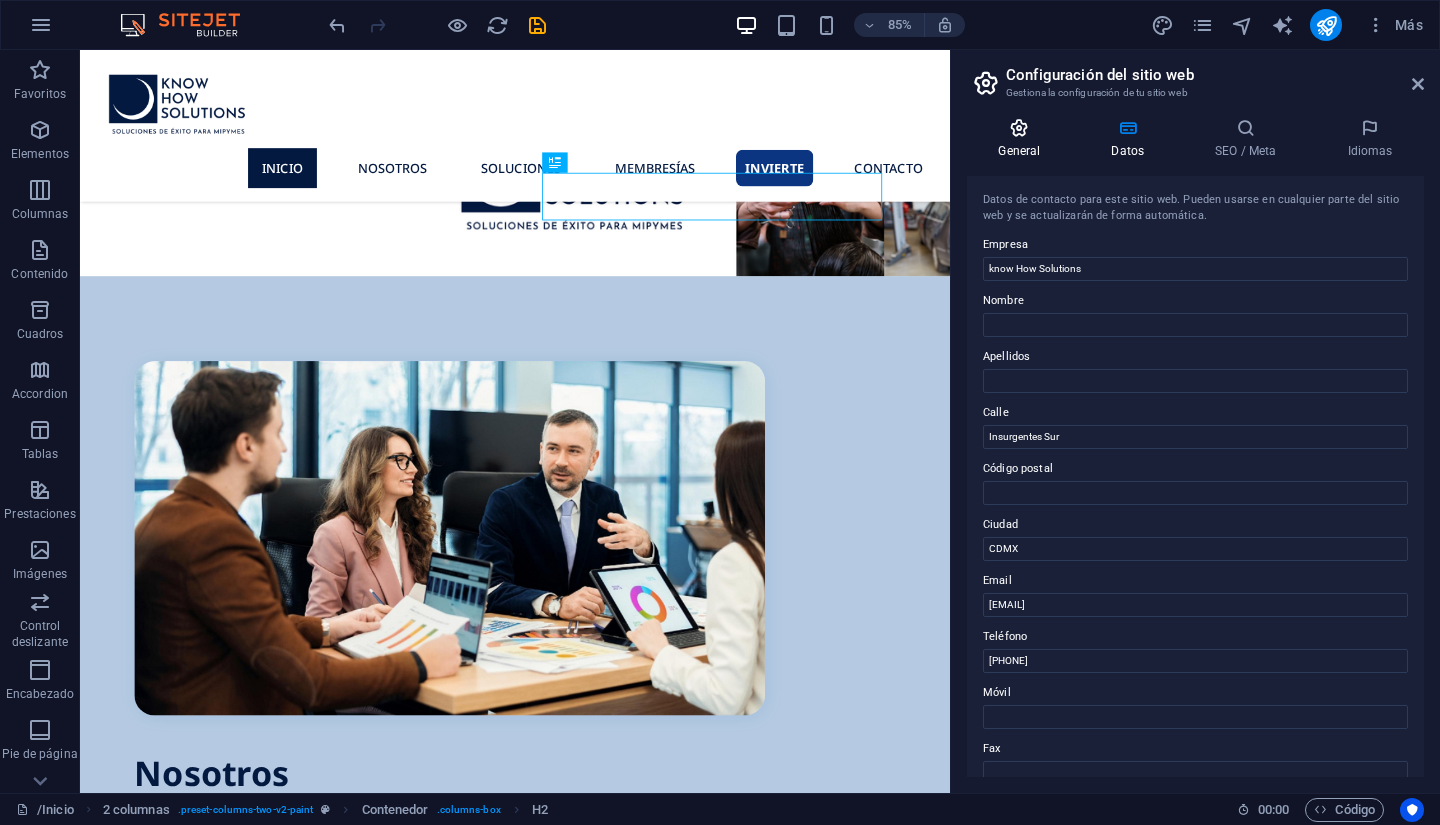 click on "General" at bounding box center [1023, 139] 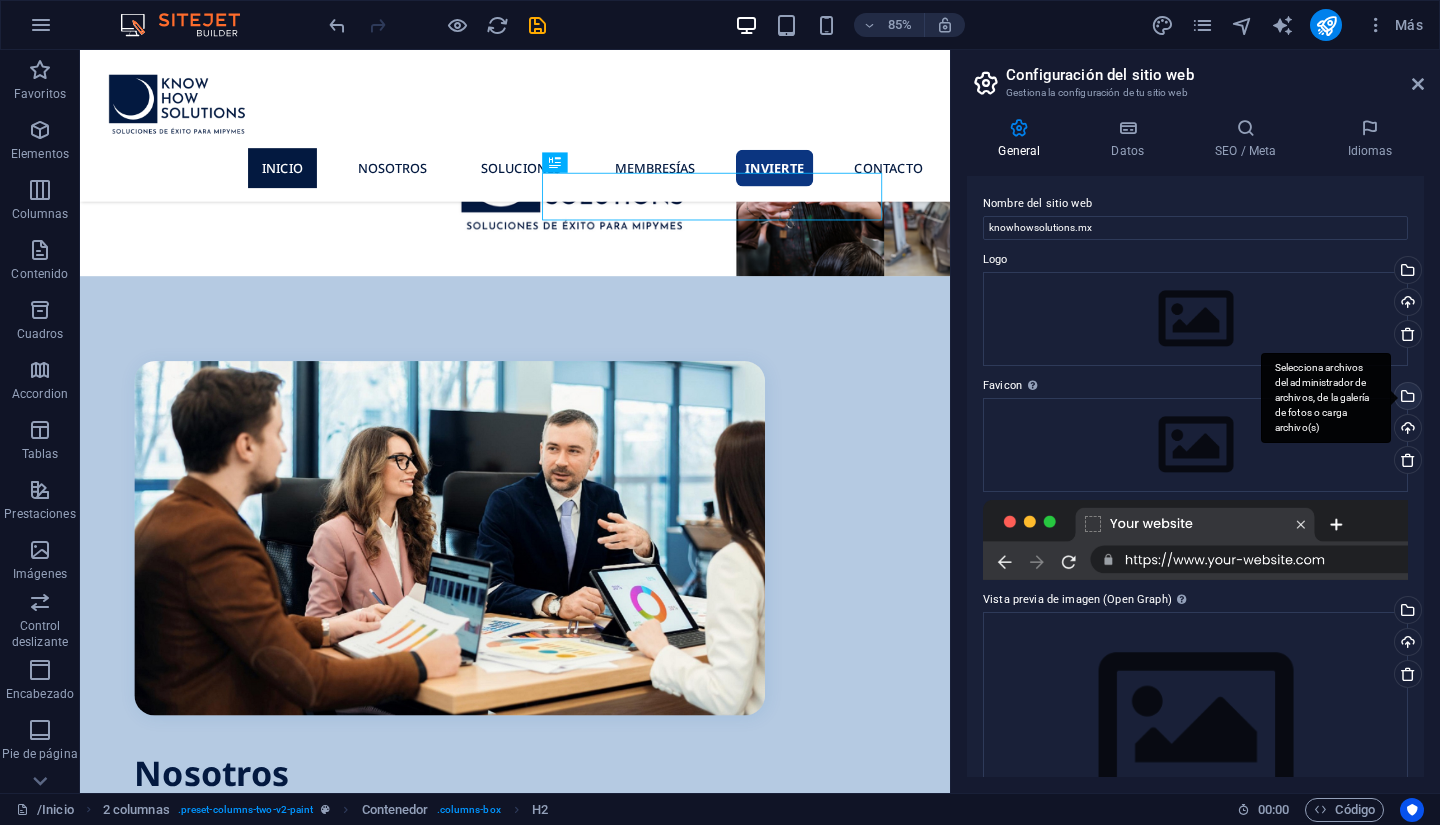 click on "Selecciona archivos del administrador de archivos, de la galería de fotos o carga archivo(s)" at bounding box center [1406, 398] 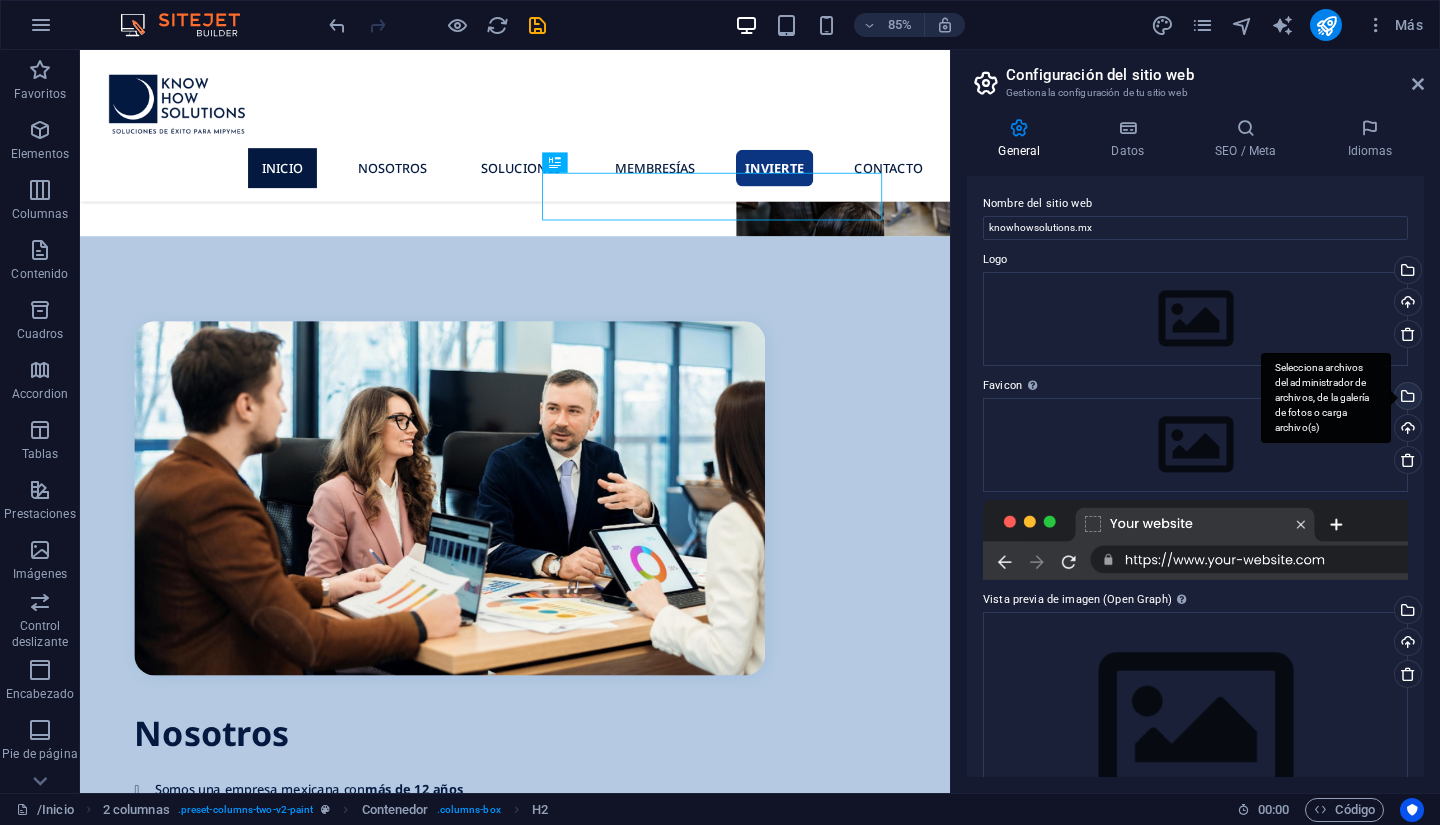 scroll, scrollTop: 653, scrollLeft: 0, axis: vertical 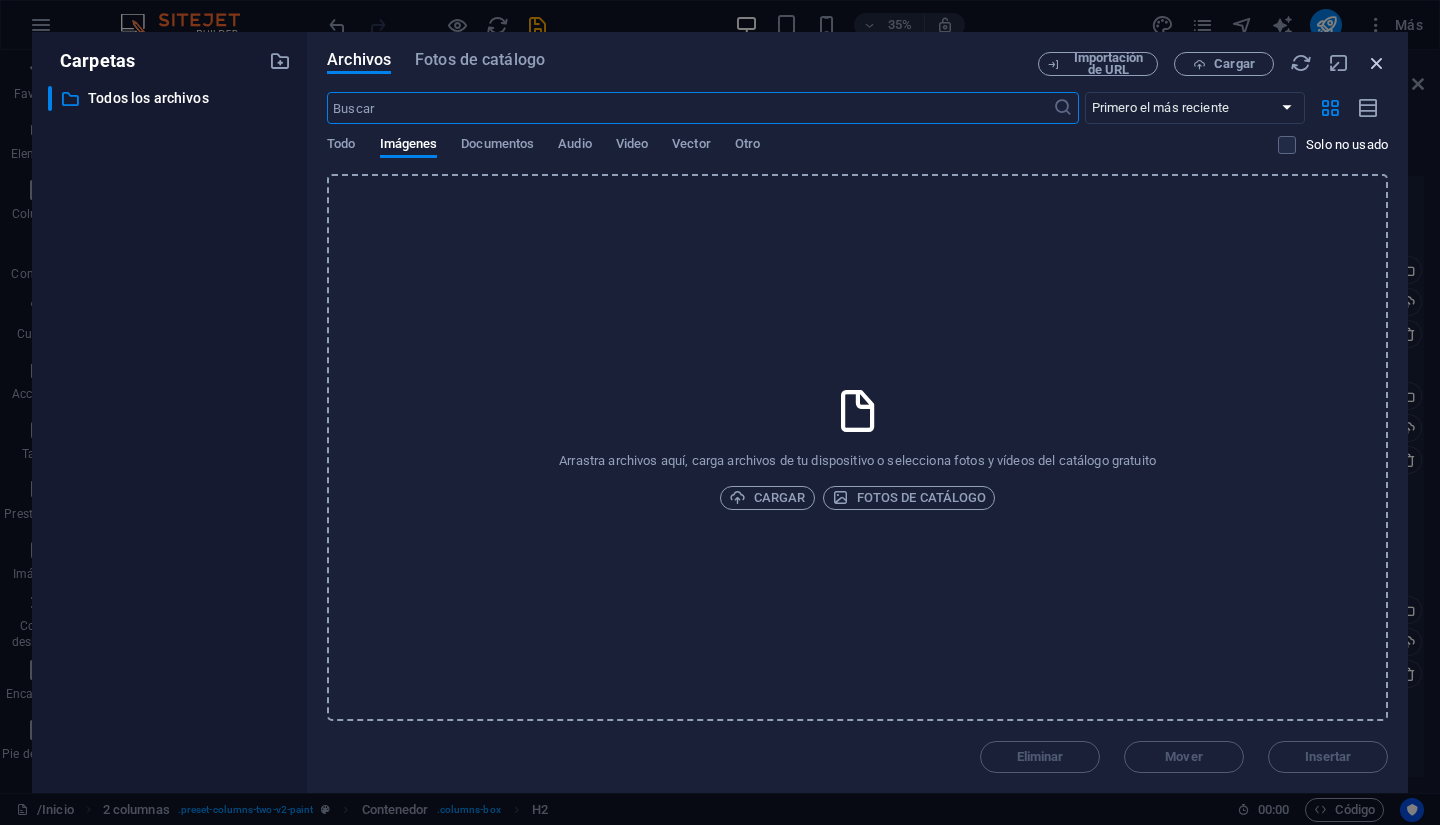 click at bounding box center (1377, 63) 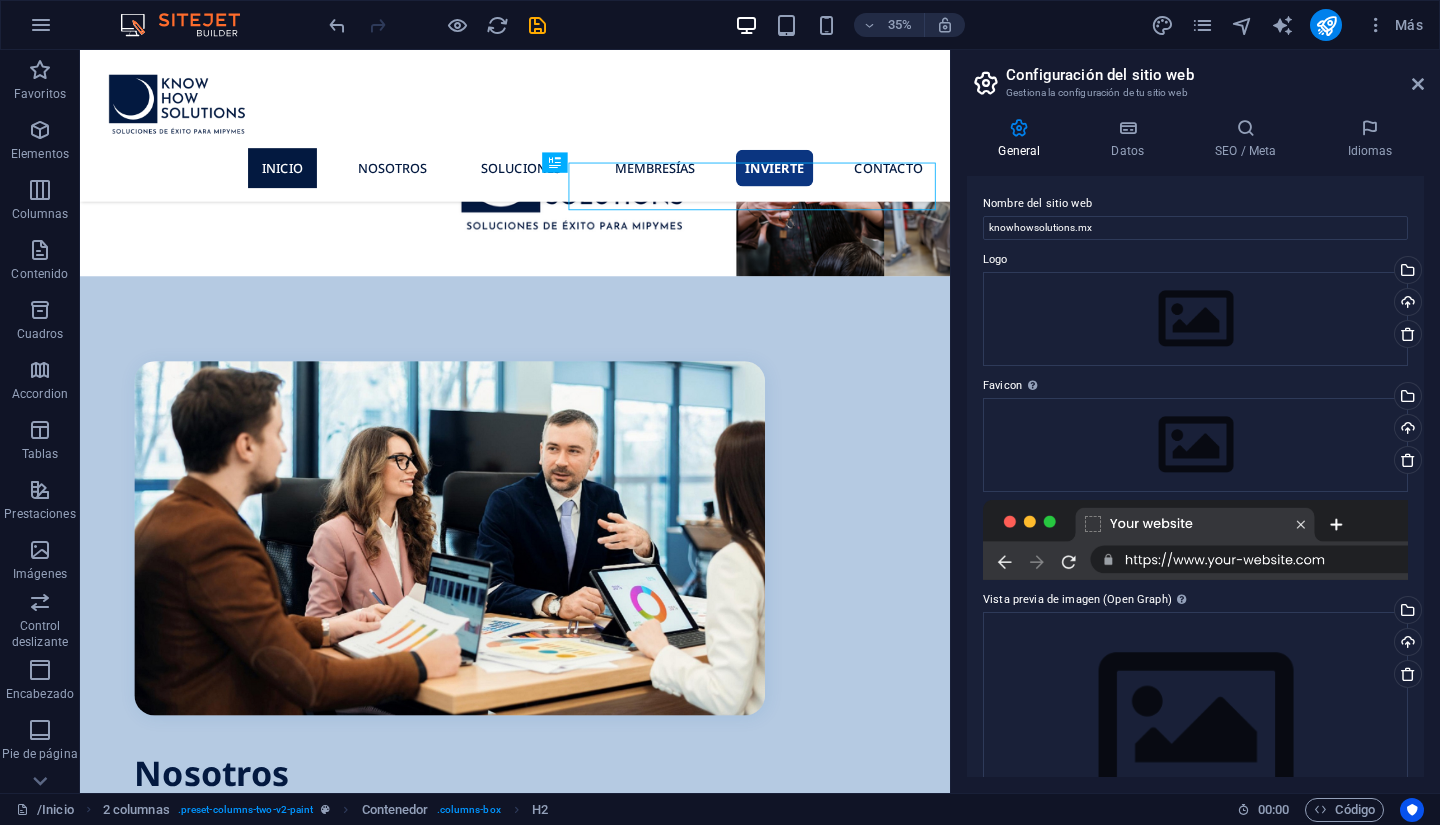 scroll, scrollTop: 700, scrollLeft: 0, axis: vertical 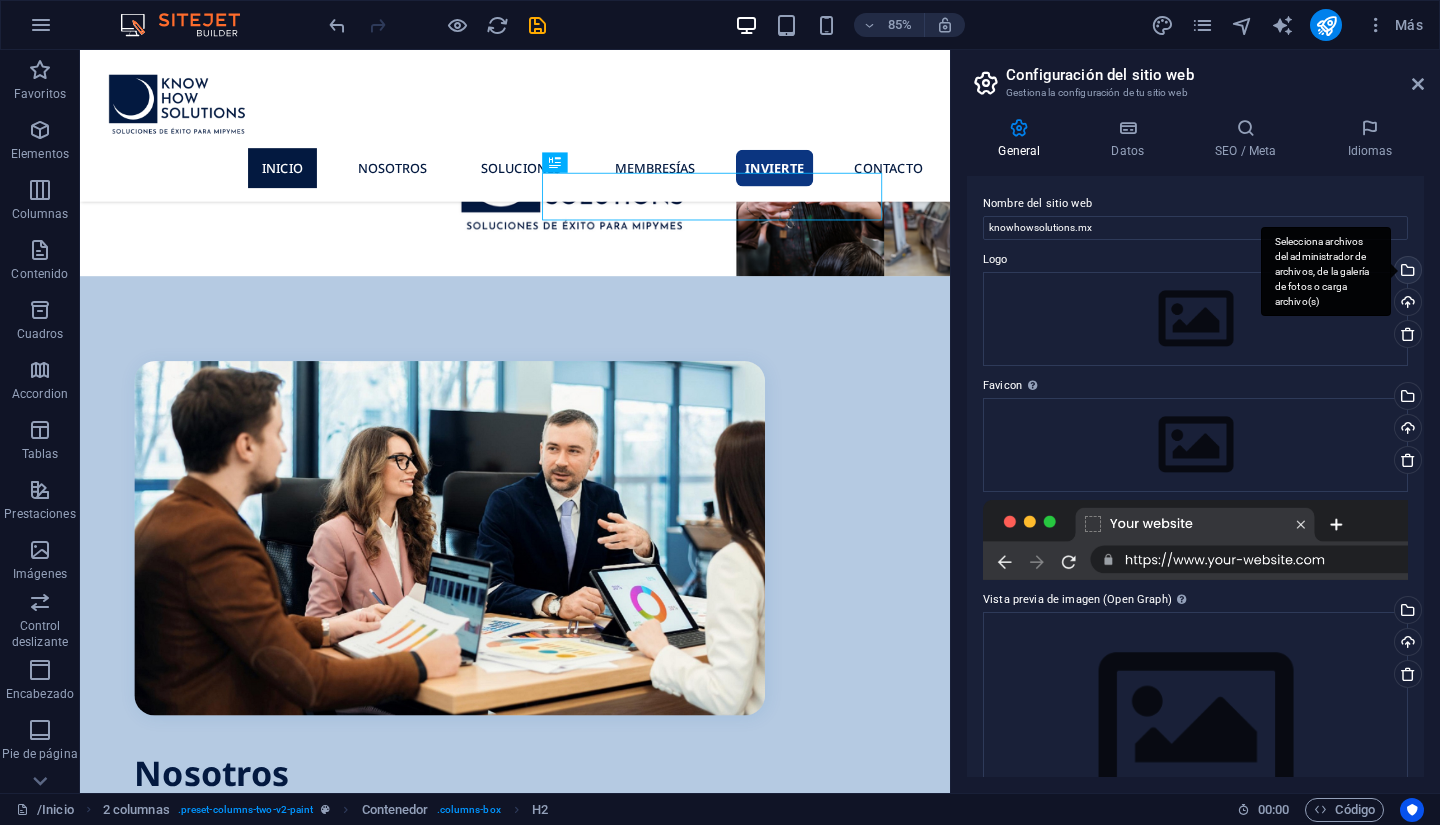 click on "Selecciona archivos del administrador de archivos, de la galería de fotos o carga archivo(s)" at bounding box center [1406, 272] 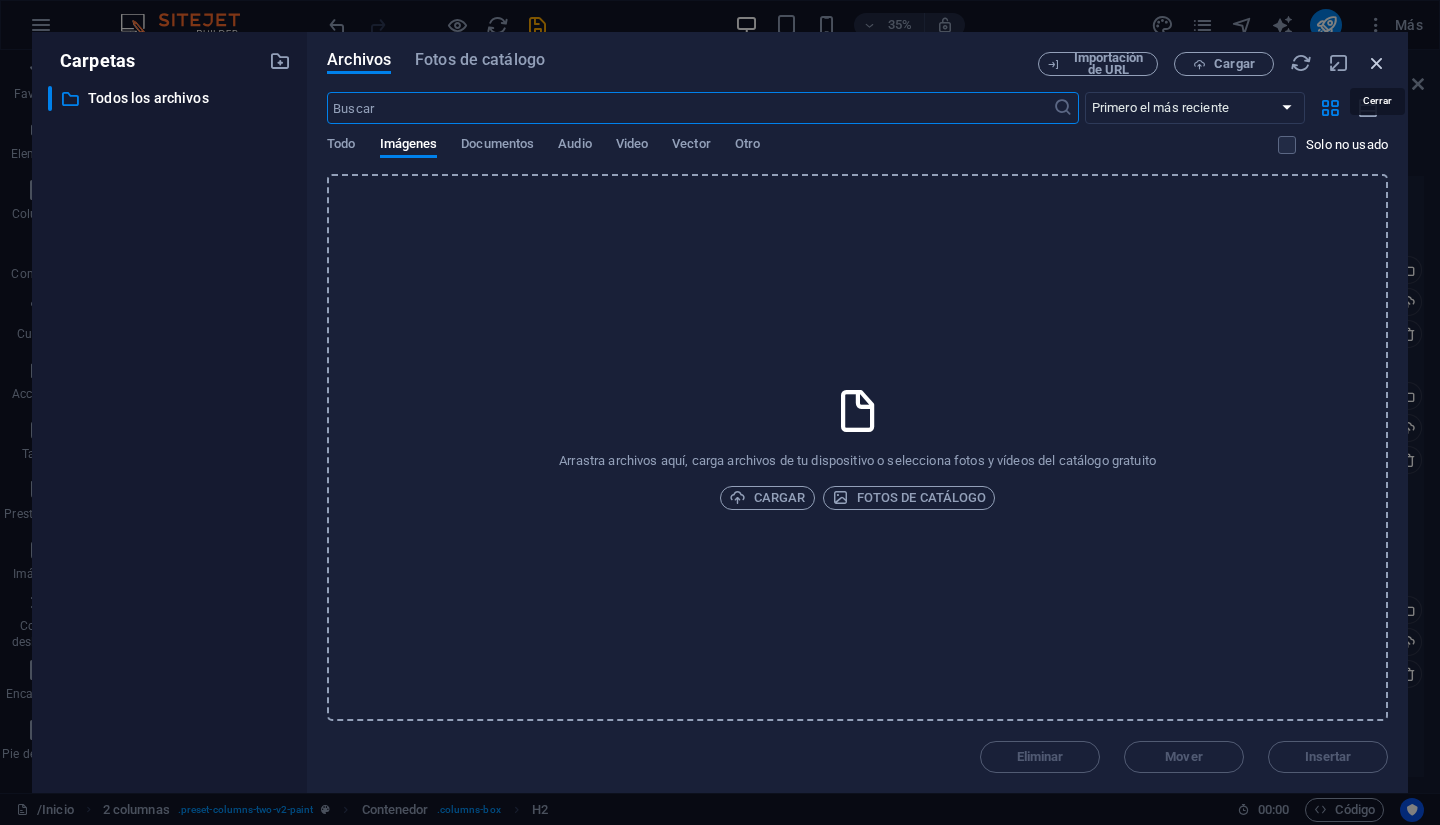click at bounding box center [1377, 63] 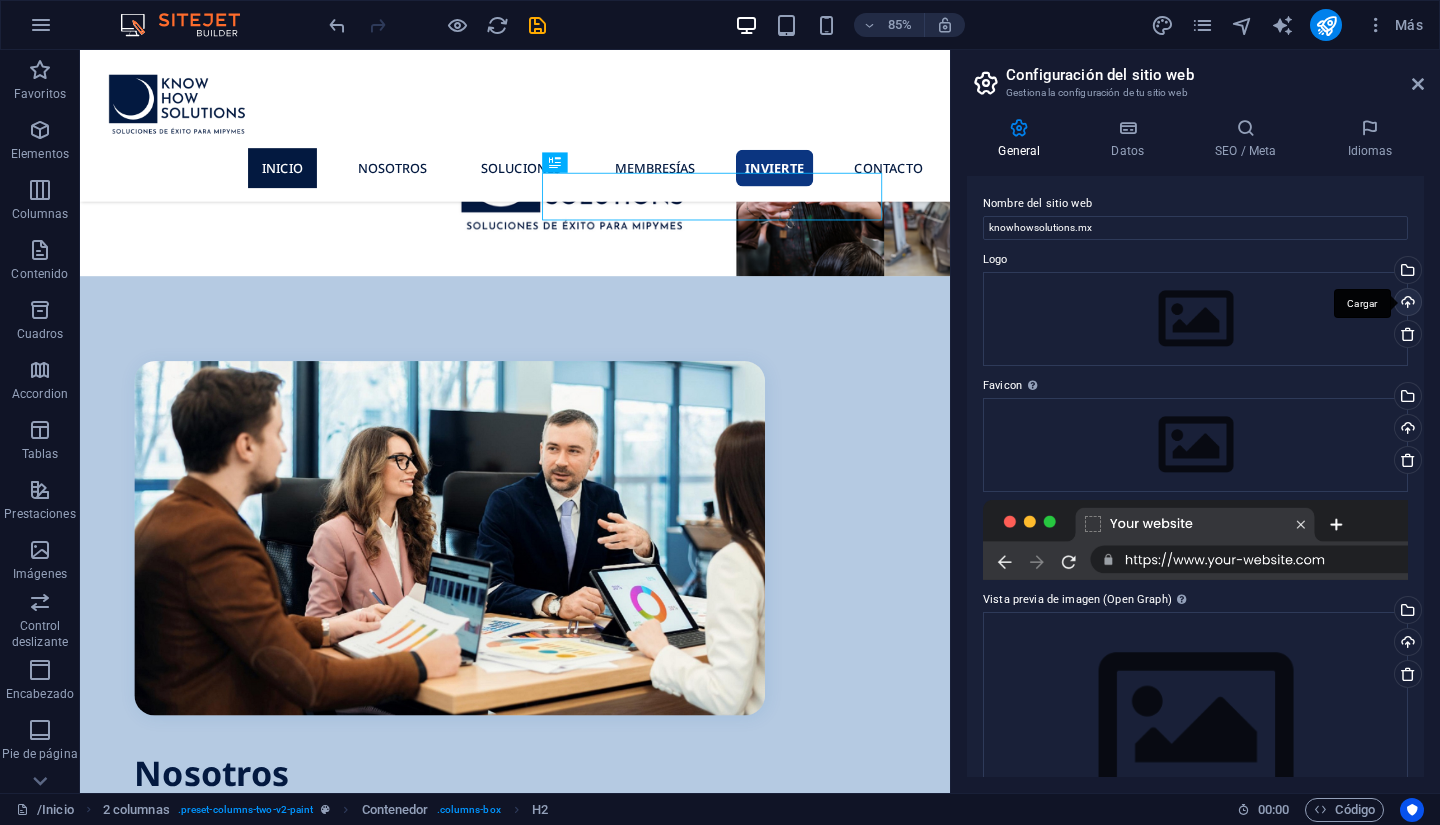 click on "Cargar" at bounding box center [1406, 304] 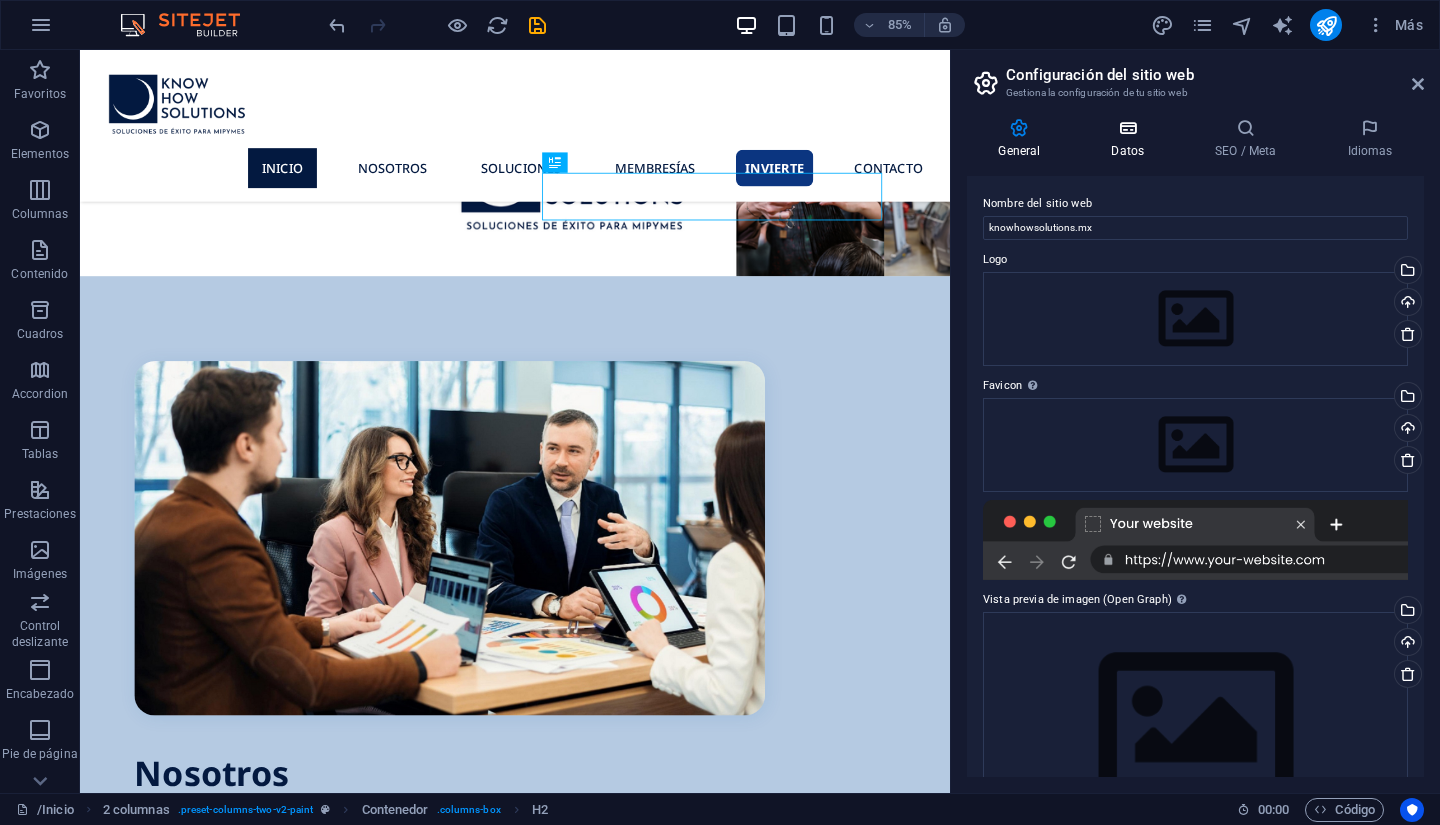 click on "Datos" at bounding box center (1132, 139) 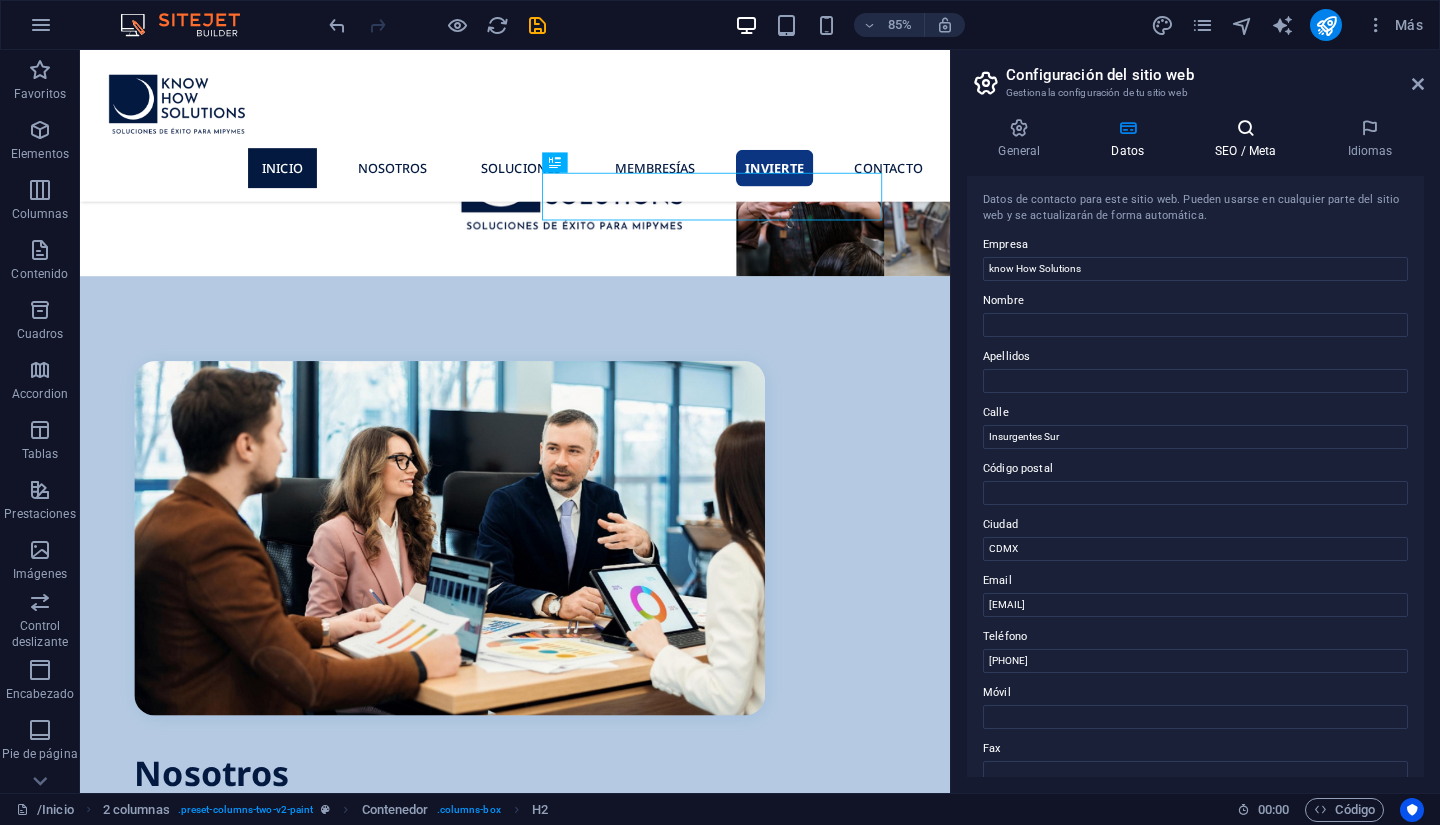 click on "SEO / Meta" at bounding box center [1250, 139] 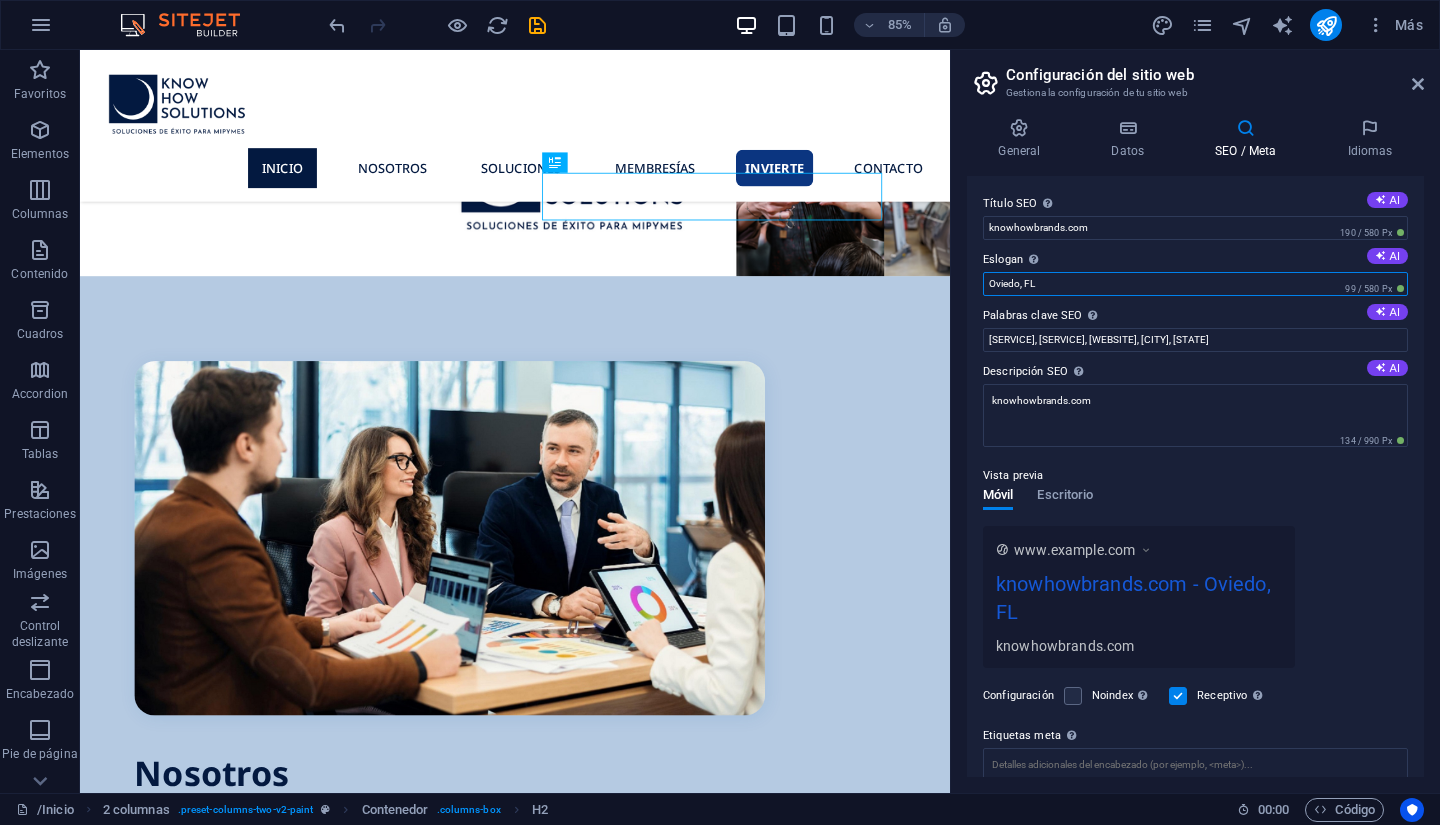 click on "Oviedo, FL" at bounding box center (1195, 284) 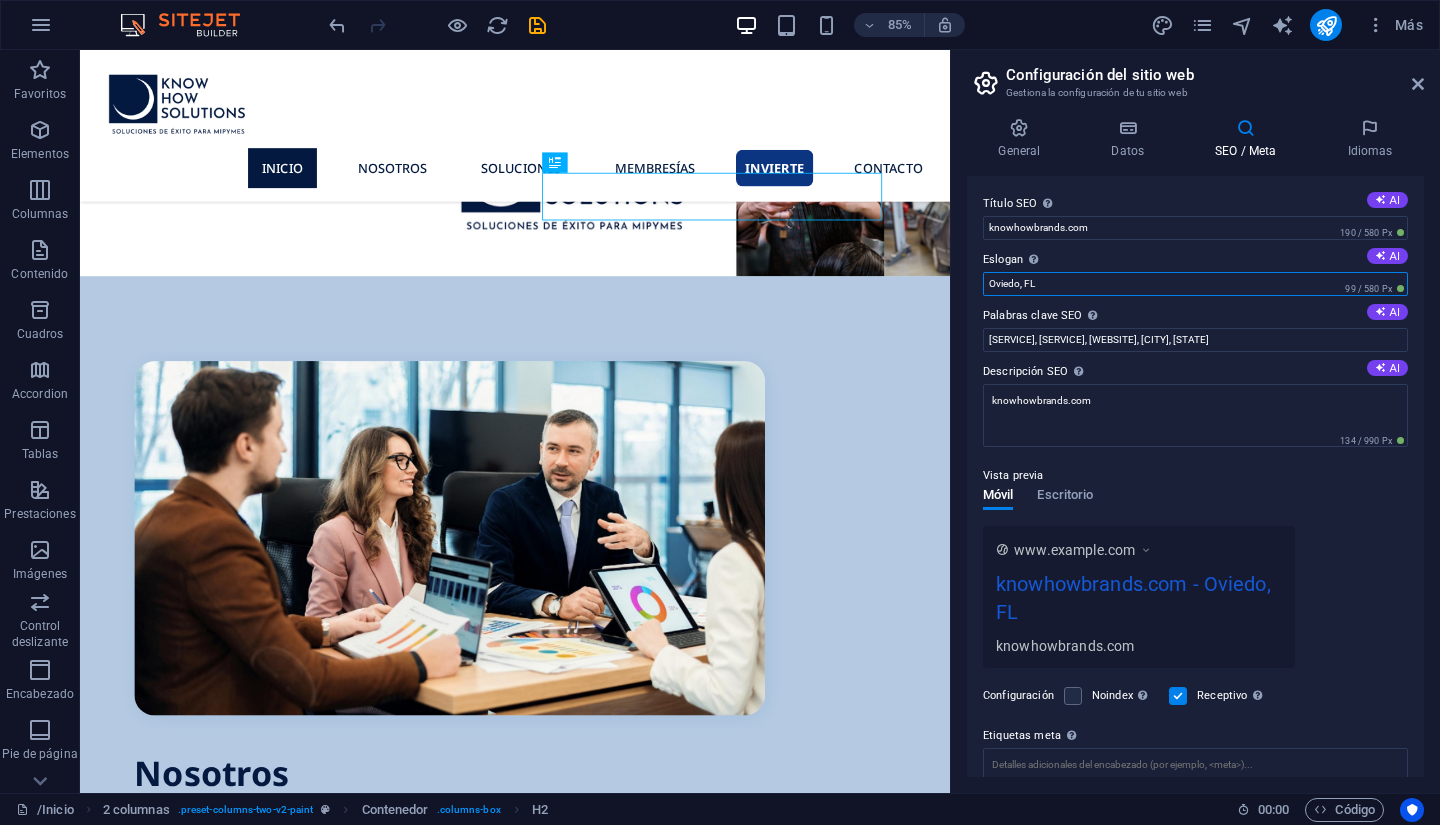 drag, startPoint x: 1071, startPoint y: 281, endPoint x: 984, endPoint y: 280, distance: 87.005745 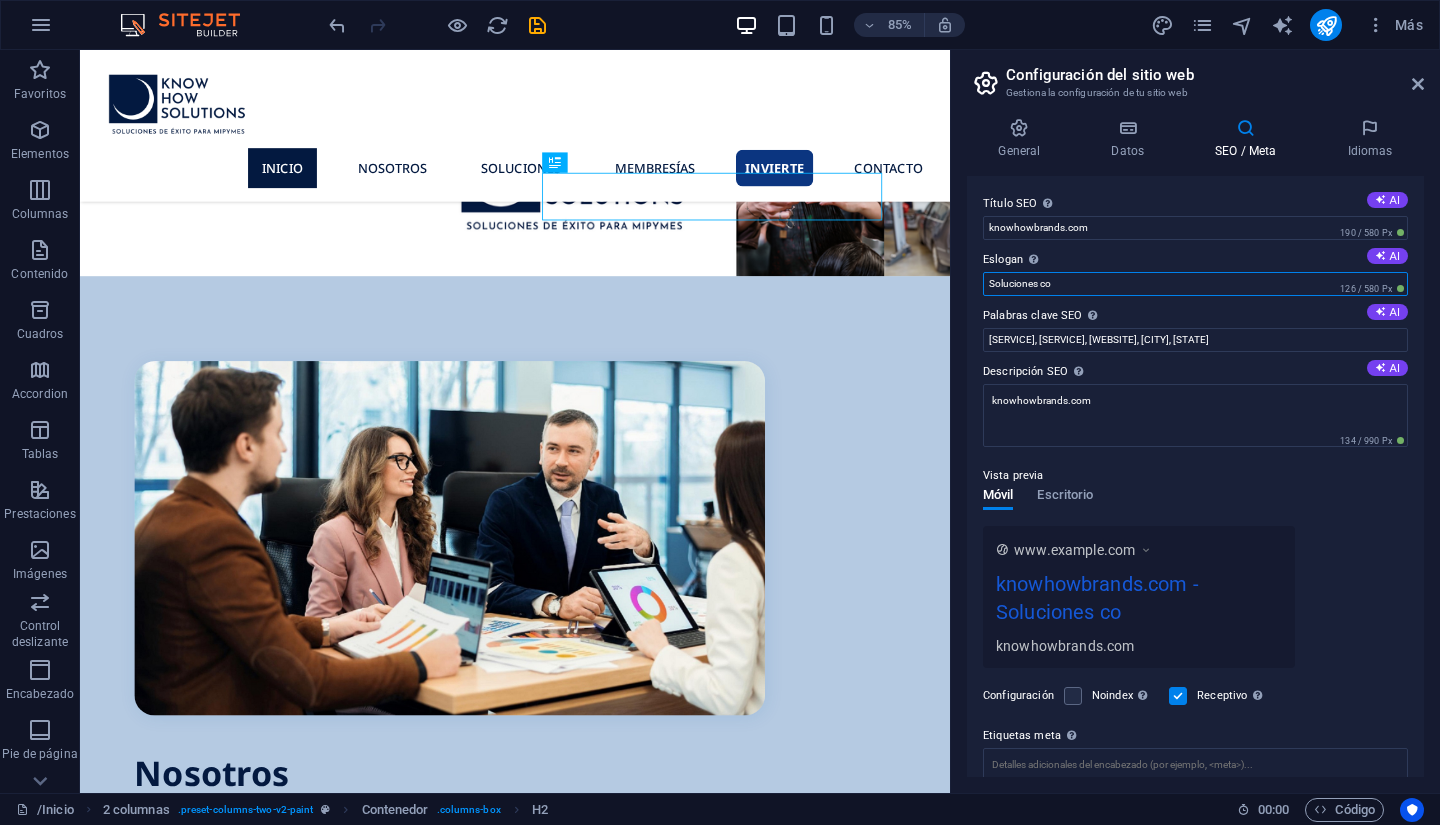 type on "Soluciones co" 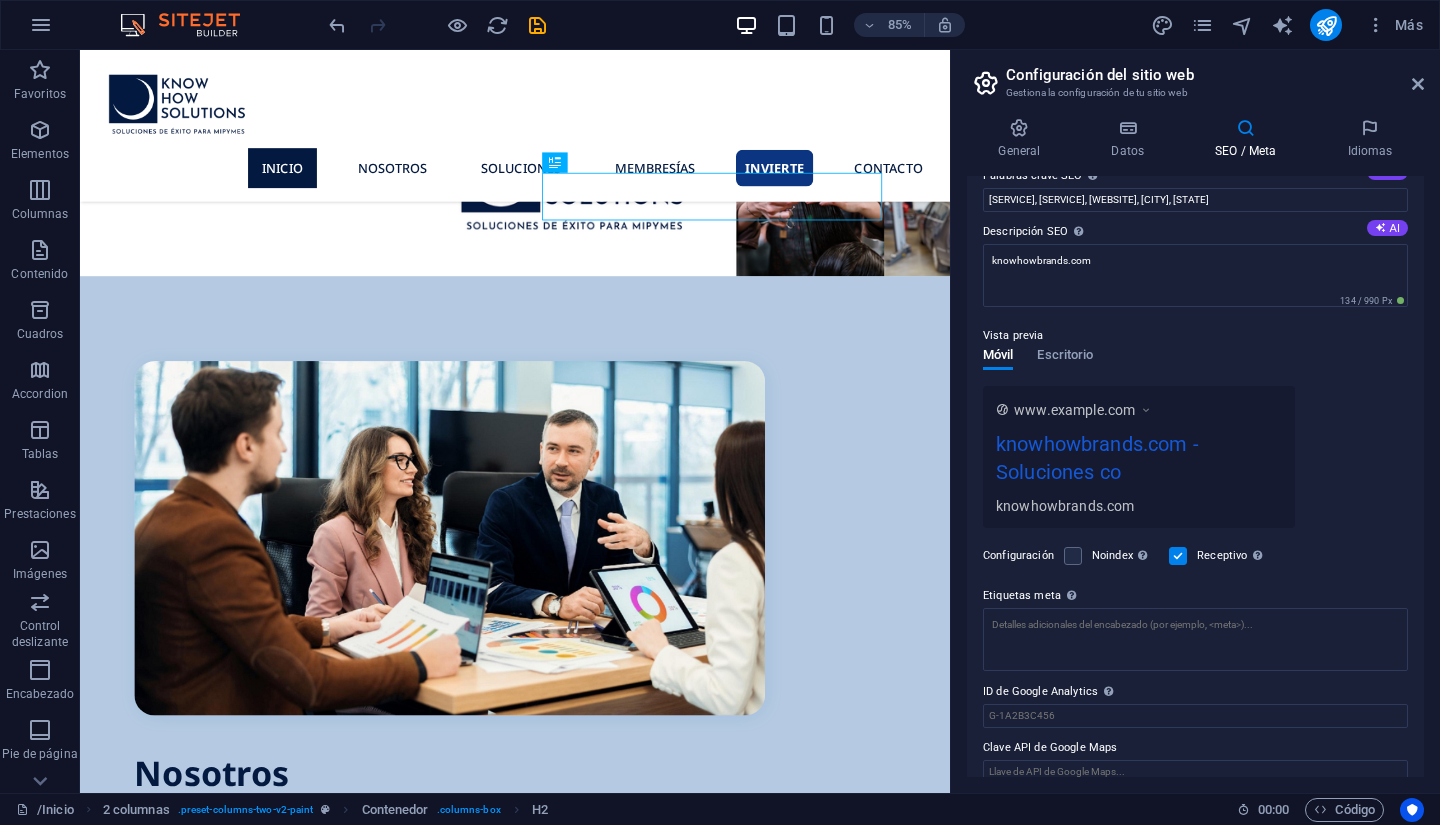 scroll, scrollTop: 160, scrollLeft: 0, axis: vertical 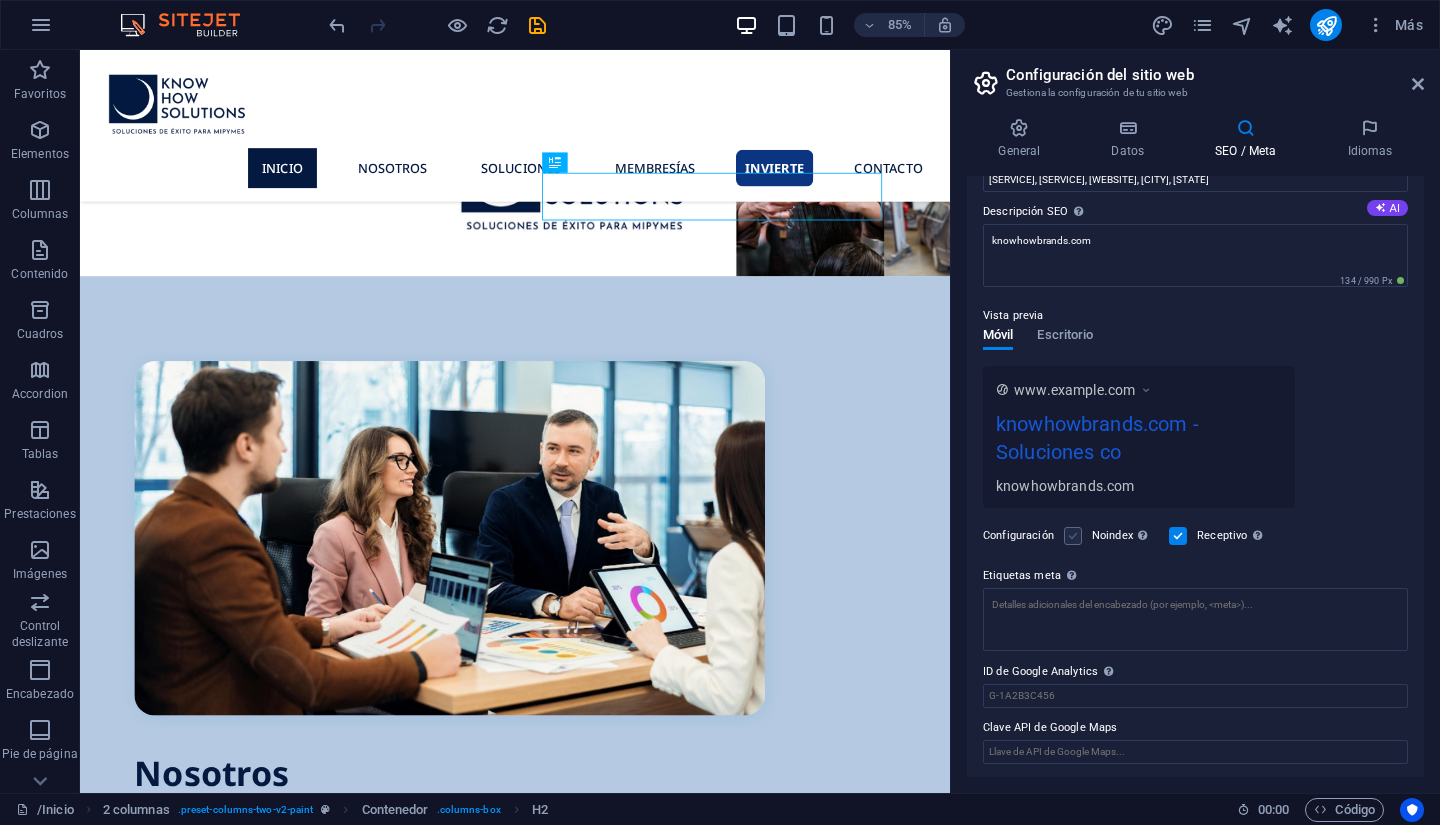 click at bounding box center (1073, 536) 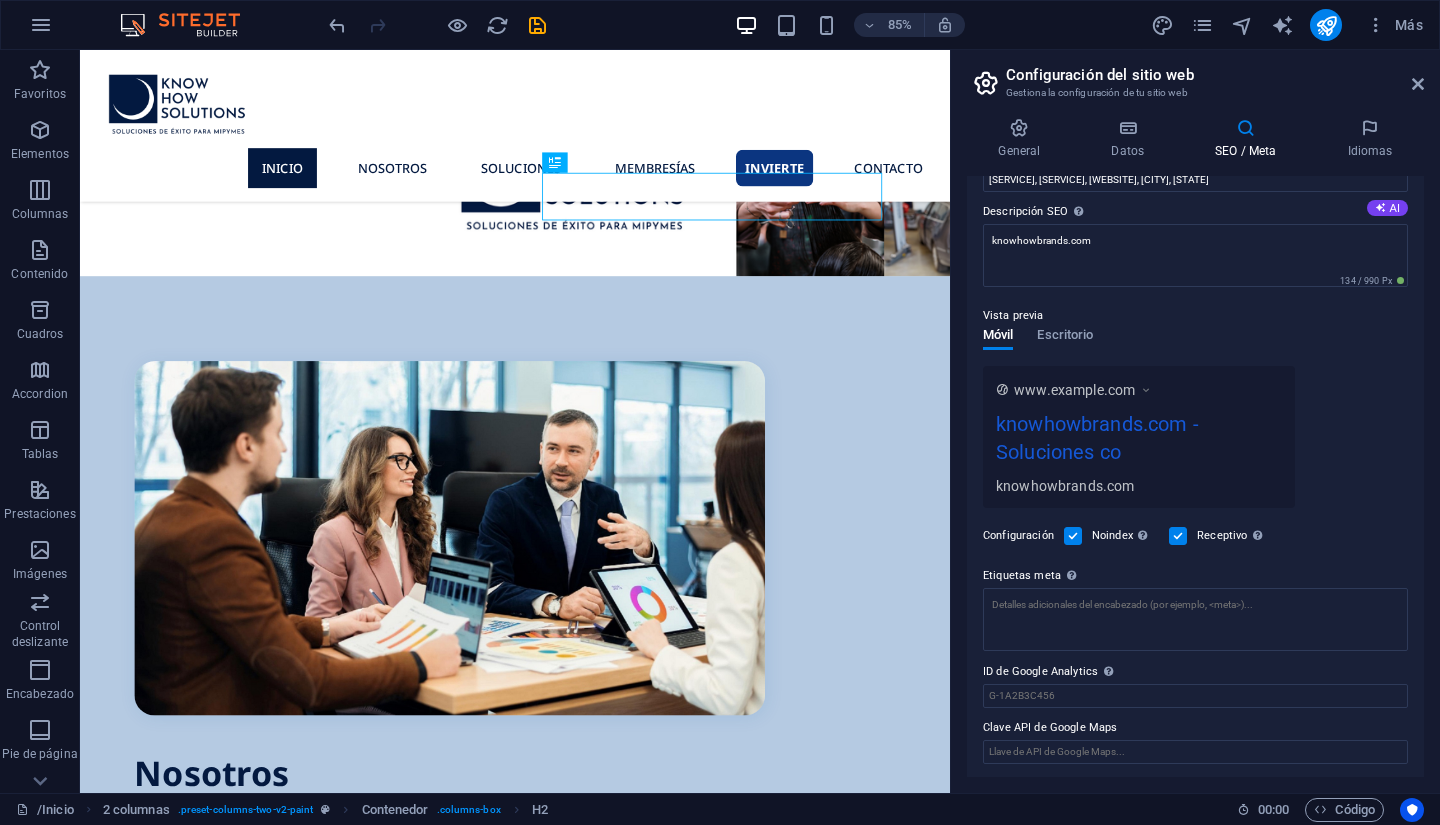 click at bounding box center (1073, 536) 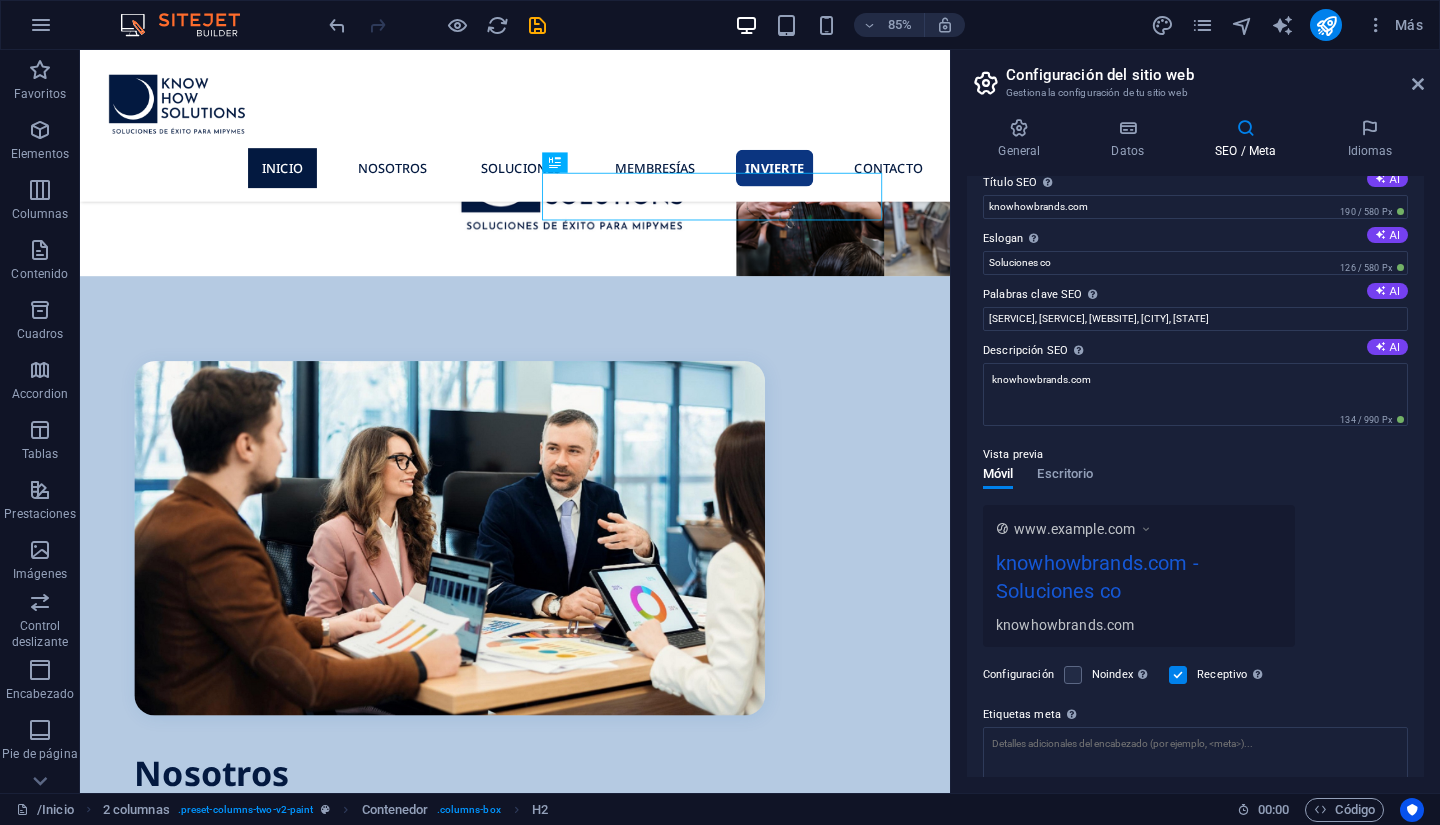 scroll, scrollTop: 0, scrollLeft: 0, axis: both 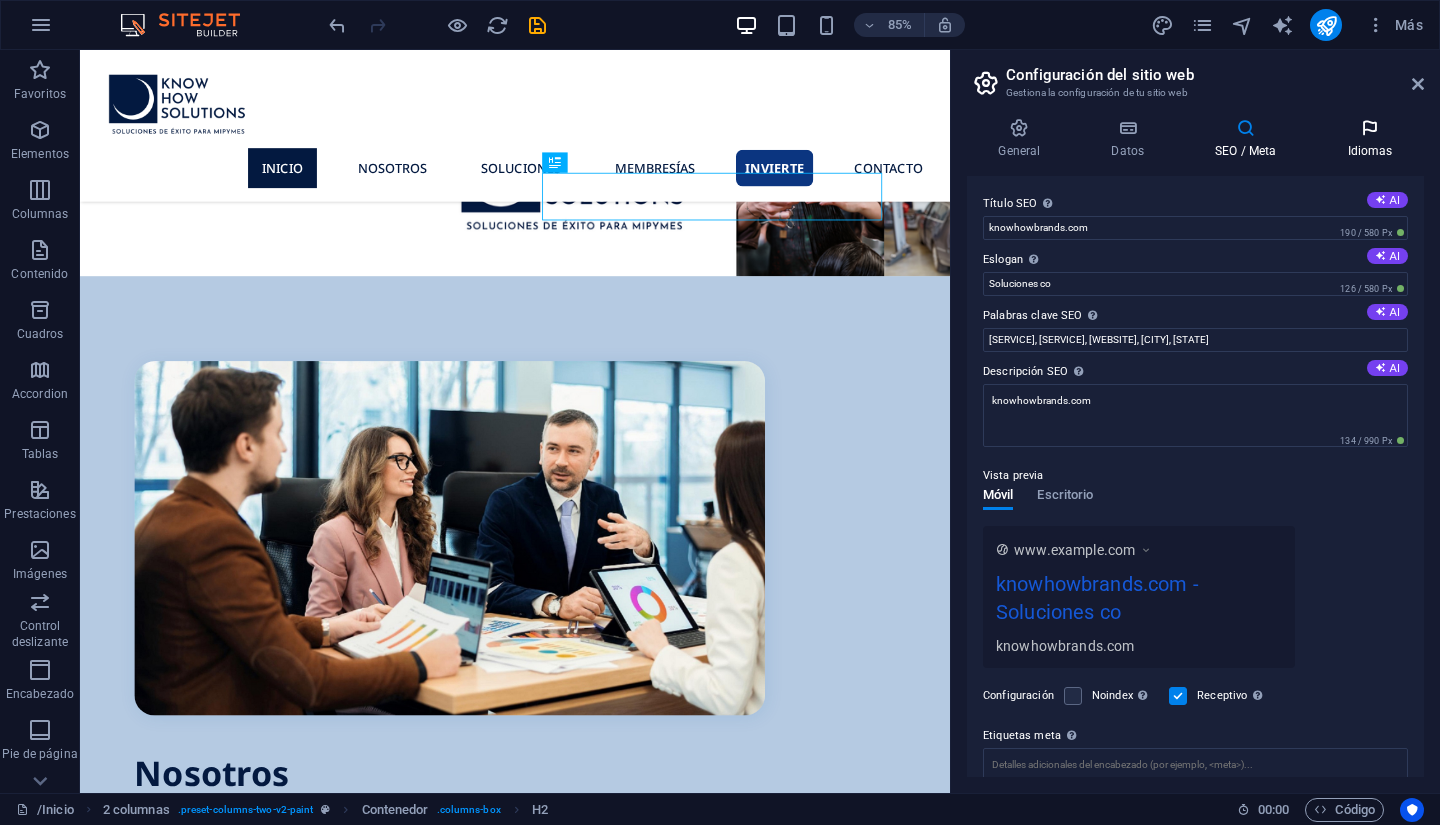 click at bounding box center (1370, 128) 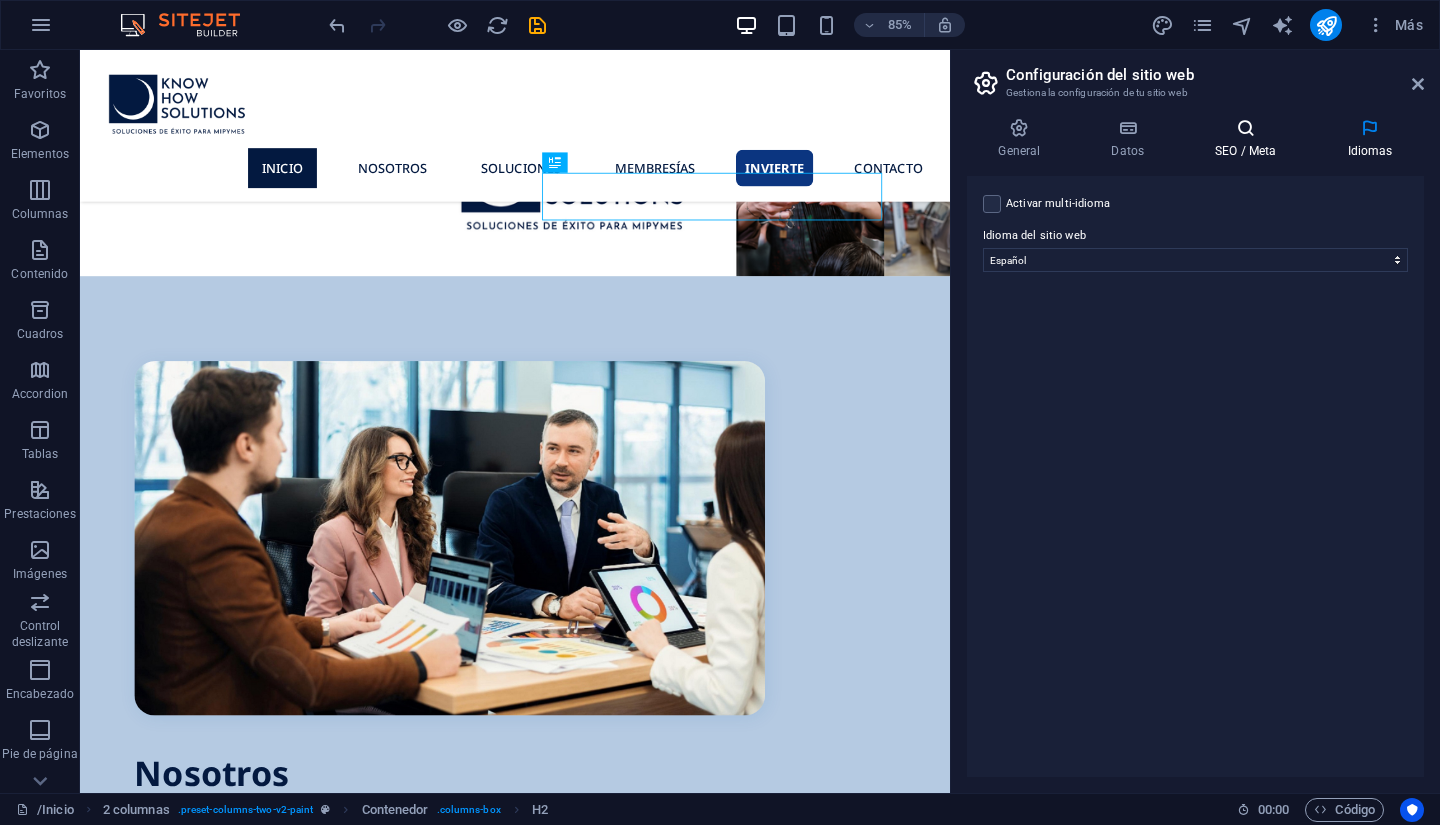 click at bounding box center [1246, 128] 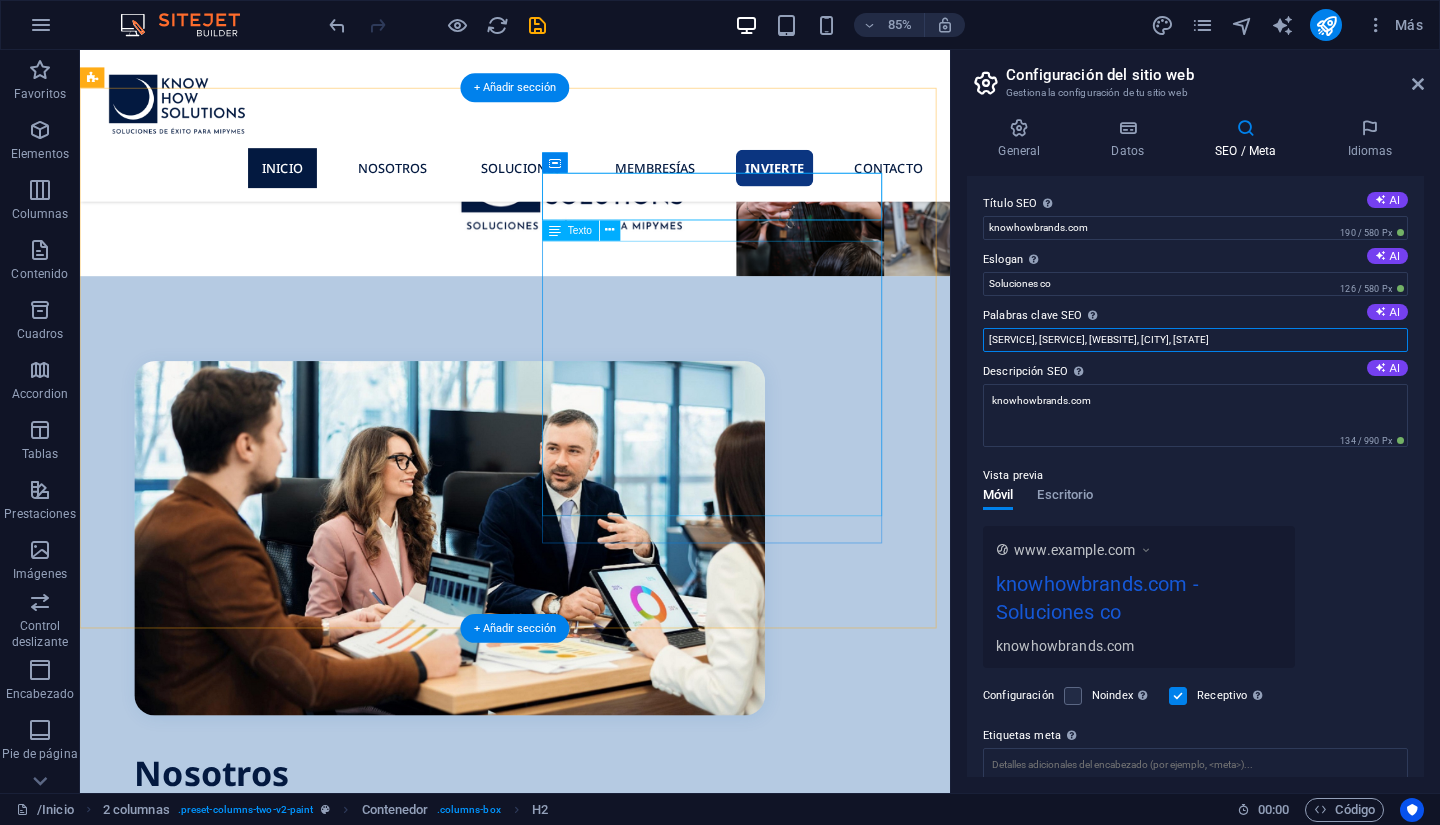 drag, startPoint x: 1346, startPoint y: 387, endPoint x: 1023, endPoint y: 382, distance: 323.0387 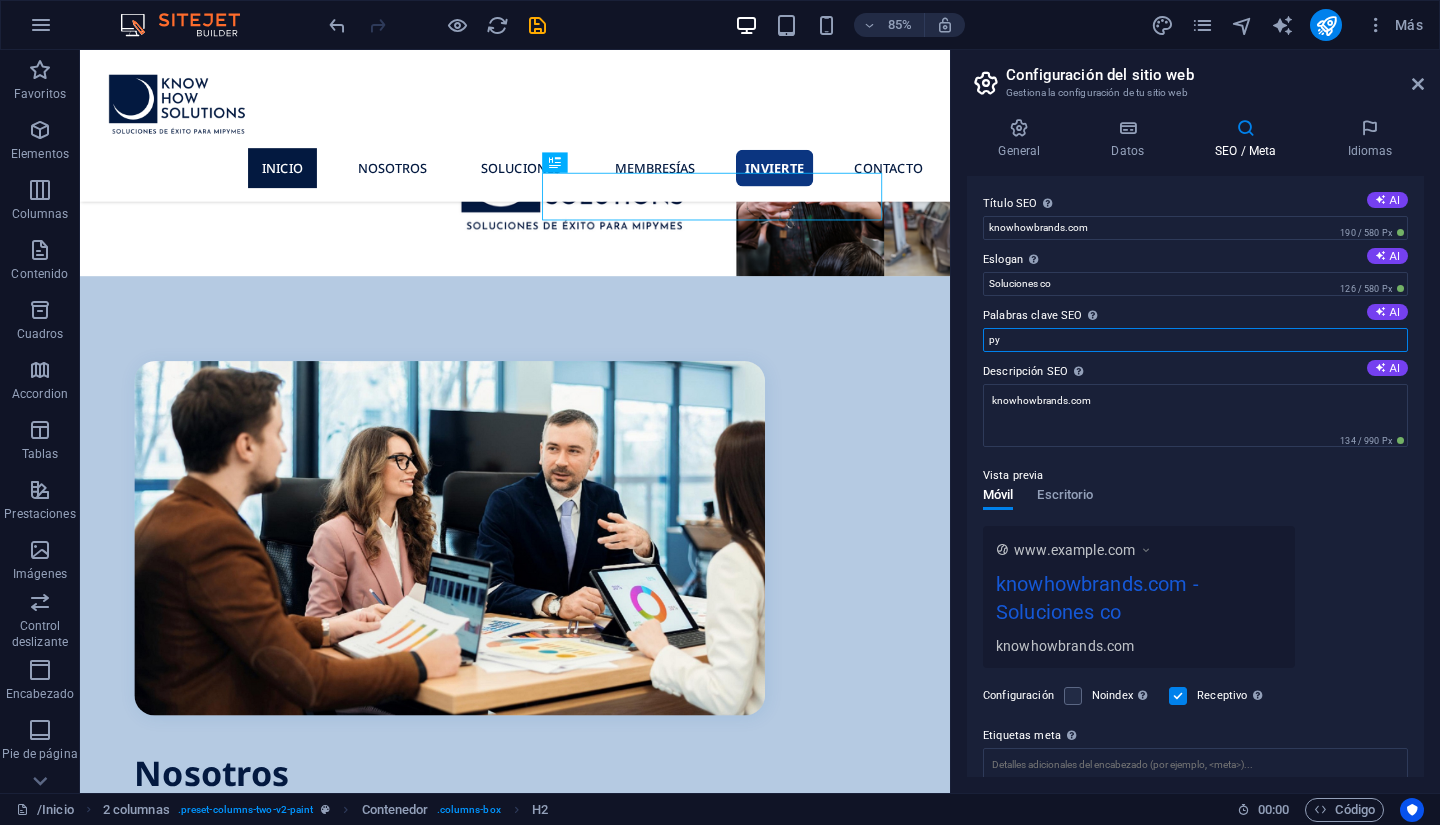 type on "p" 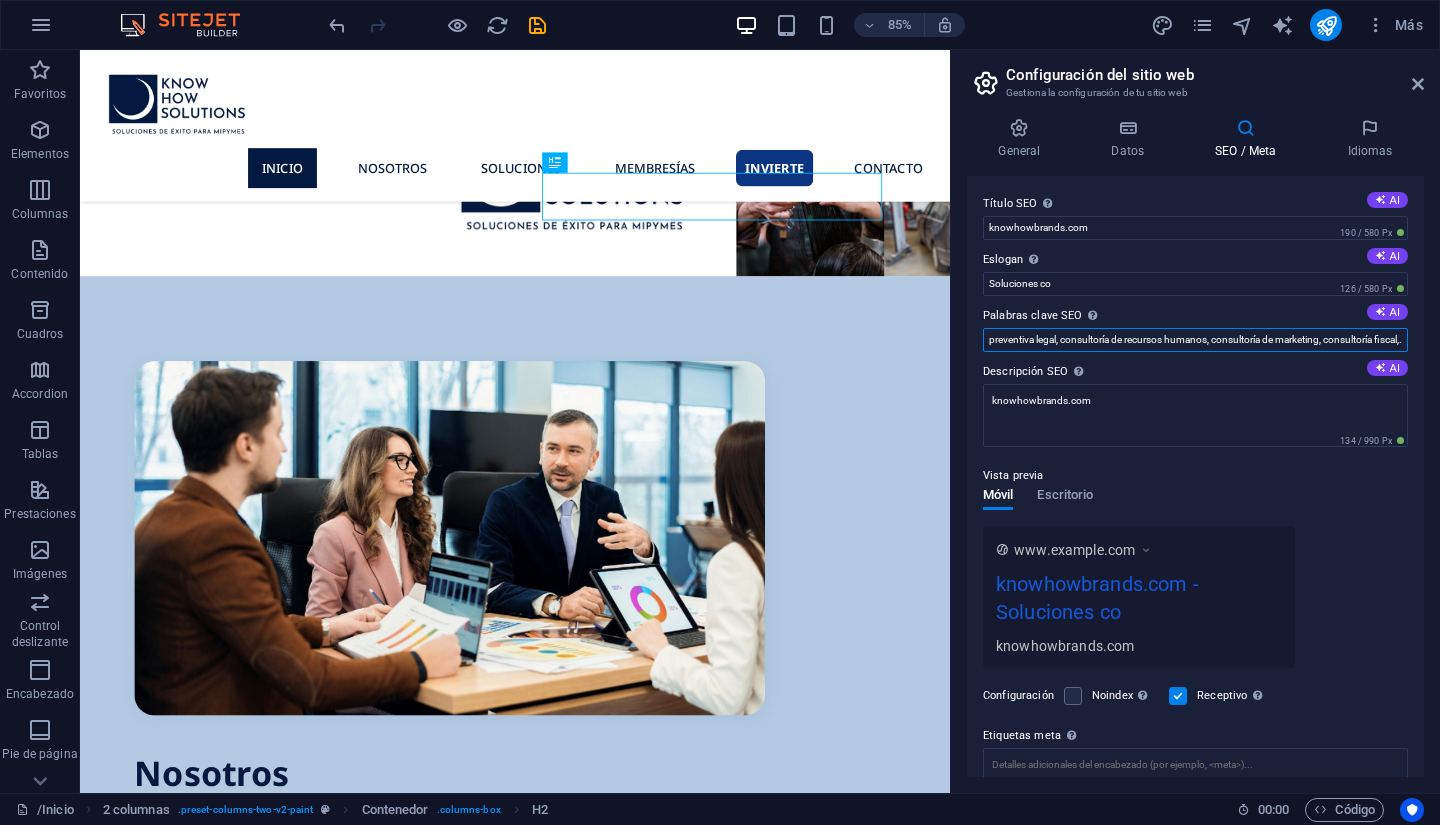 scroll, scrollTop: 0, scrollLeft: 623, axis: horizontal 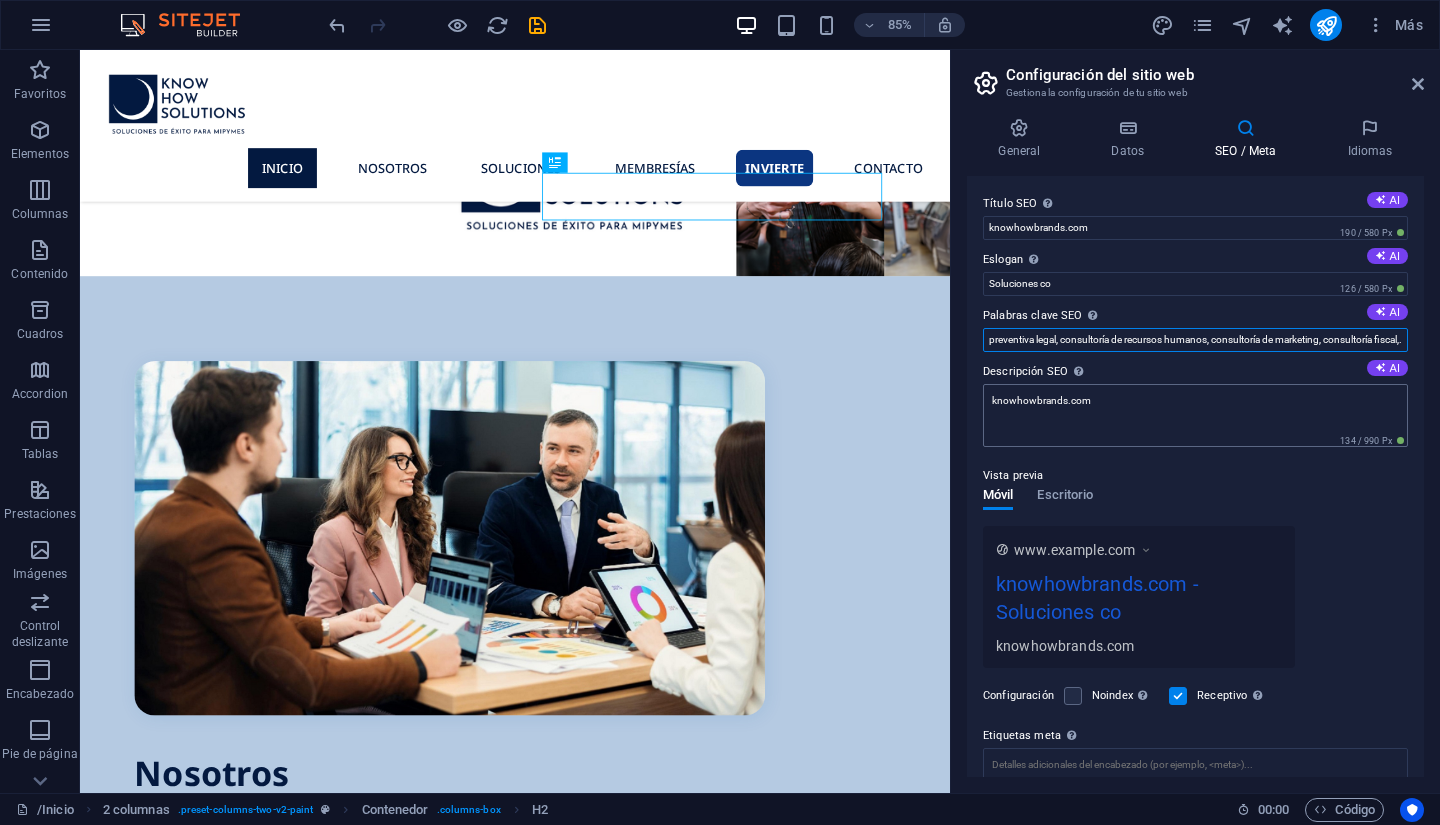 type on "soluciones integrales, mipymes, pymes, emprender, emprendedor, micro empresas, pequeñas empresas, medianas empresas, consultoría preventiva legal, consultoría de recursos humanos, consultoría de marketing, consultoría fiscal,." 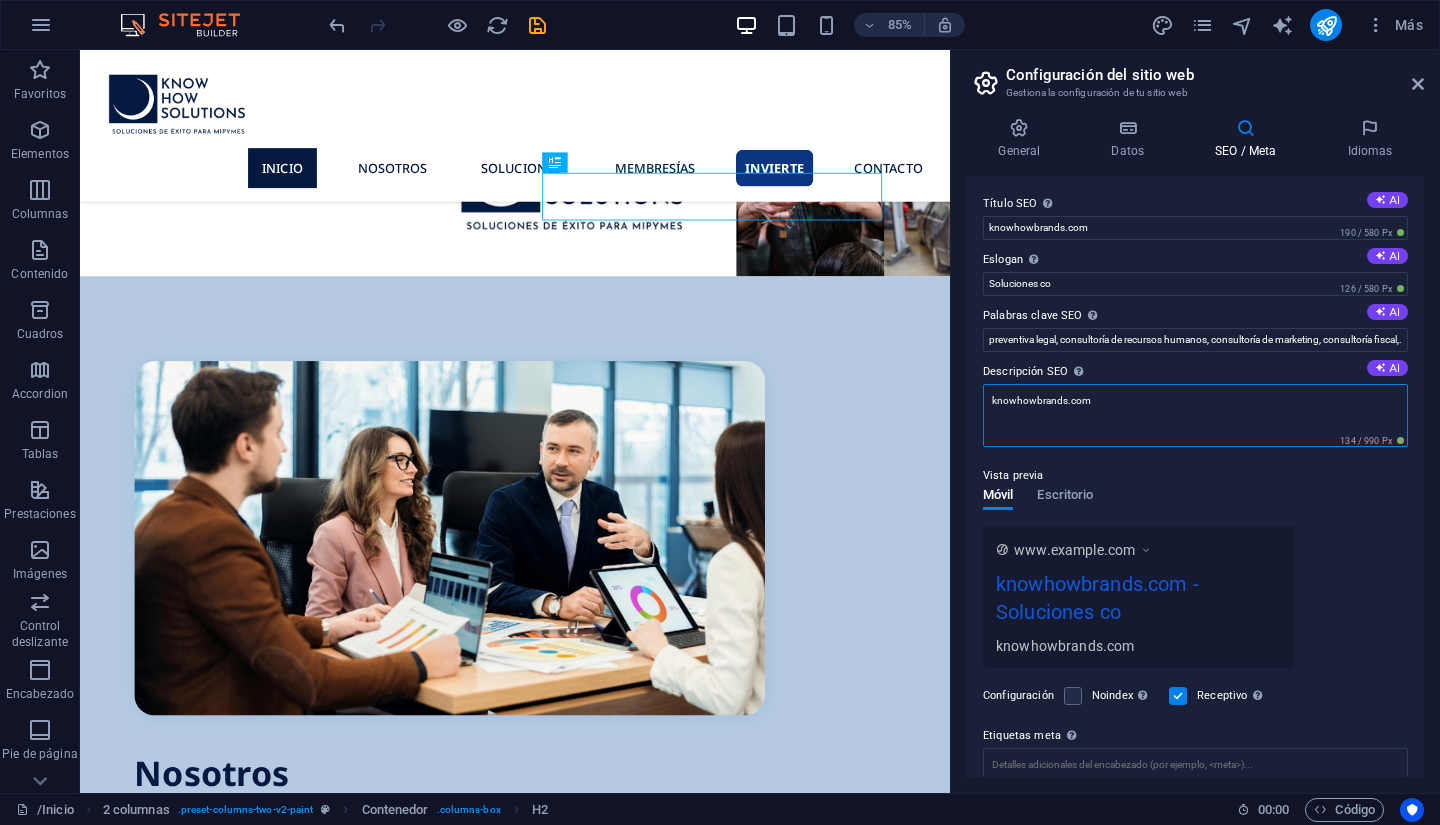 scroll, scrollTop: 0, scrollLeft: 0, axis: both 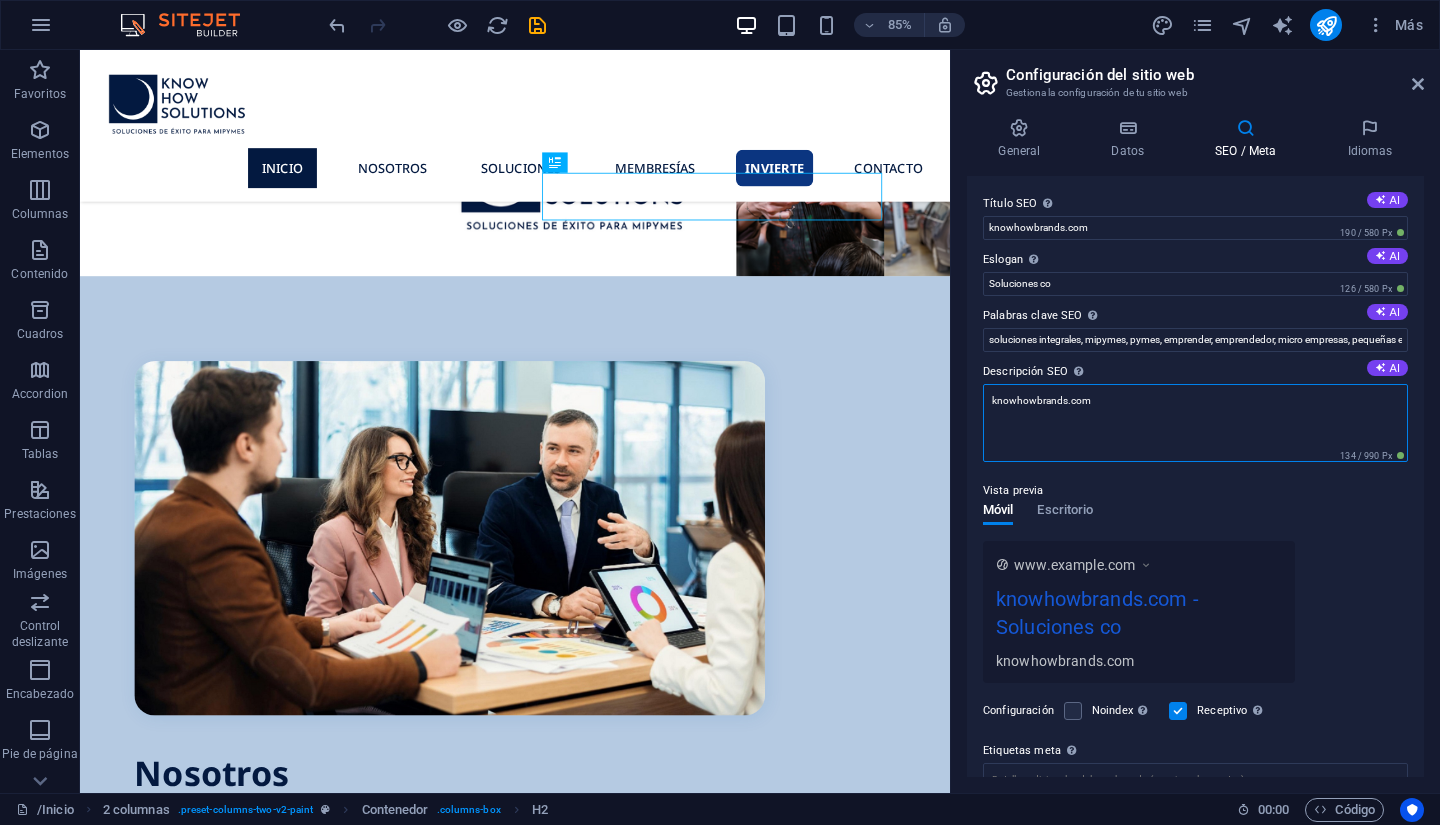 drag, startPoint x: 1122, startPoint y: 413, endPoint x: 969, endPoint y: 407, distance: 153.1176 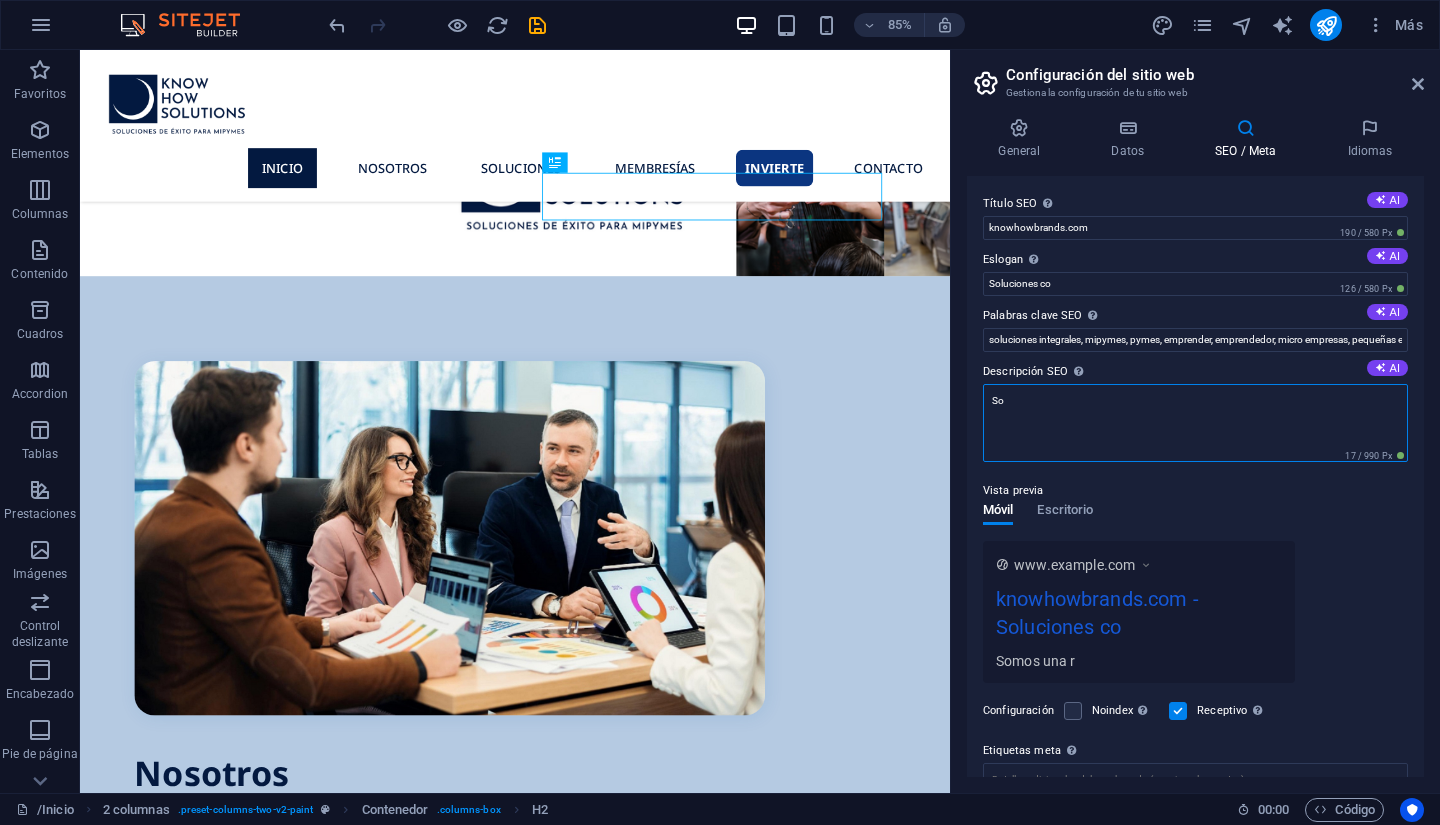 type on "S" 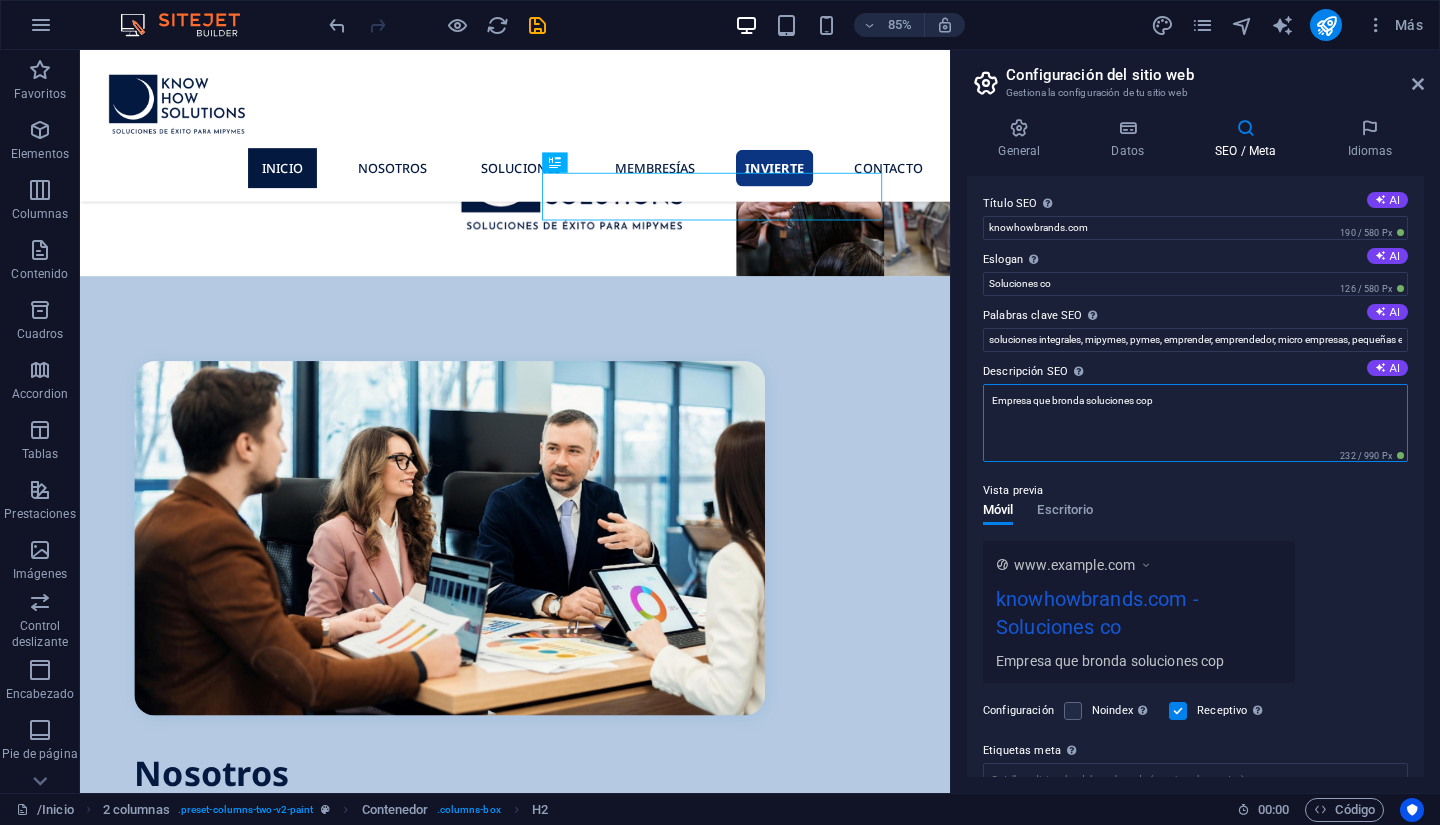 click on "Empresa que bronda soluciones cop" at bounding box center (1195, 423) 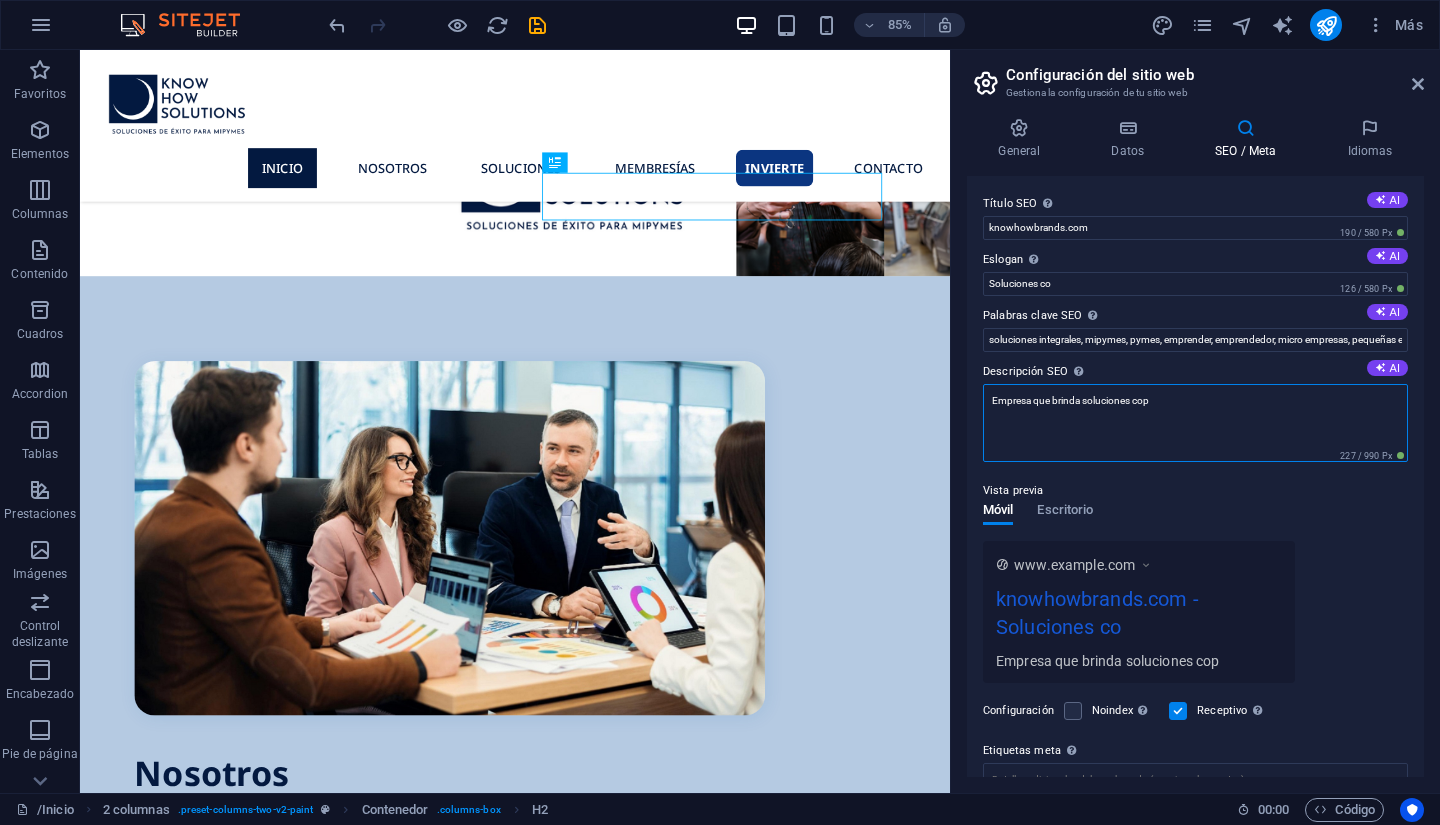 click on "Empresa que brinda soluciones cop" at bounding box center (1195, 423) 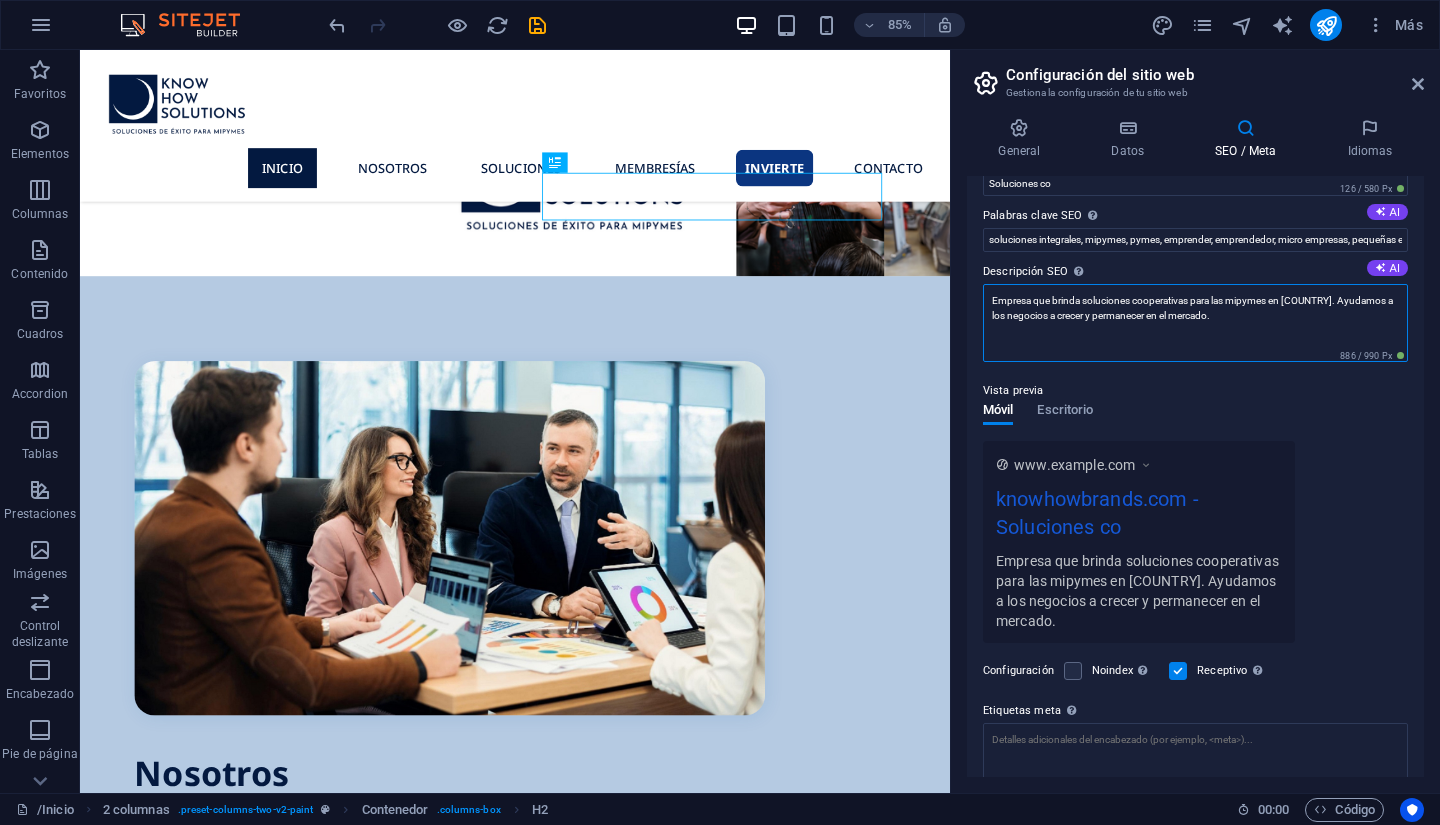 scroll, scrollTop: 0, scrollLeft: 0, axis: both 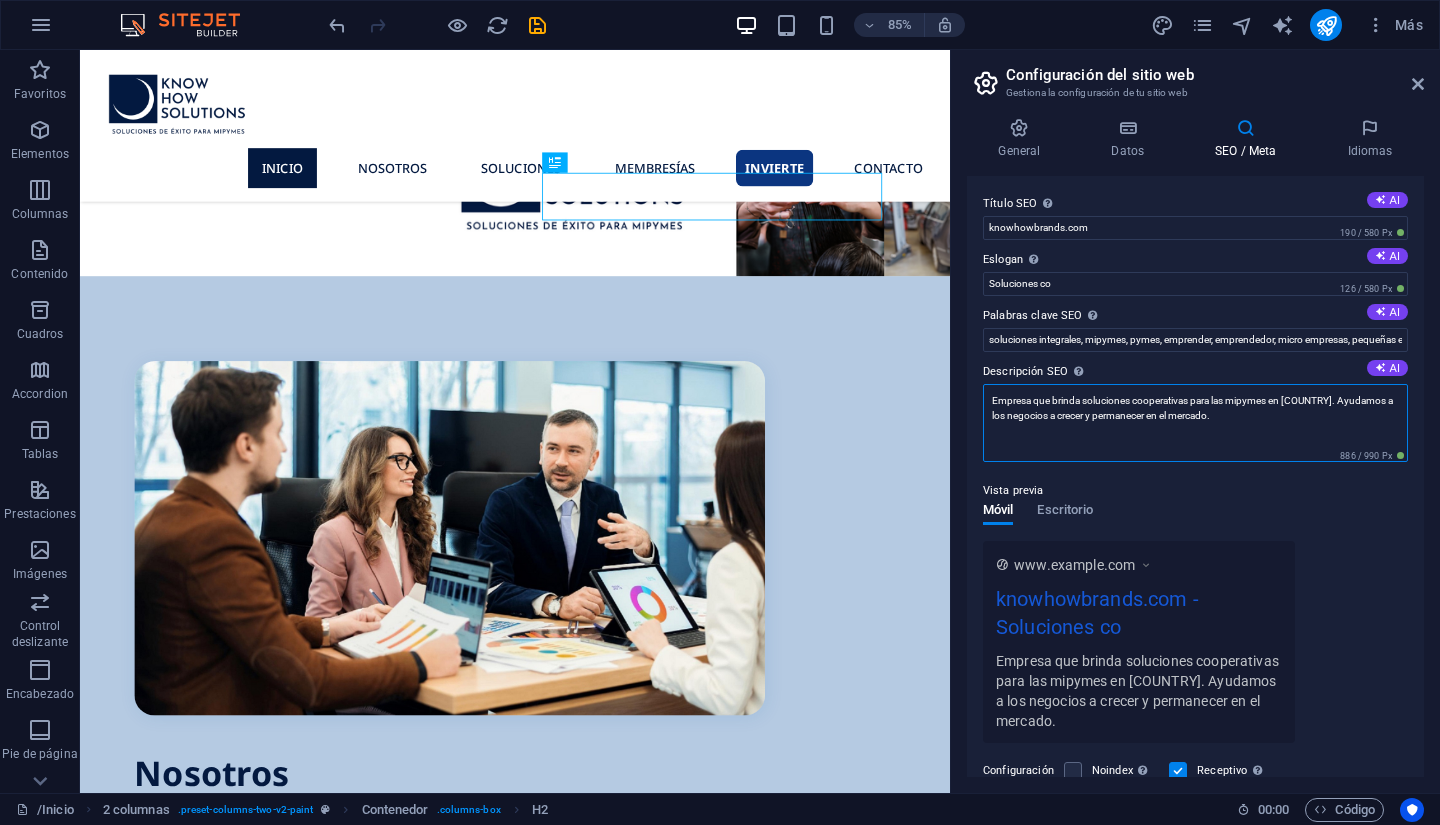 click on "Empresa que brinda soluciones cooperativas para las mipymes en [COUNTRY]. Ayudamos a los negocios a crecer y permanecer en el mercado." at bounding box center (1195, 423) 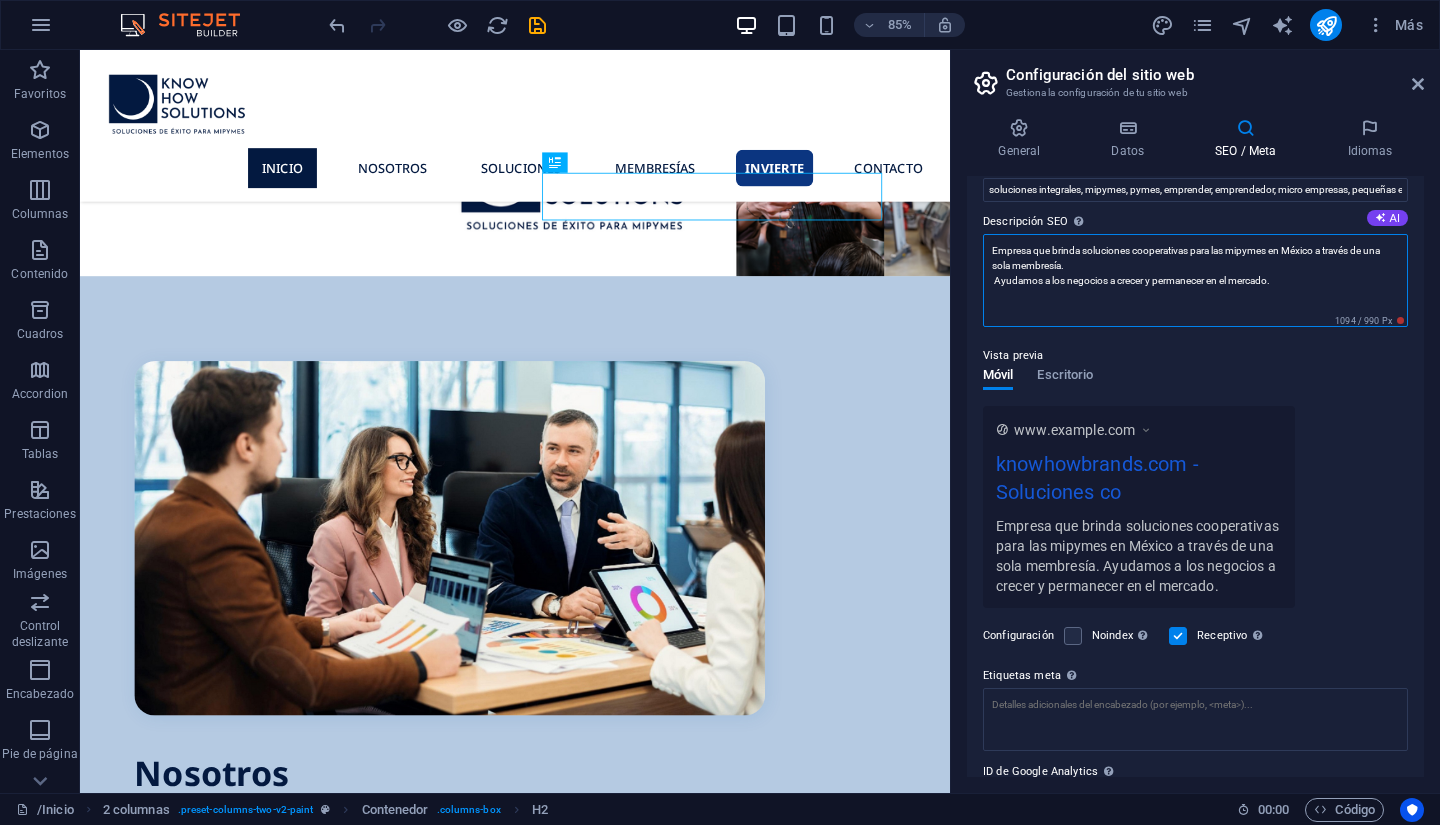 scroll, scrollTop: 0, scrollLeft: 0, axis: both 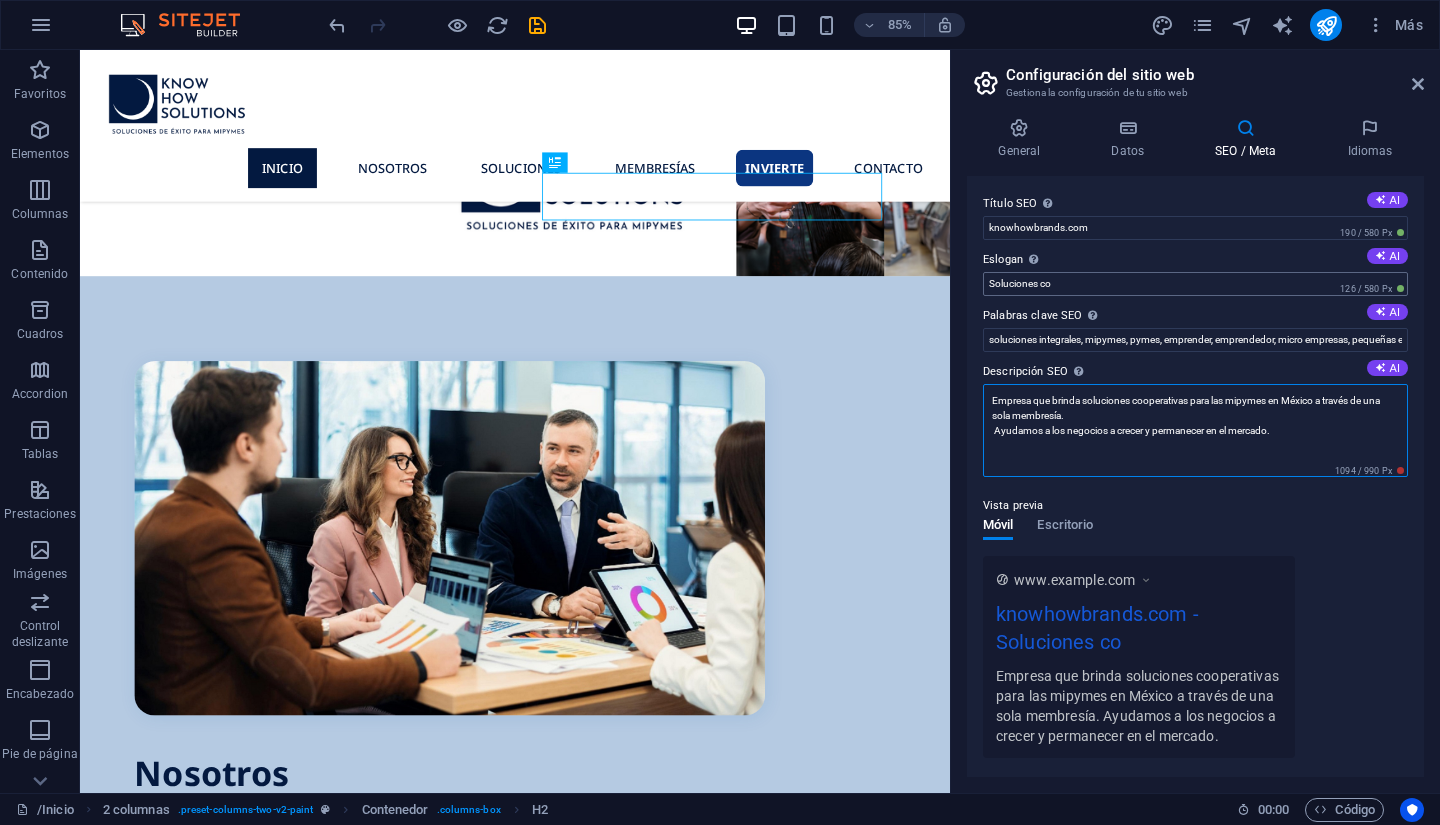 type on "Empresa que brinda soluciones cooperativas para las mipymes en México a través de una sola membresía.
Ayudamos a los negocios a crecer y permanecer en el mercado." 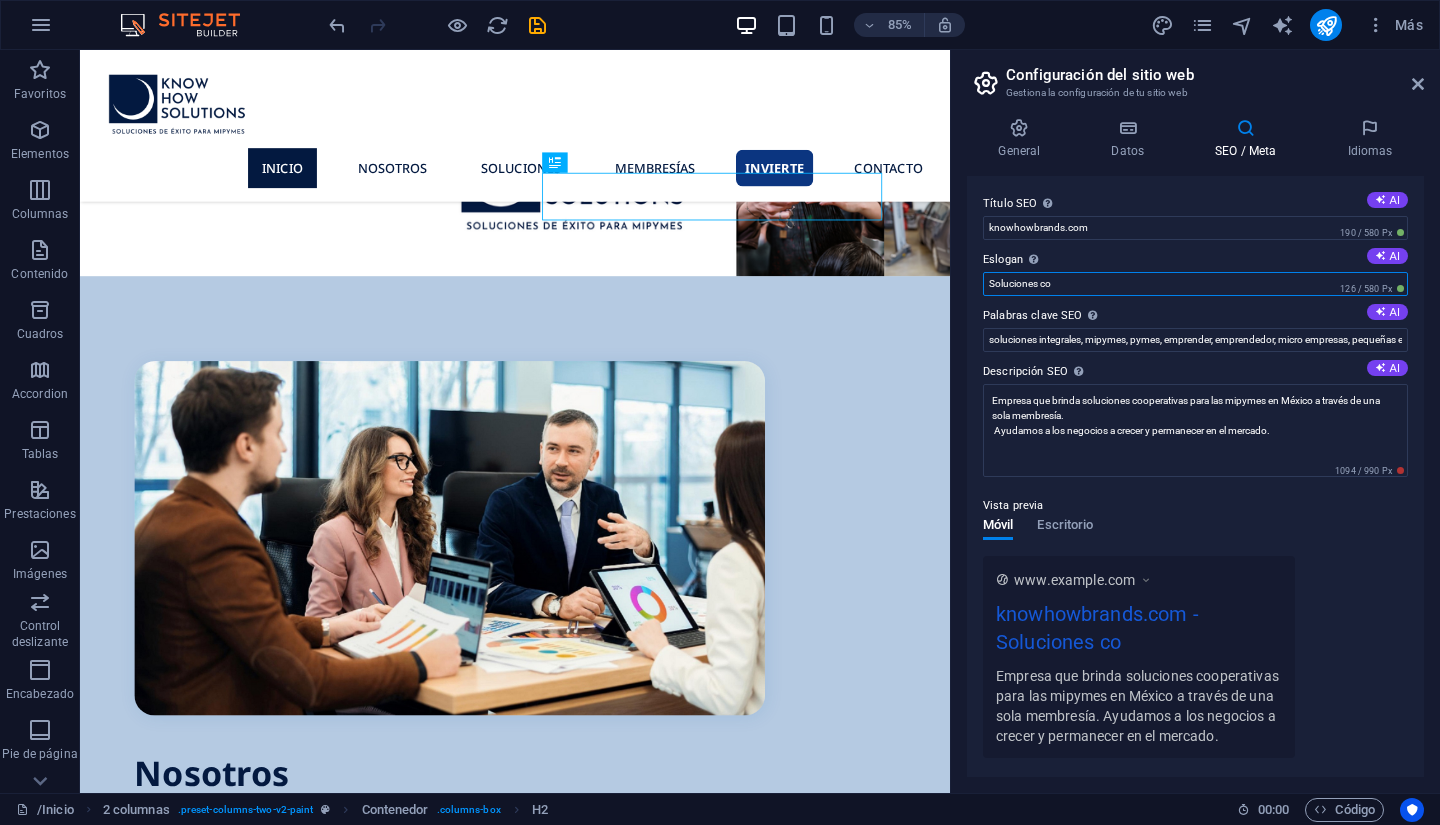 click on "Soluciones co" at bounding box center (1195, 284) 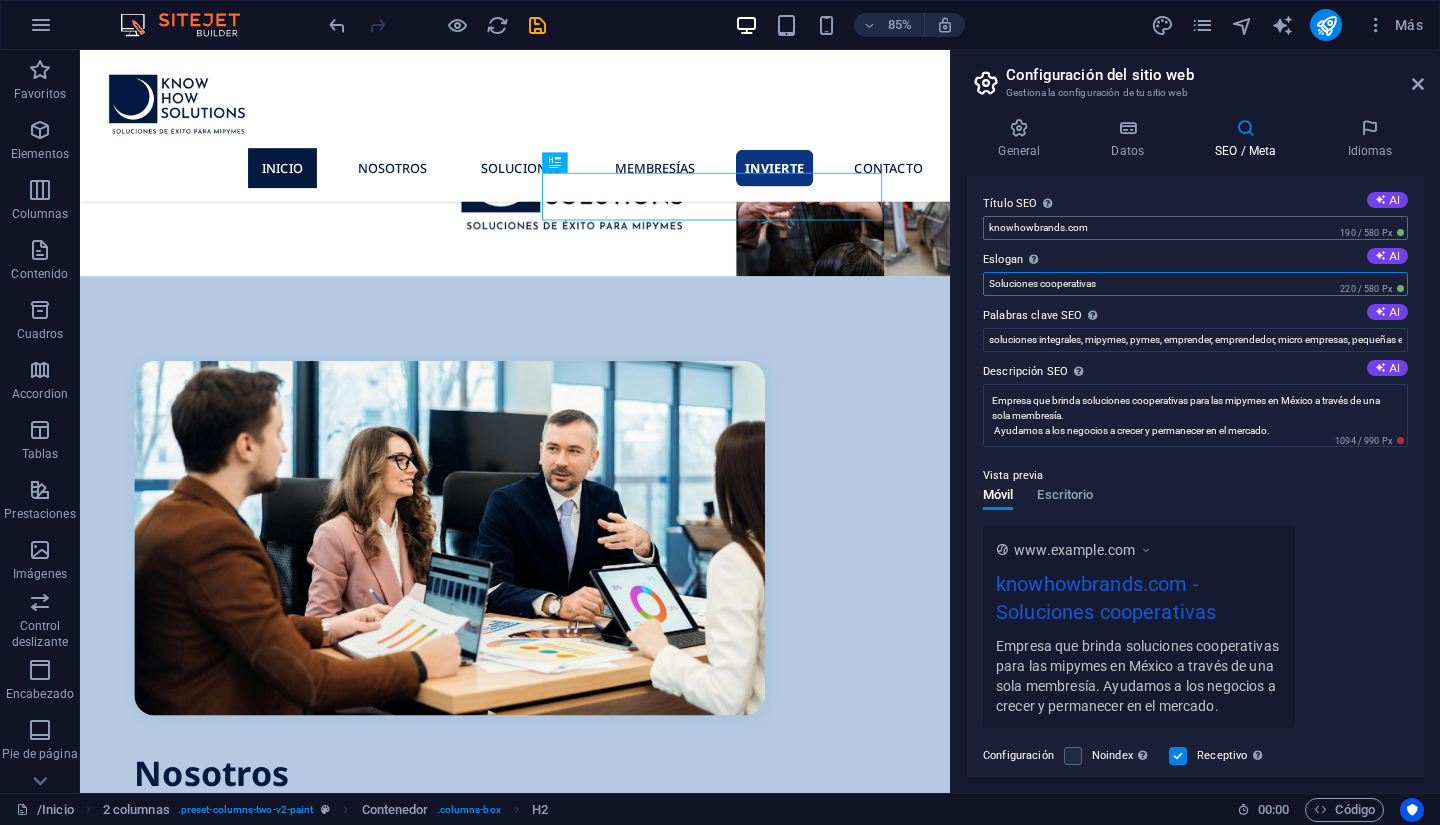 type on "Soluciones cooperativas" 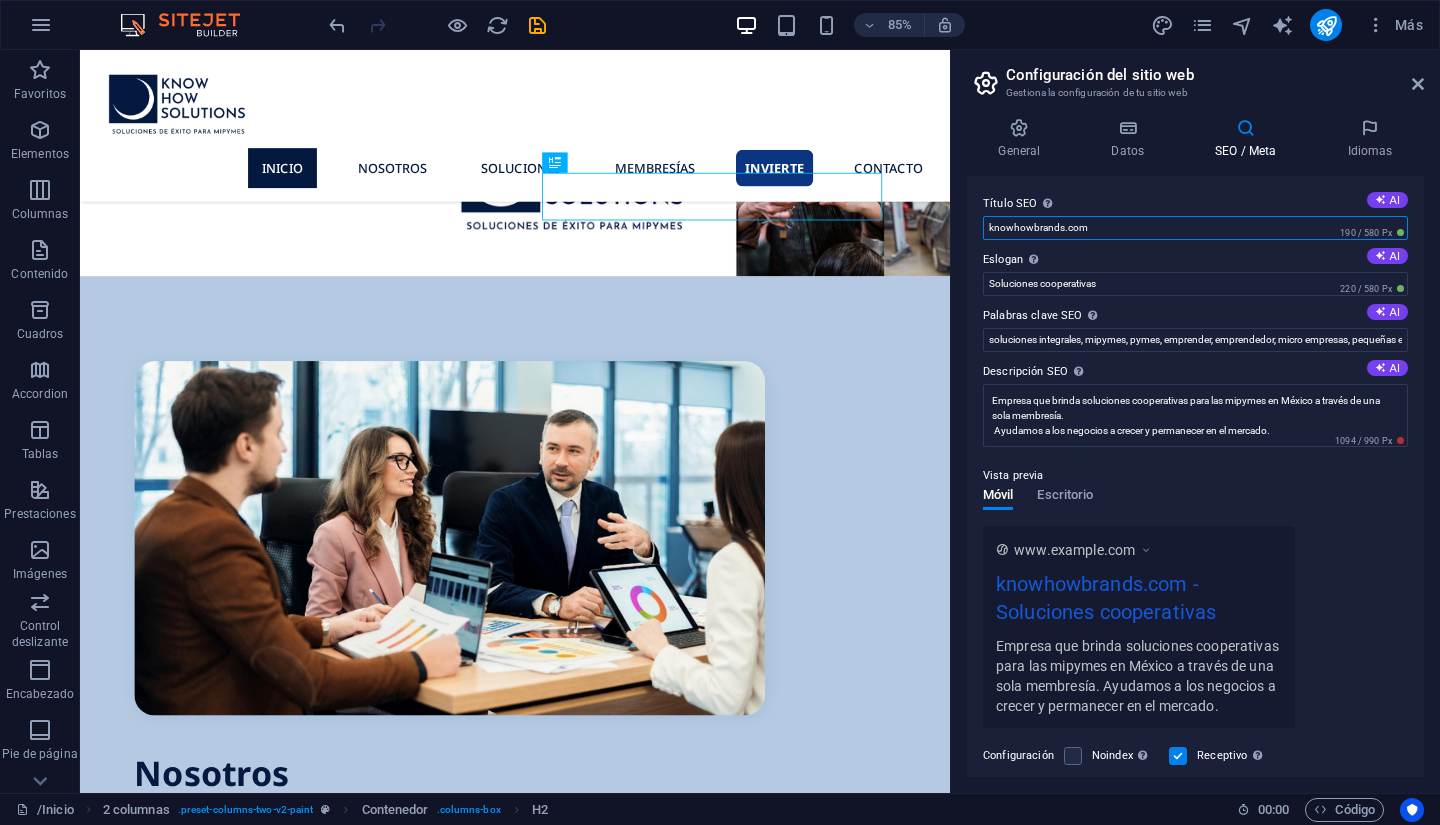 click on "knowhowbrands.com" at bounding box center (1195, 228) 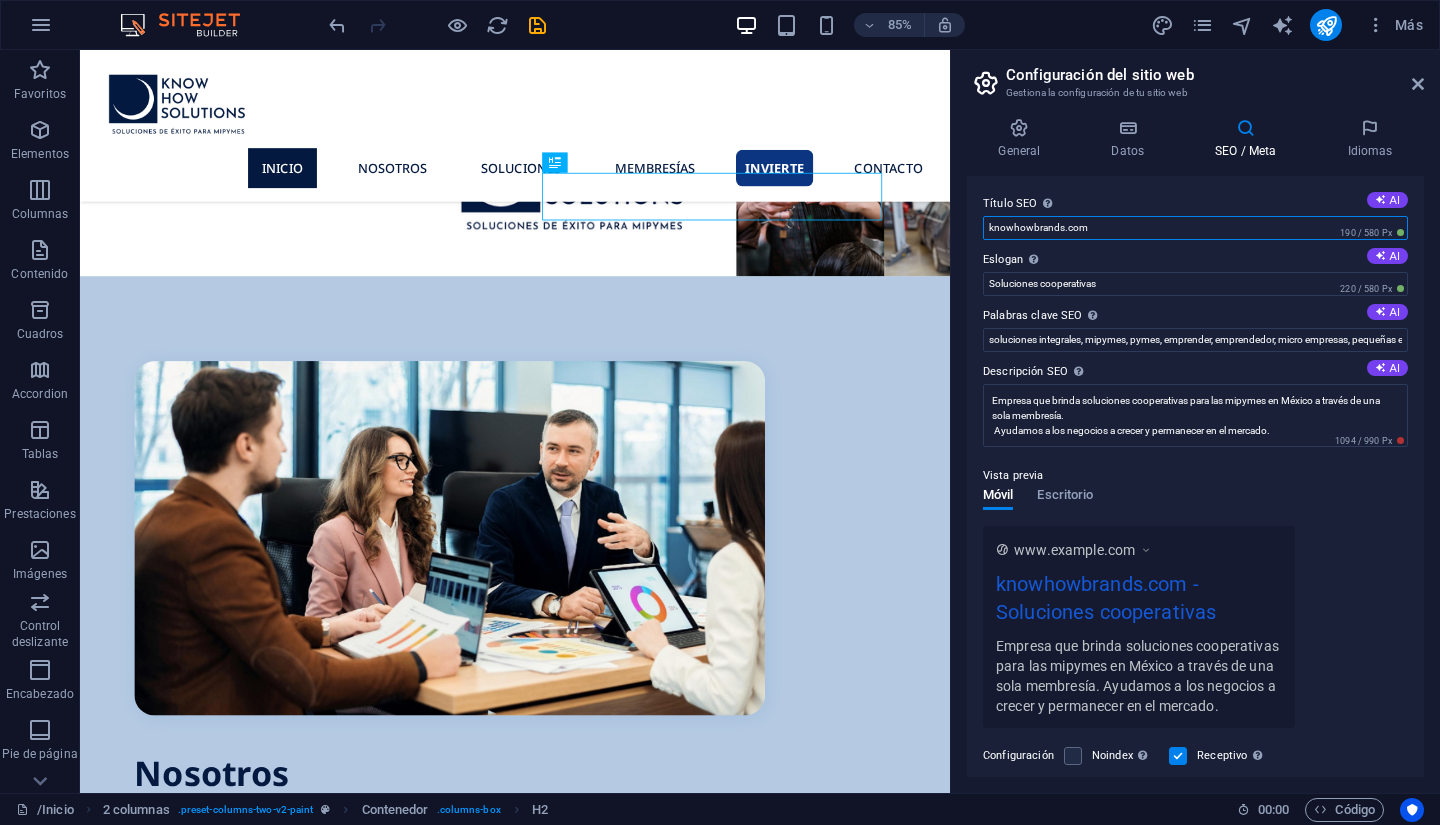 click on "knowhowbrands.com" at bounding box center [1195, 228] 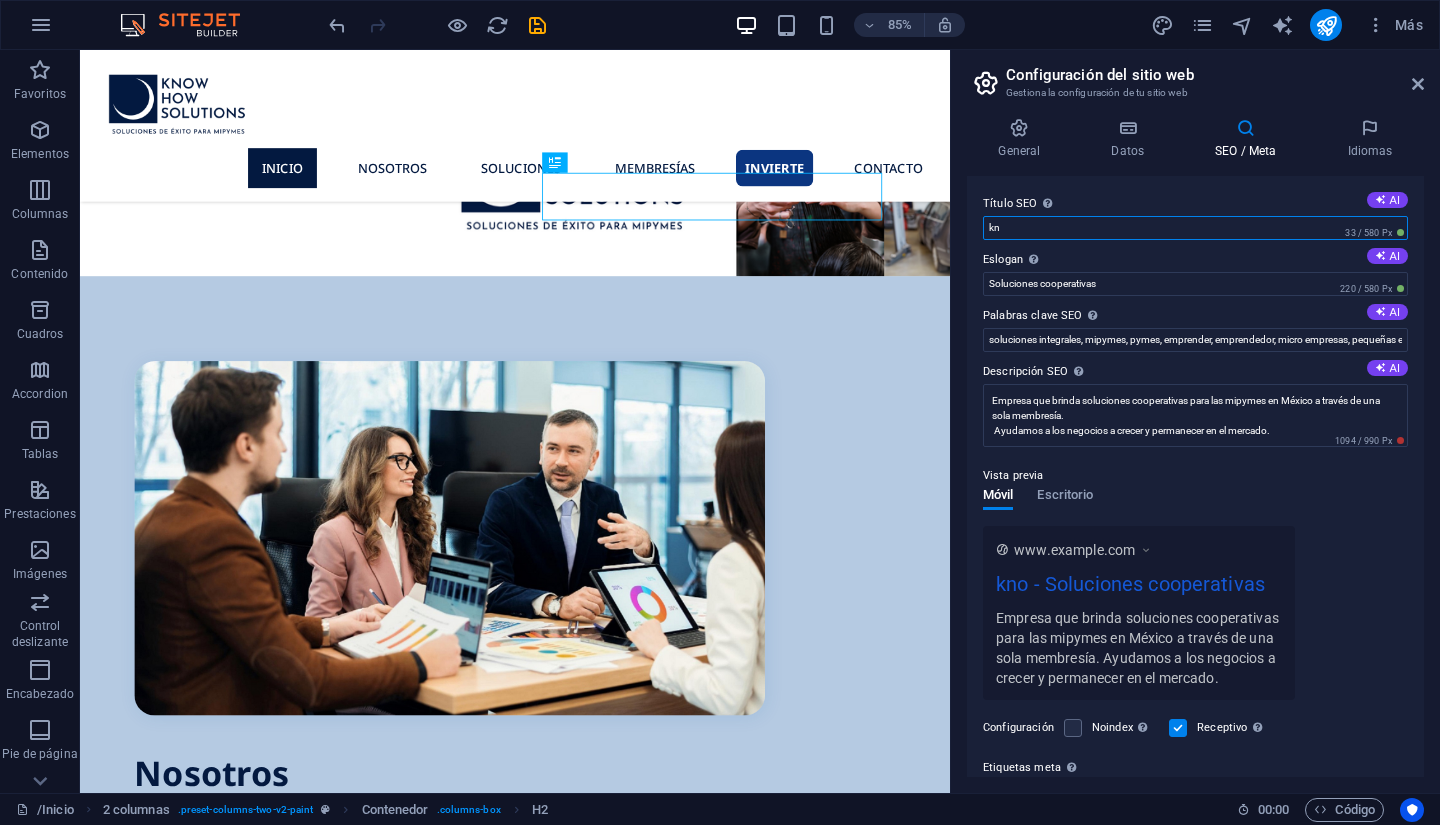 type on "k" 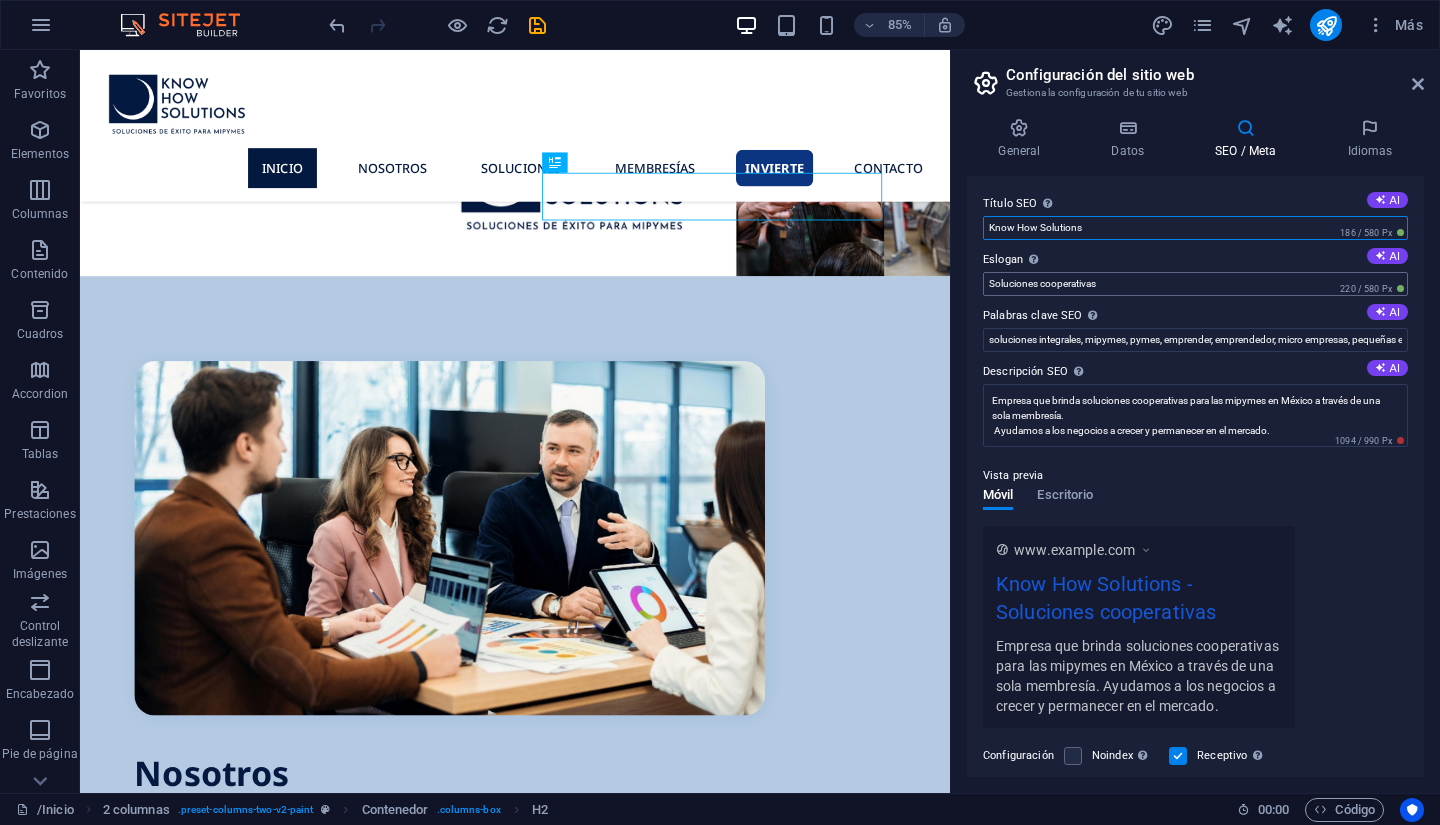 type on "Know How Solutions" 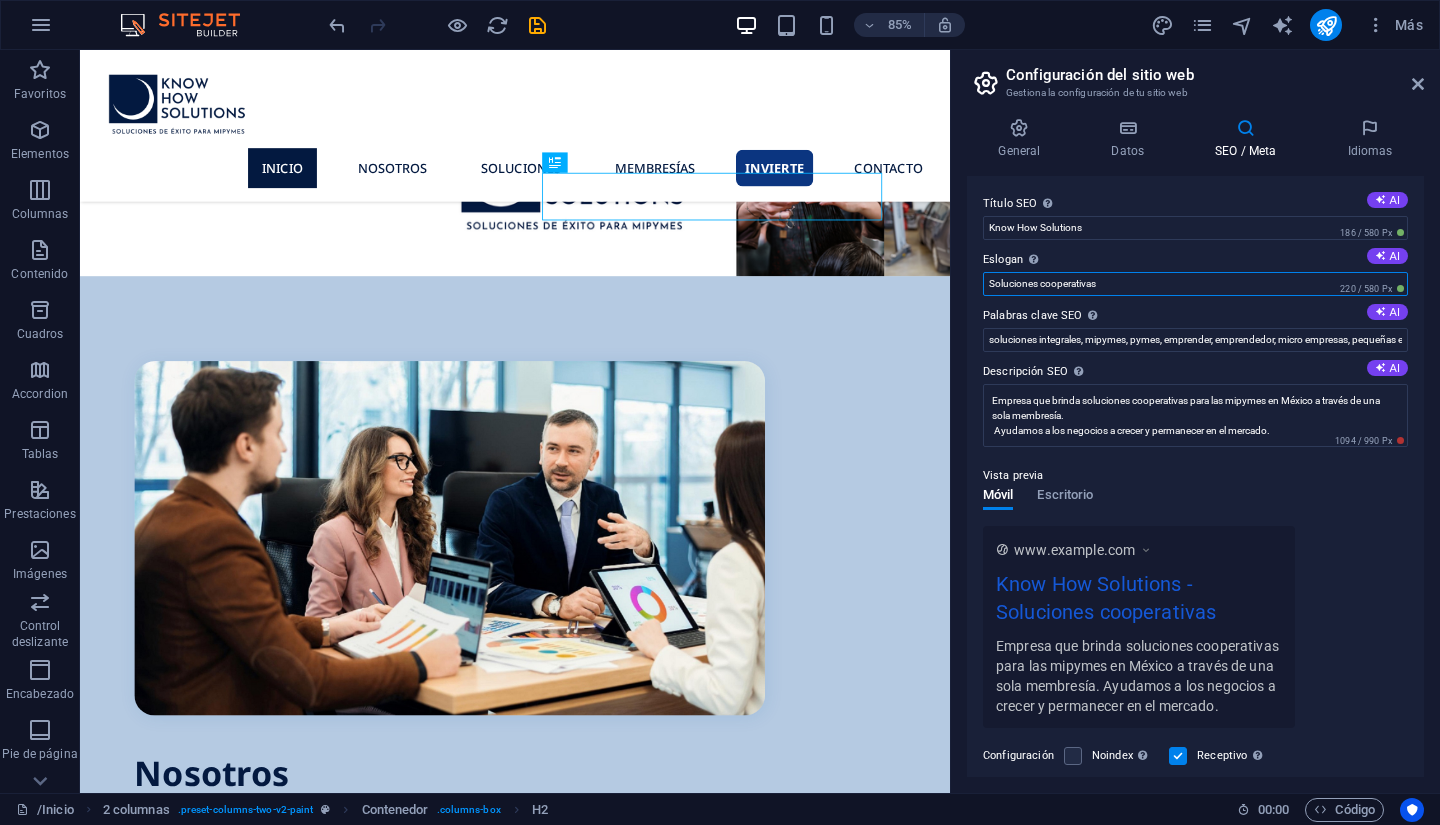 click on "Soluciones cooperativas" at bounding box center [1195, 284] 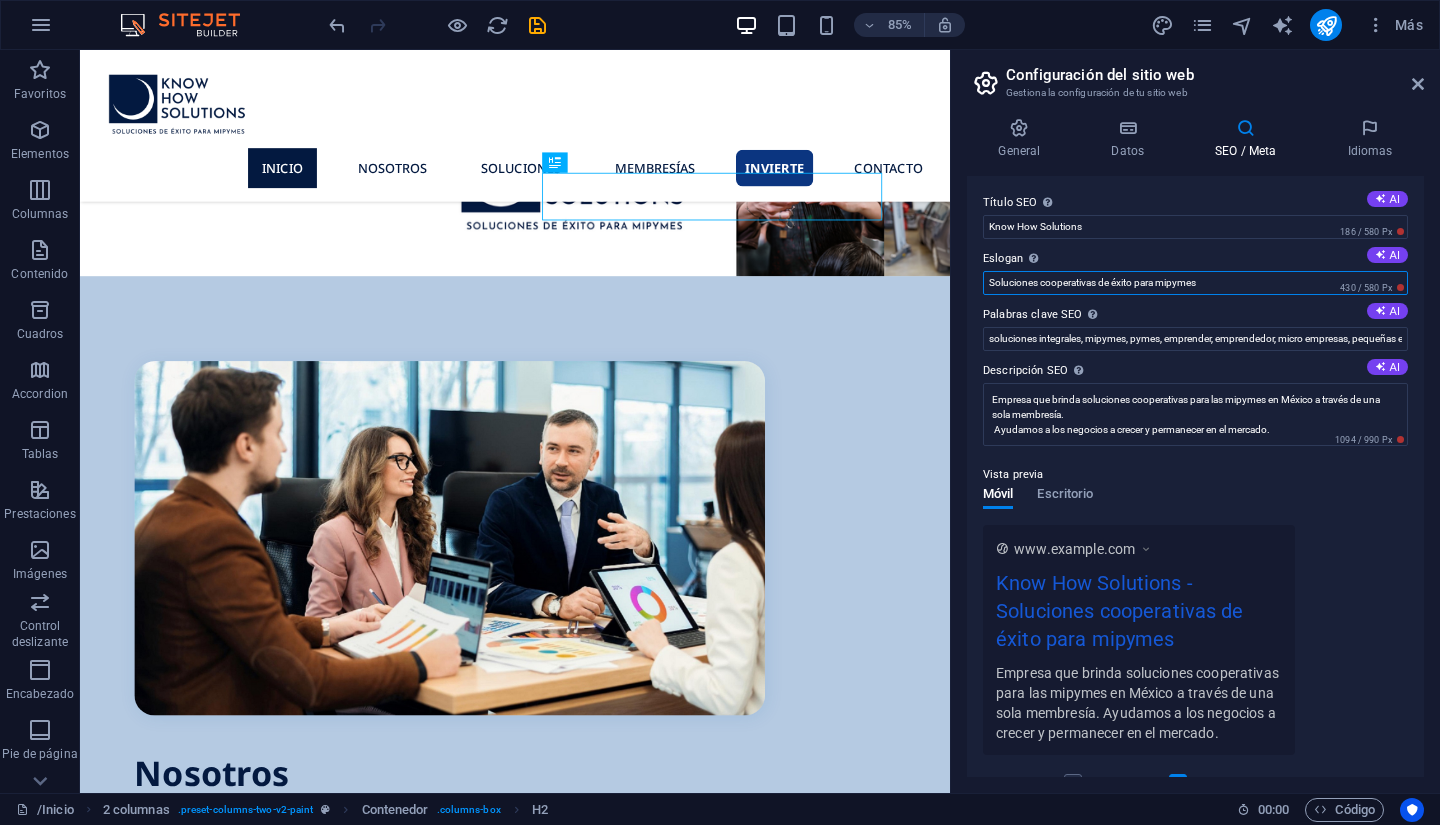 scroll, scrollTop: 0, scrollLeft: 0, axis: both 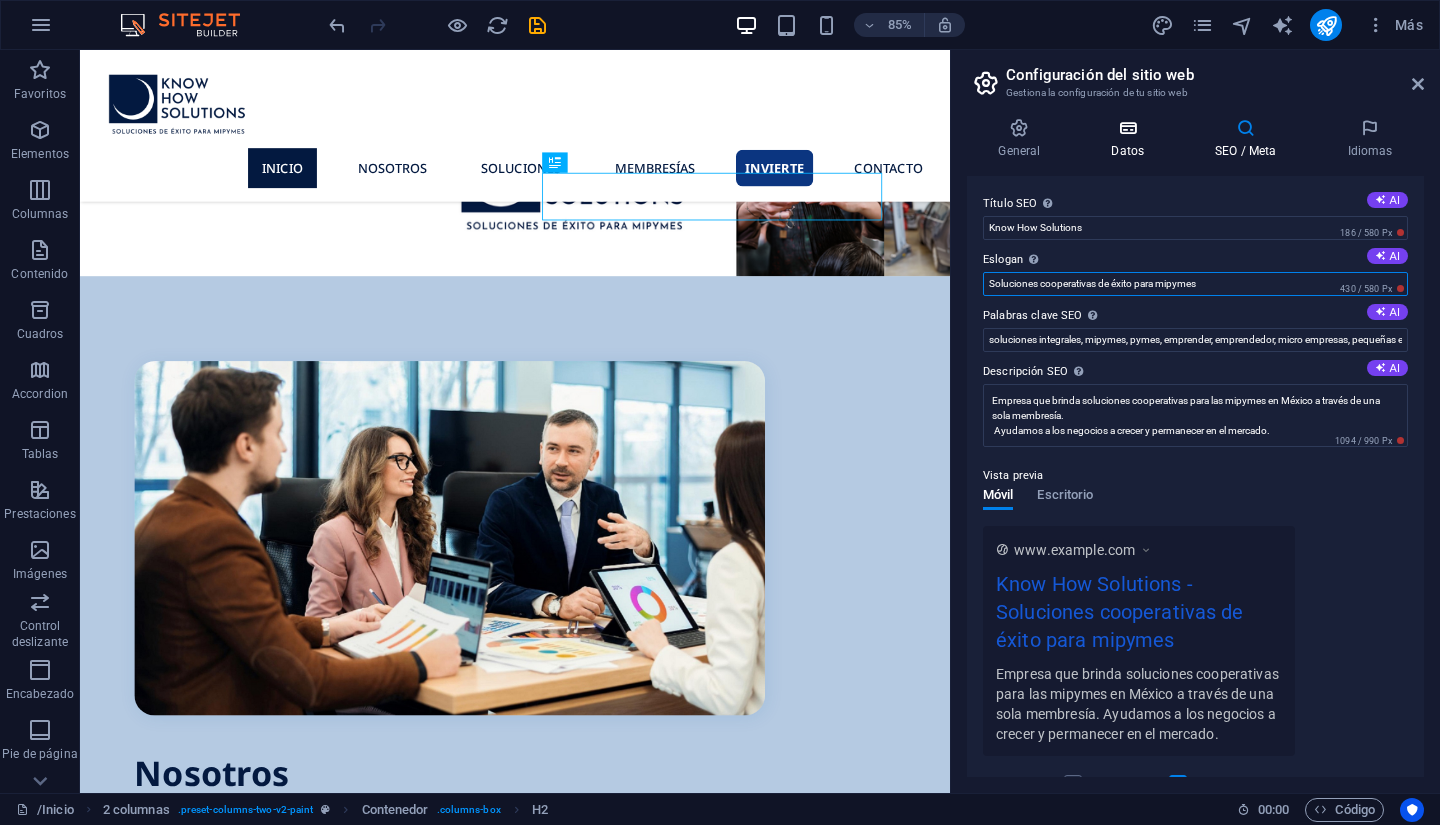 type on "Soluciones cooperativas de éxito para mipymes" 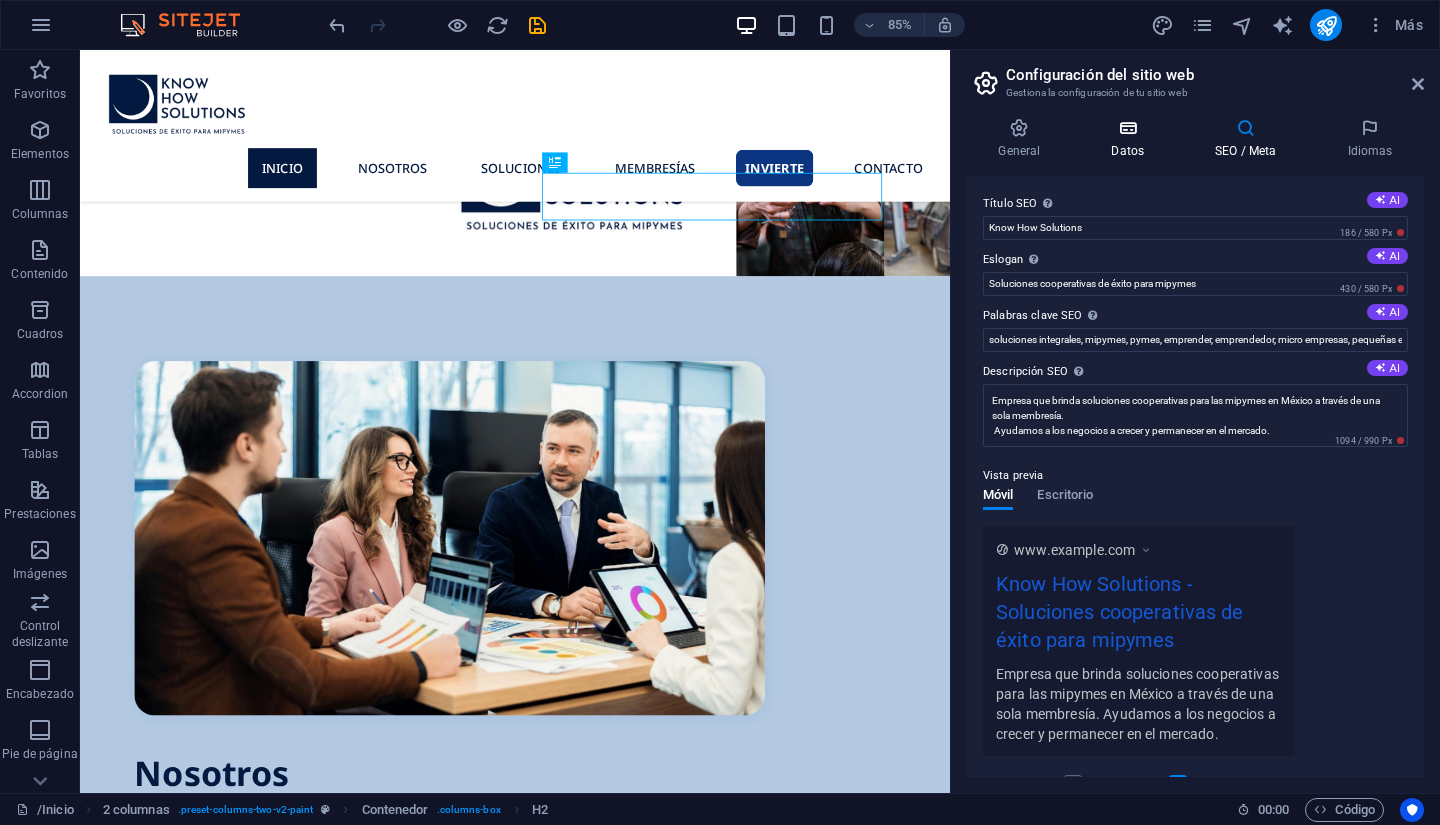 click at bounding box center [1128, 128] 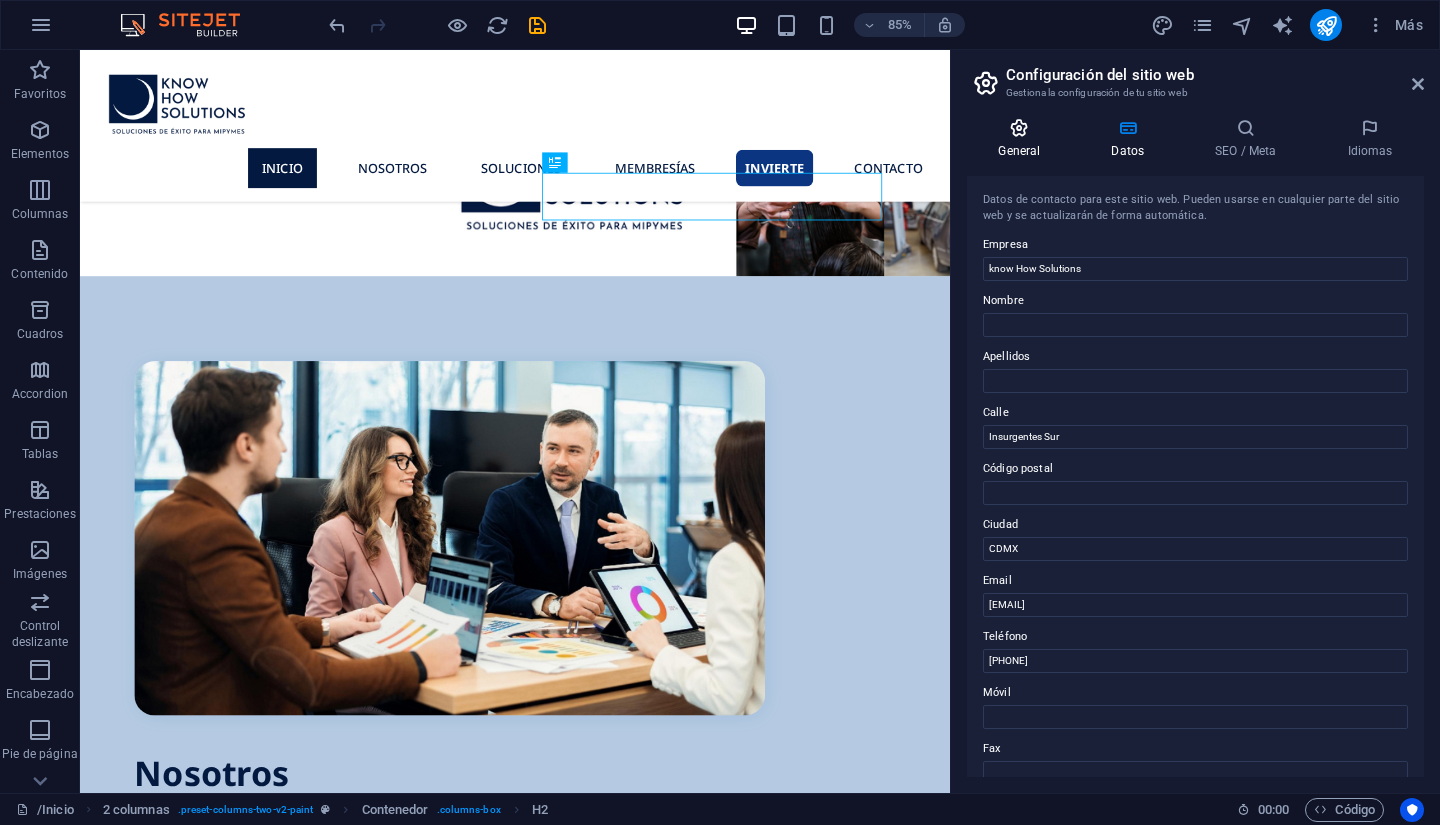 click at bounding box center (1019, 128) 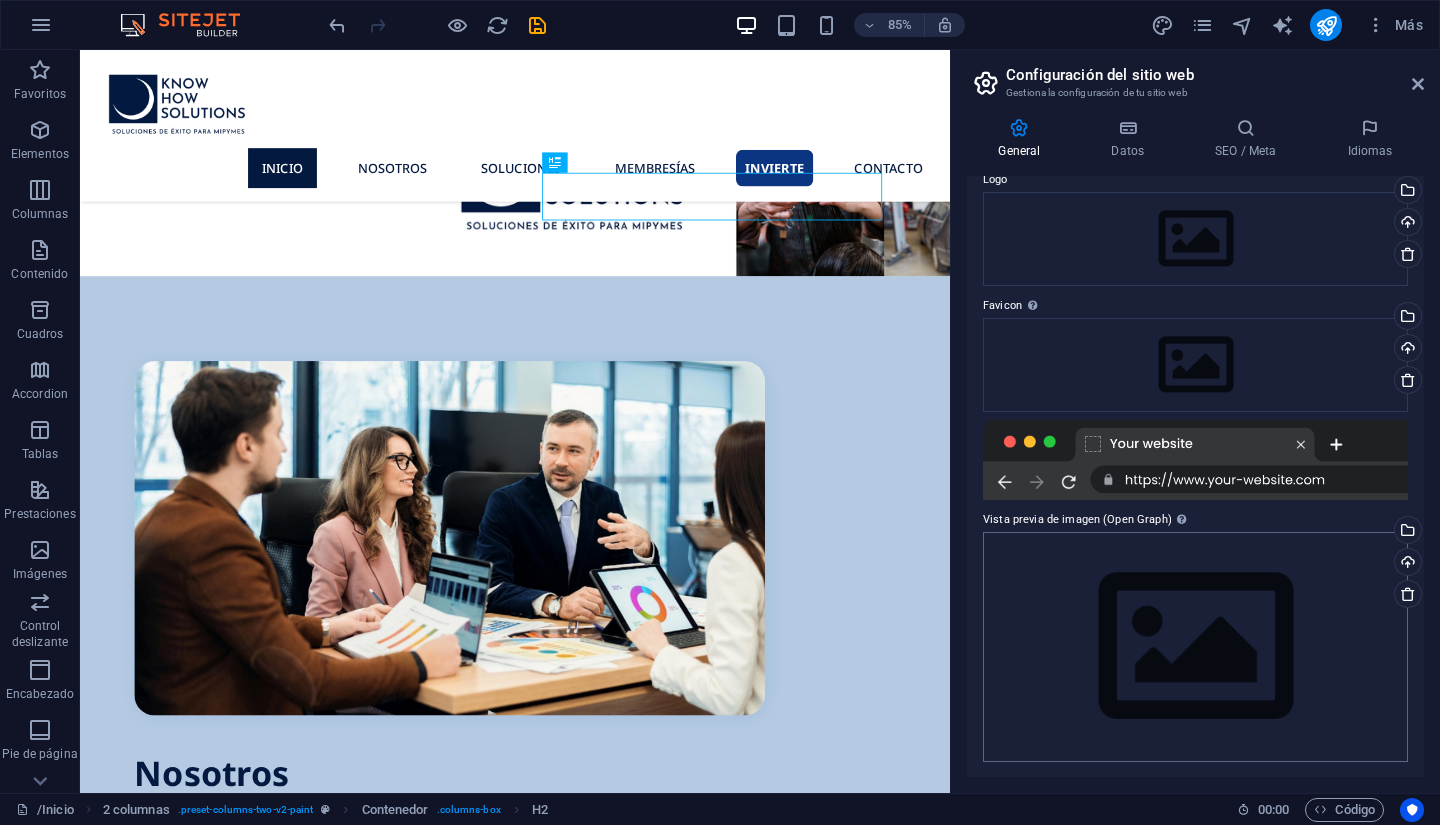 scroll, scrollTop: 0, scrollLeft: 0, axis: both 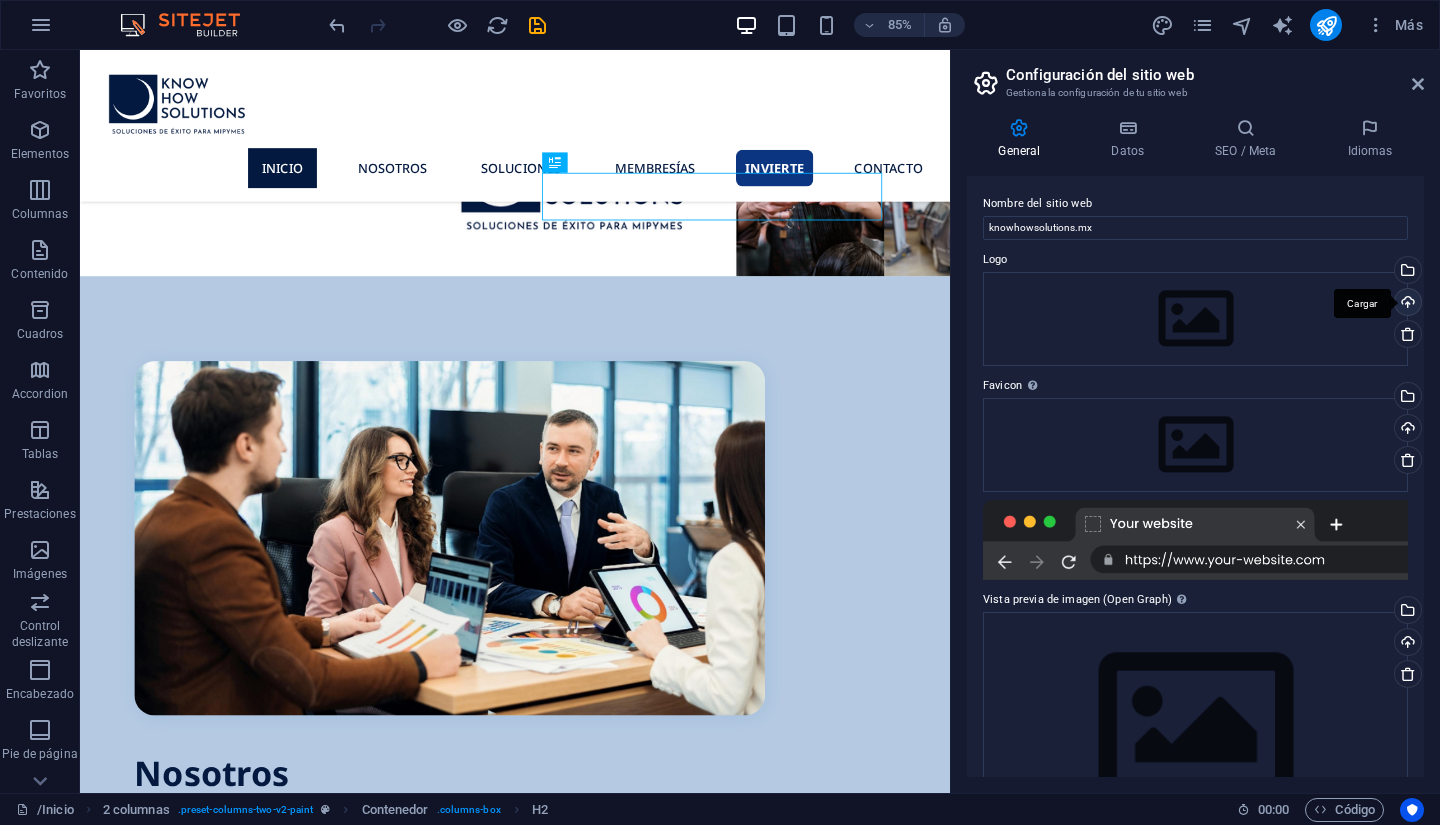 click on "Cargar" at bounding box center [1406, 304] 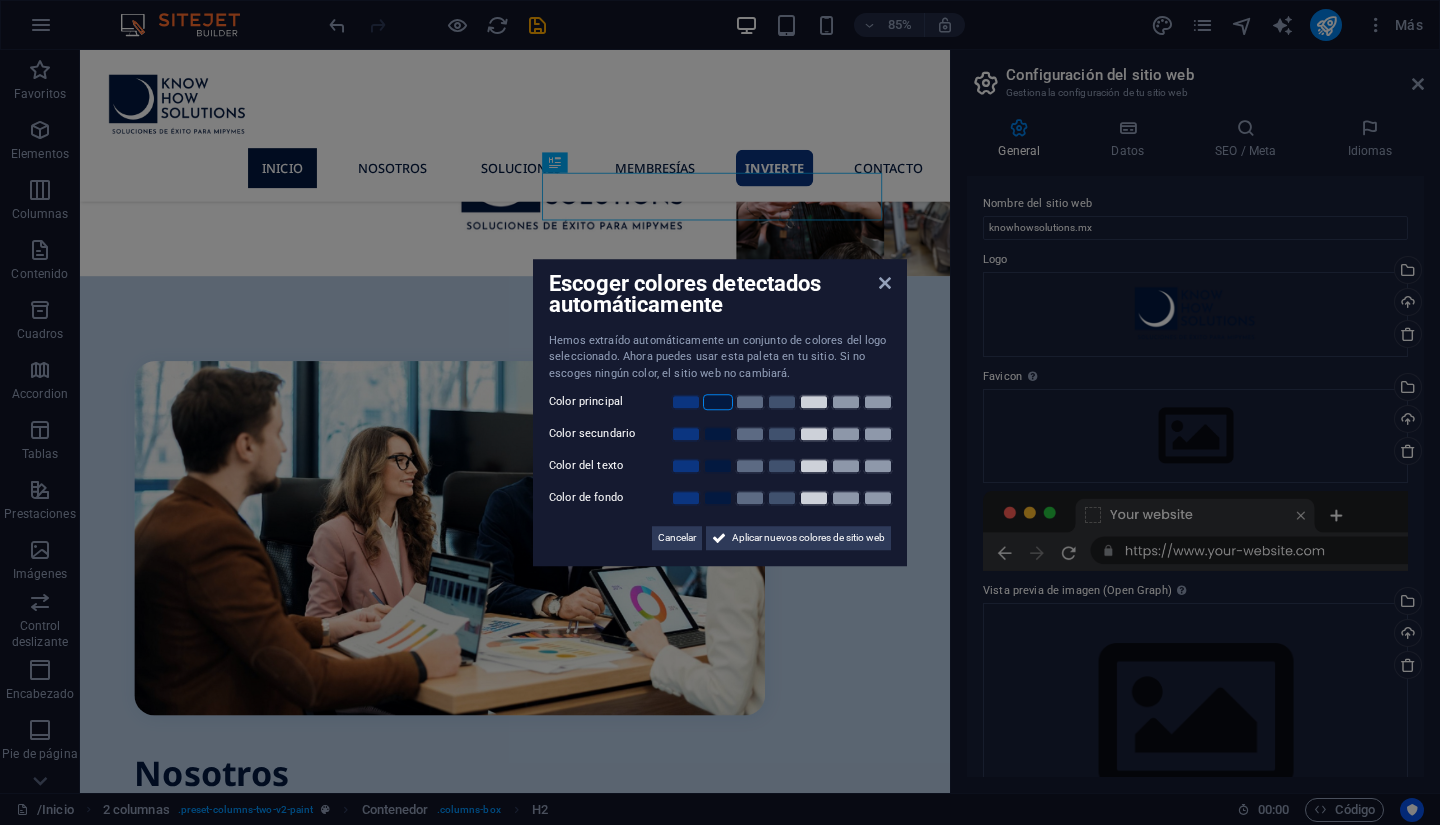 click at bounding box center [718, 402] 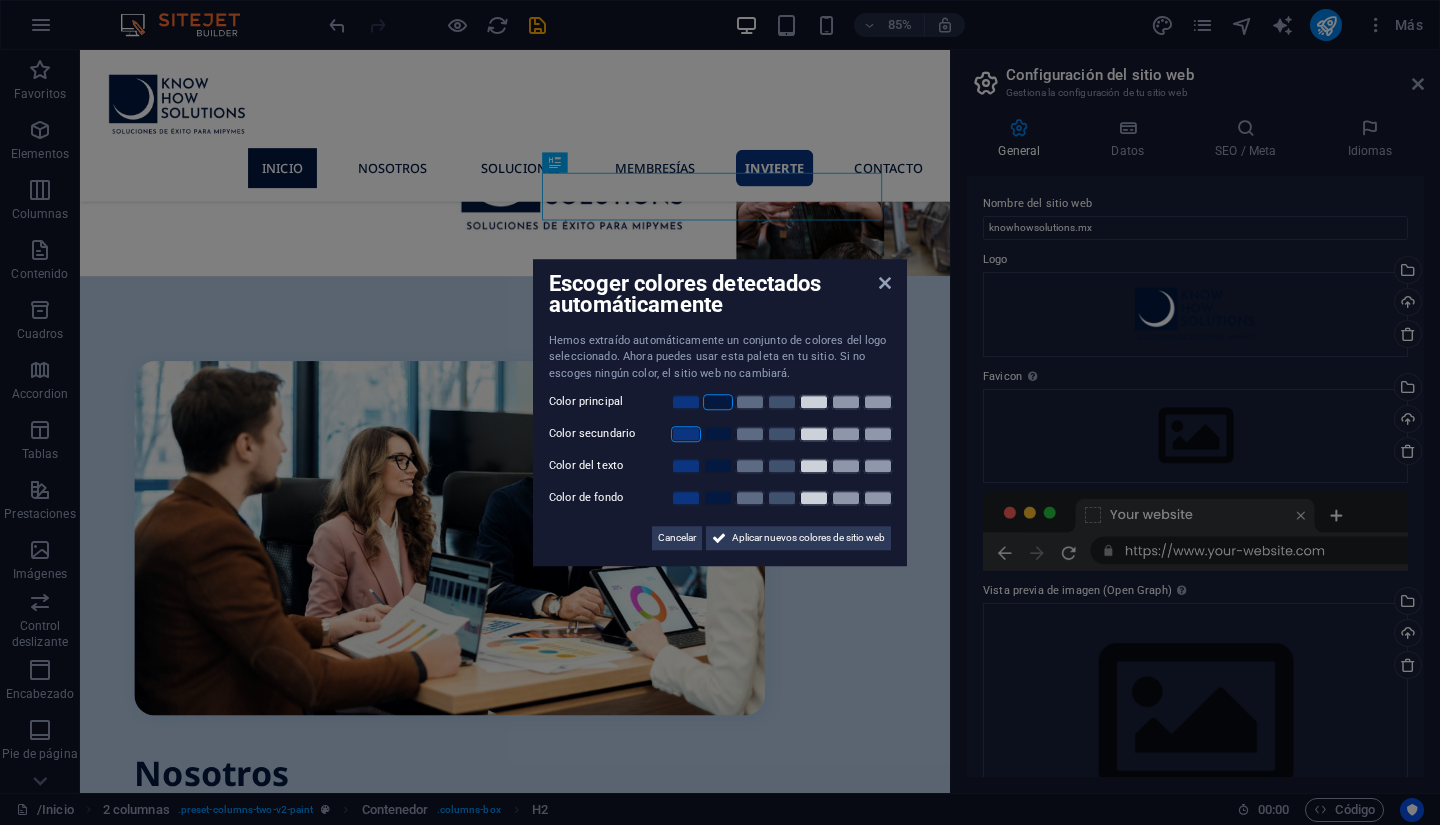 click at bounding box center [686, 434] 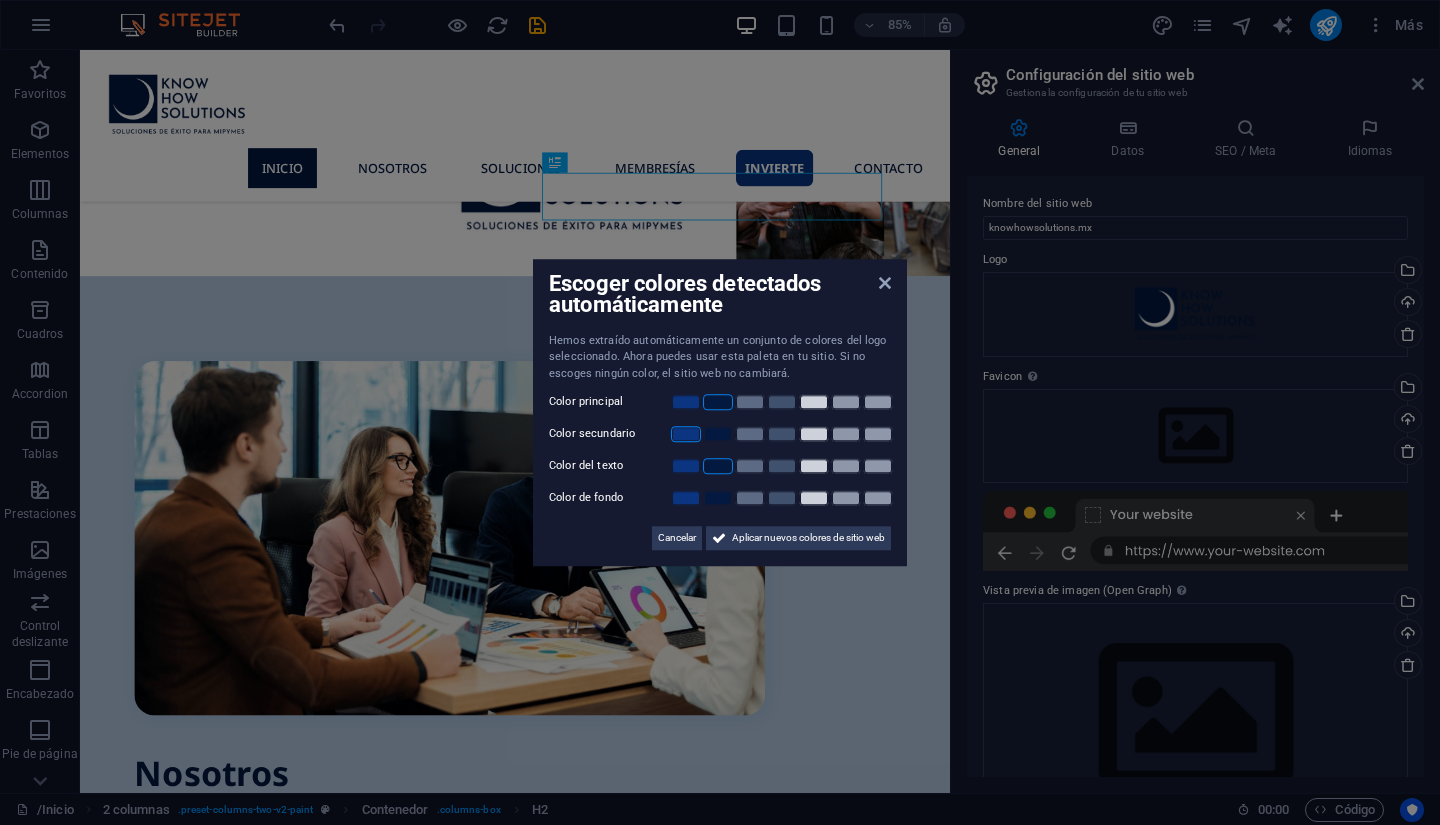 click at bounding box center (718, 466) 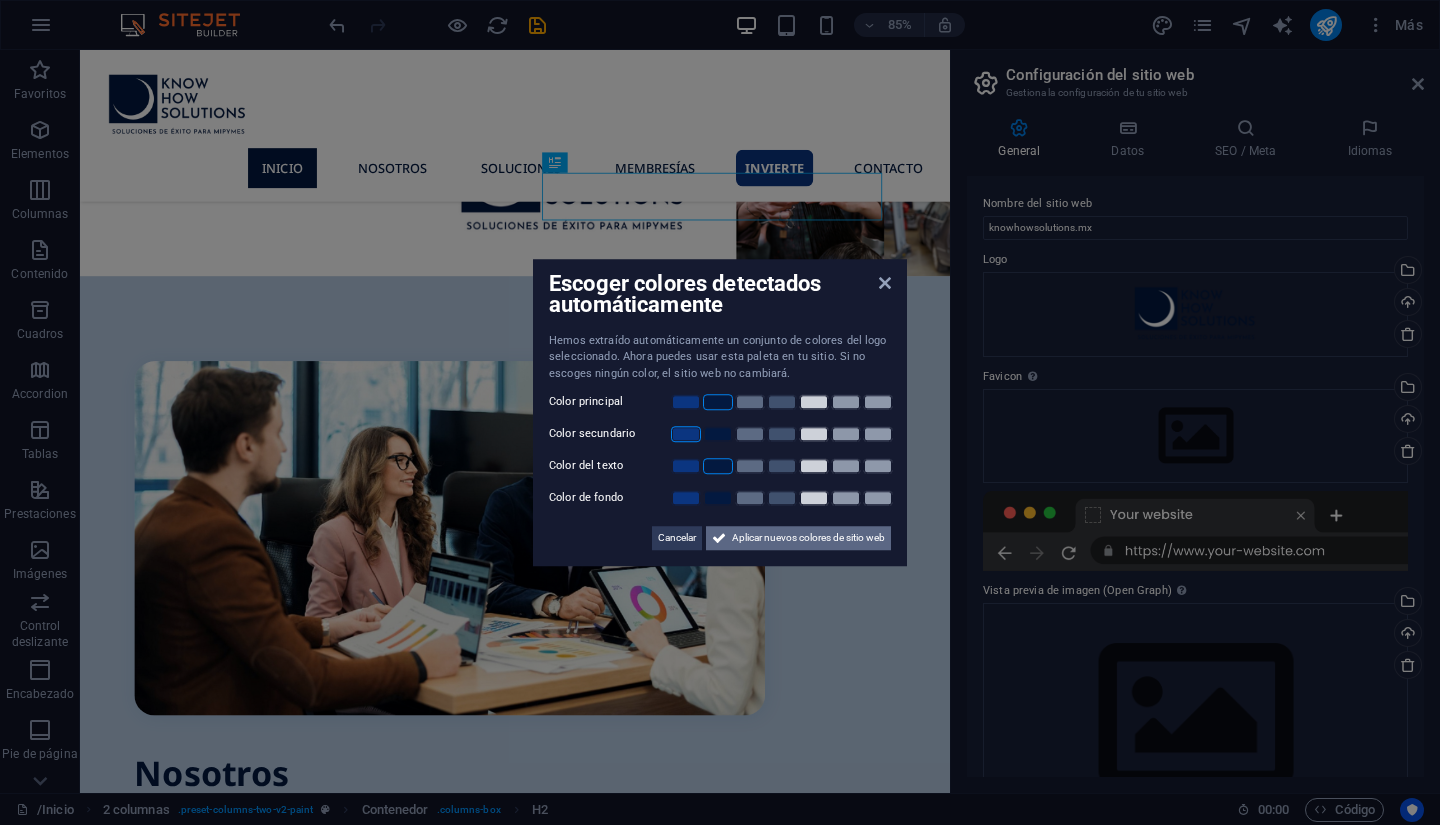 click on "Aplicar nuevos colores de sitio web" at bounding box center [808, 538] 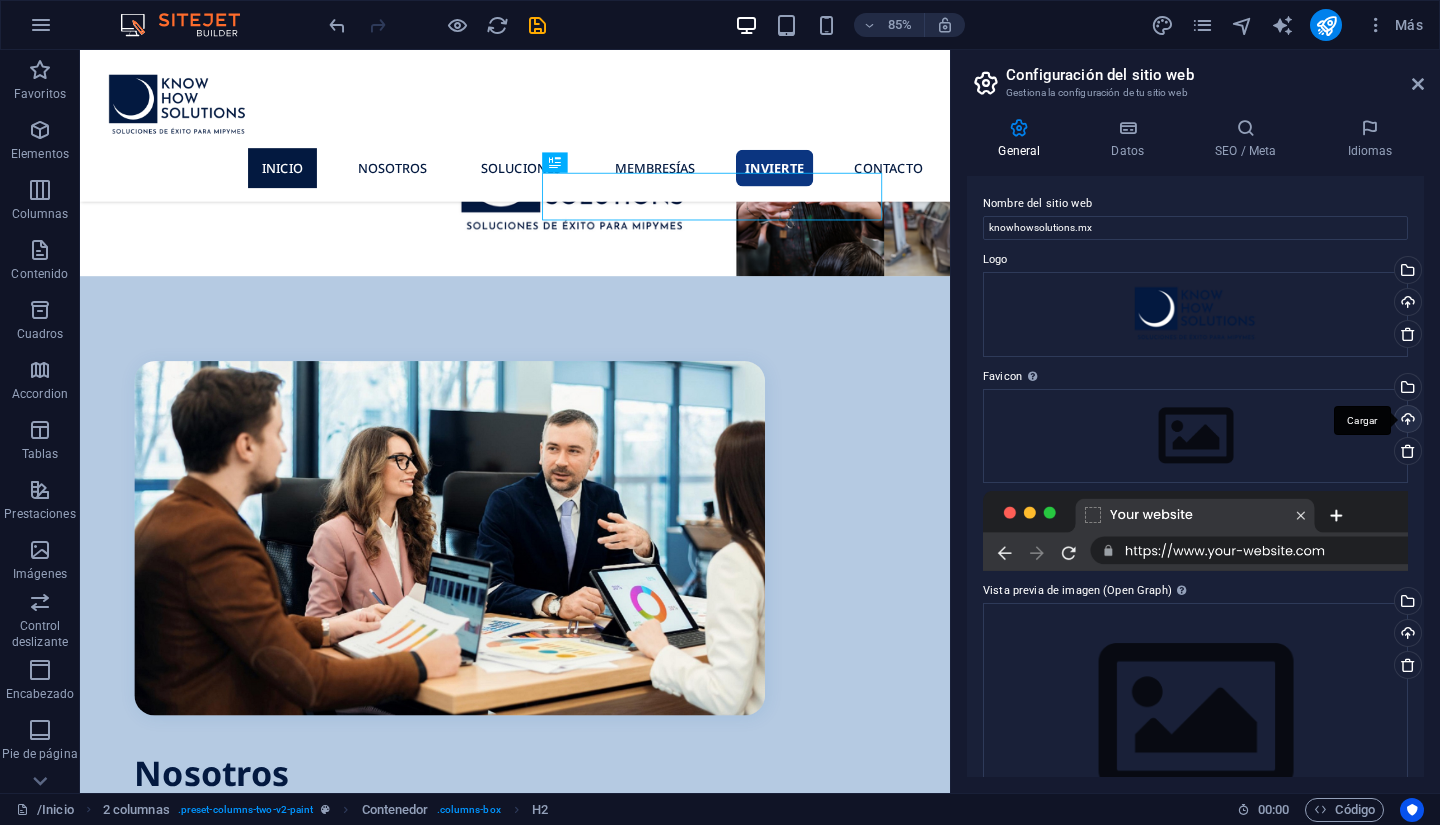 click on "Cargar" at bounding box center (1406, 421) 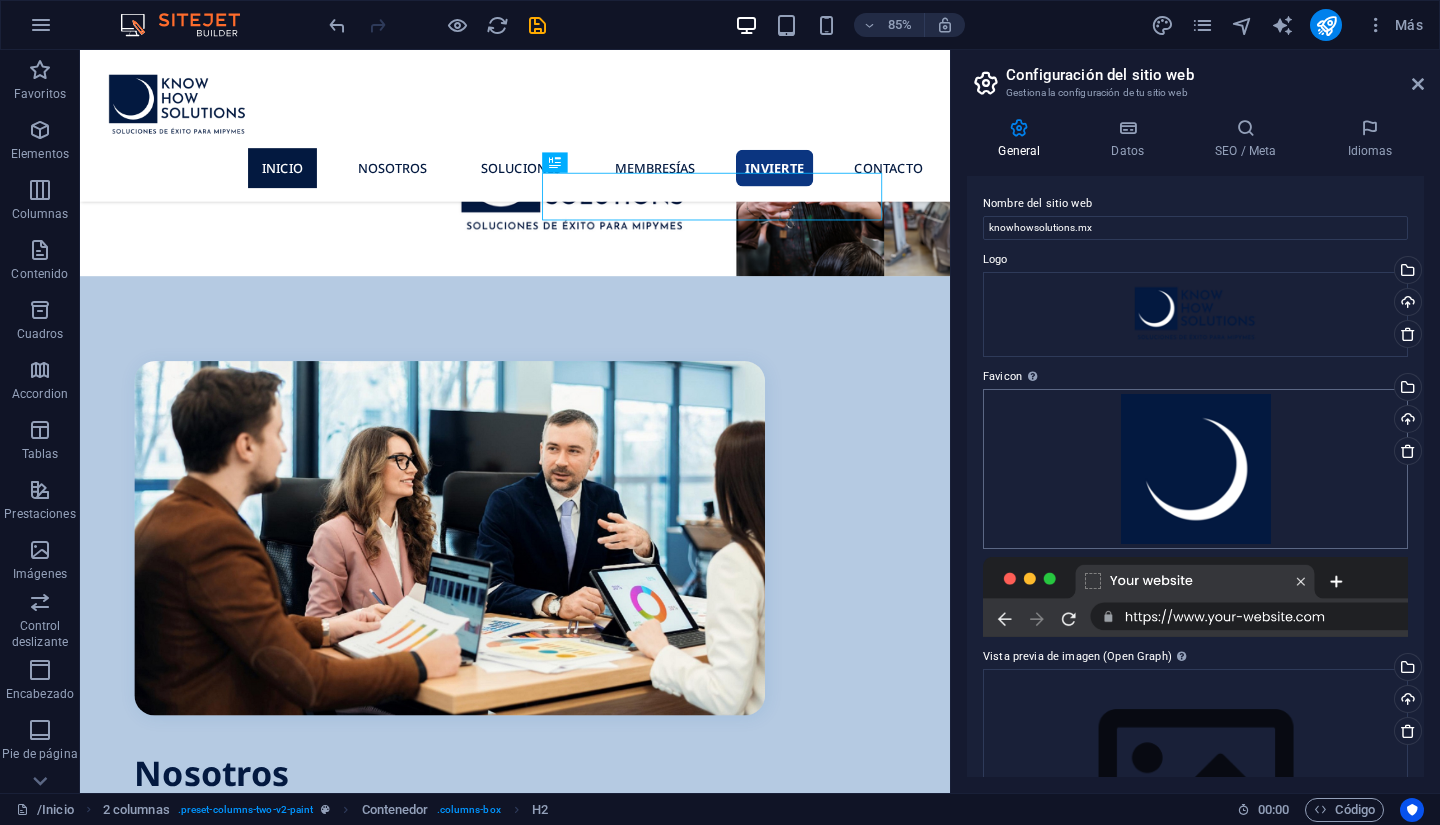 scroll, scrollTop: 136, scrollLeft: 0, axis: vertical 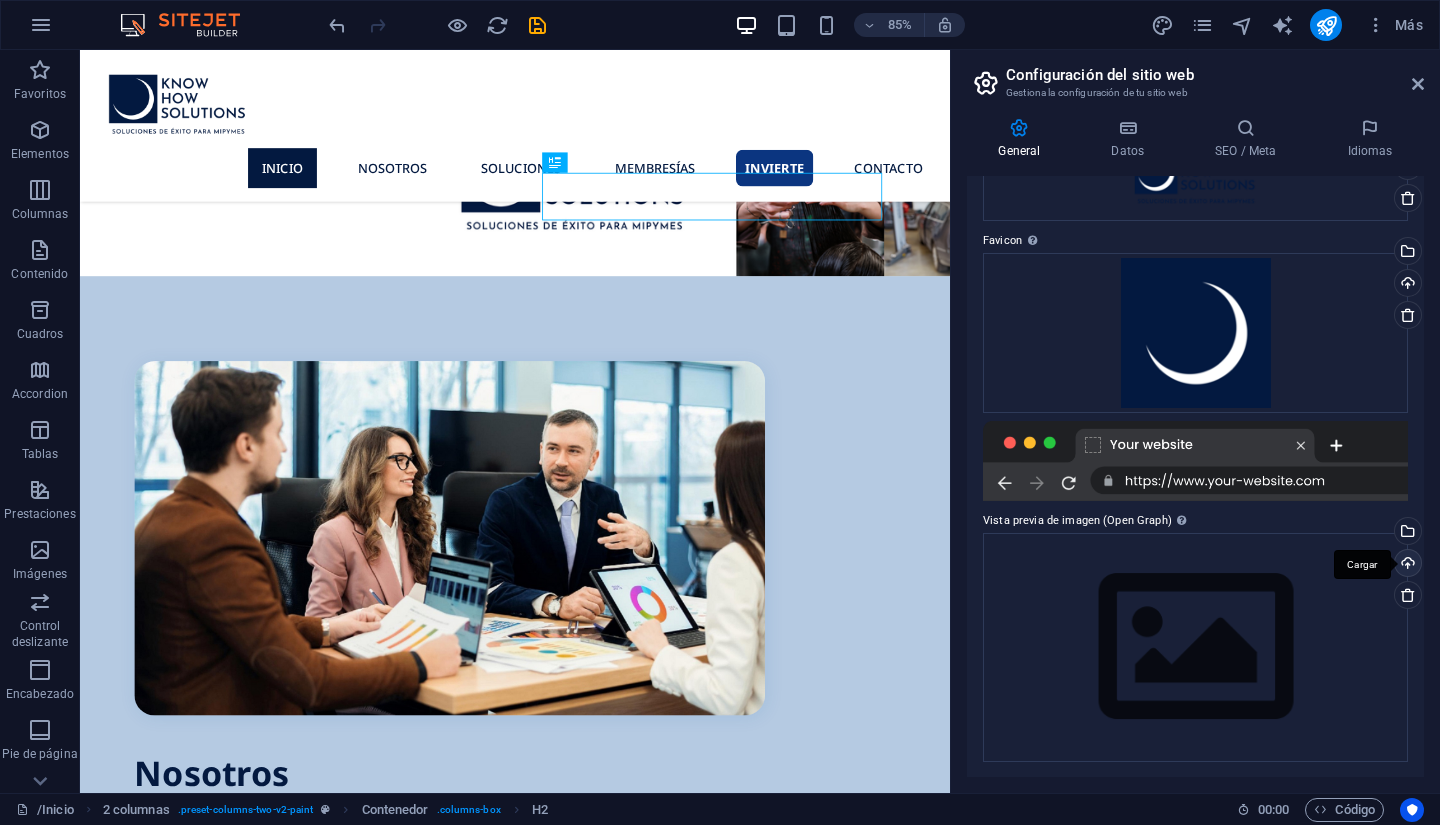 click on "Cargar" at bounding box center (1406, 565) 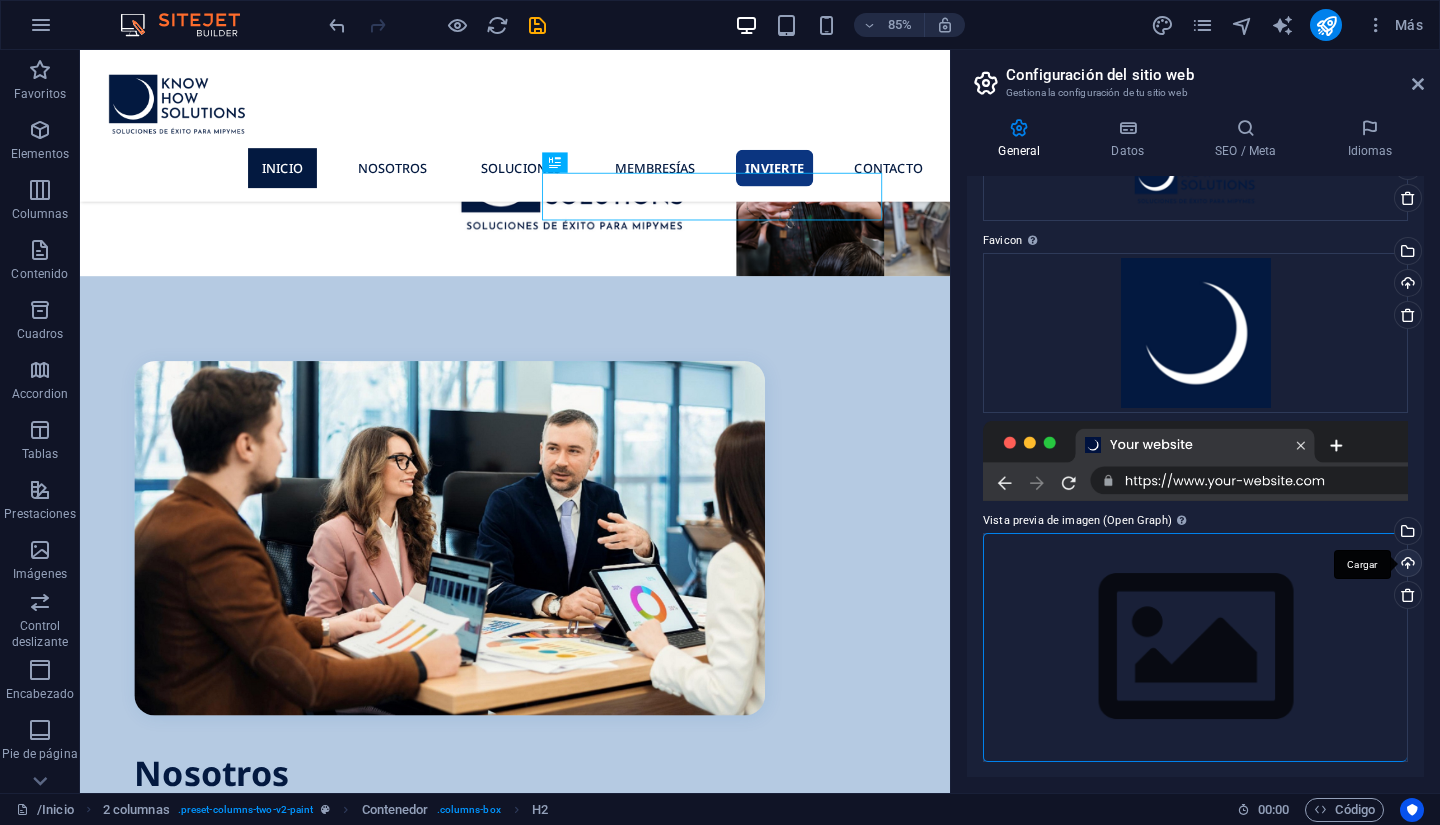click on "Cargar" at bounding box center [1406, 565] 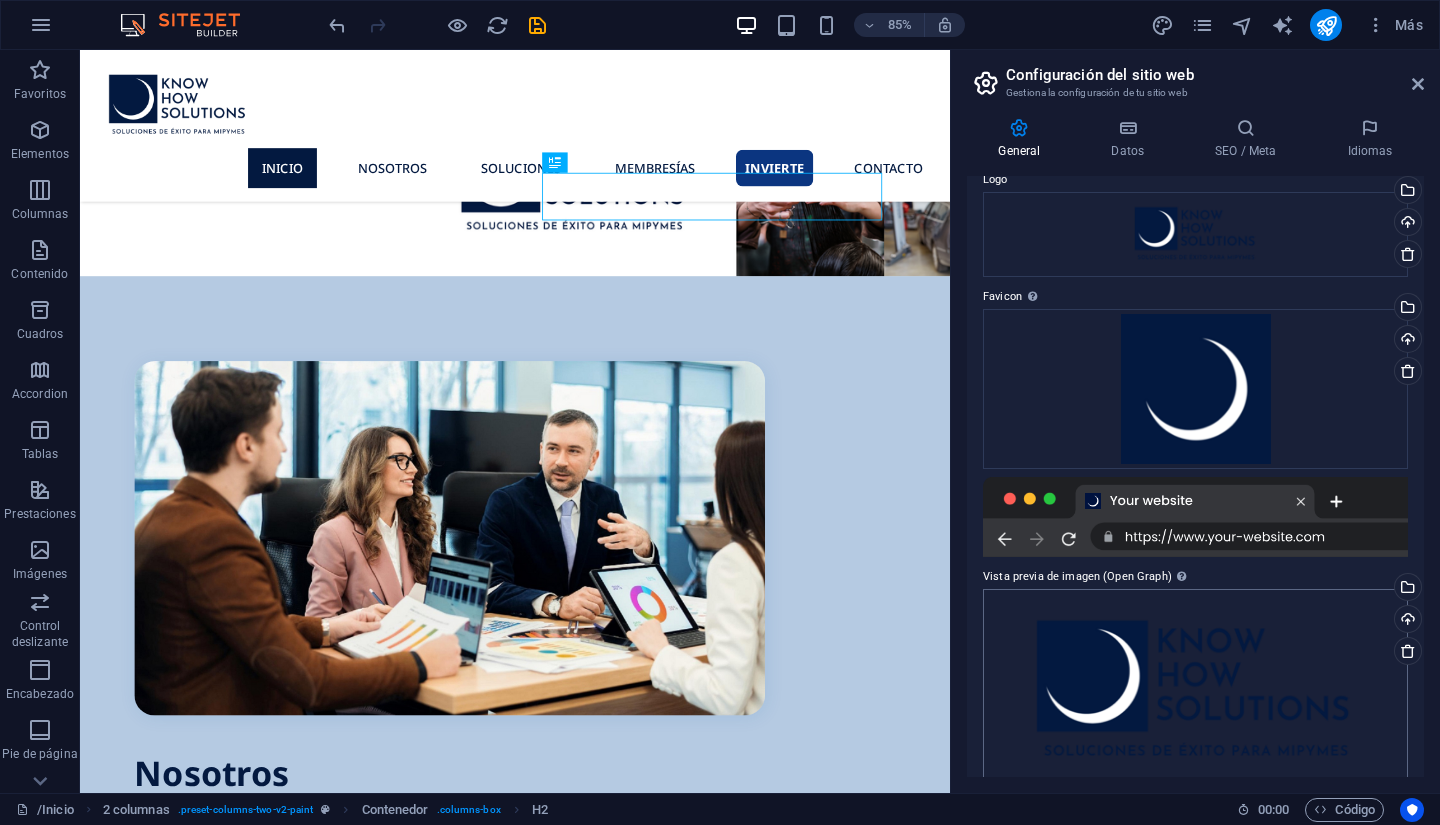 scroll, scrollTop: 112, scrollLeft: 0, axis: vertical 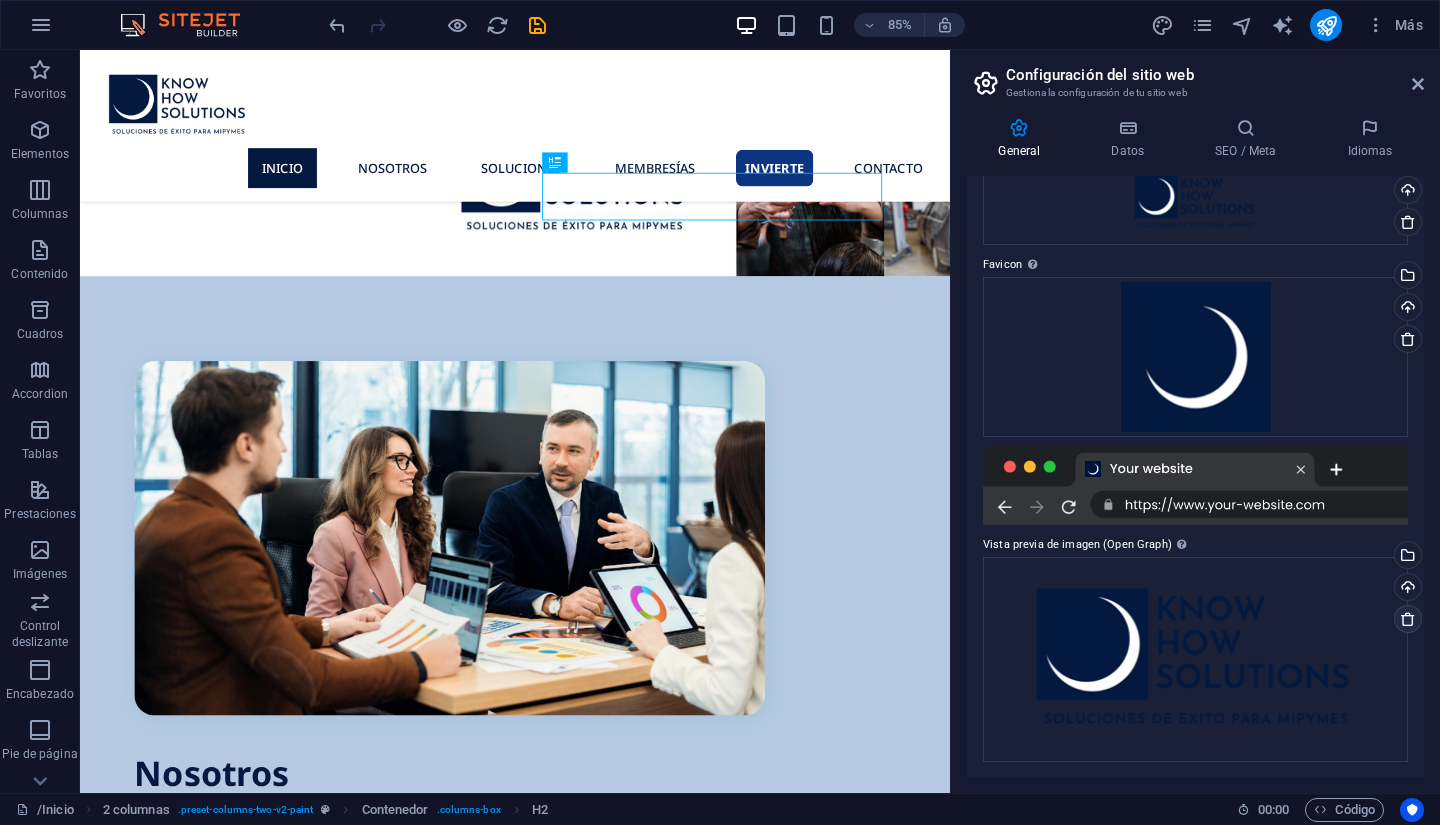 click at bounding box center (1408, 619) 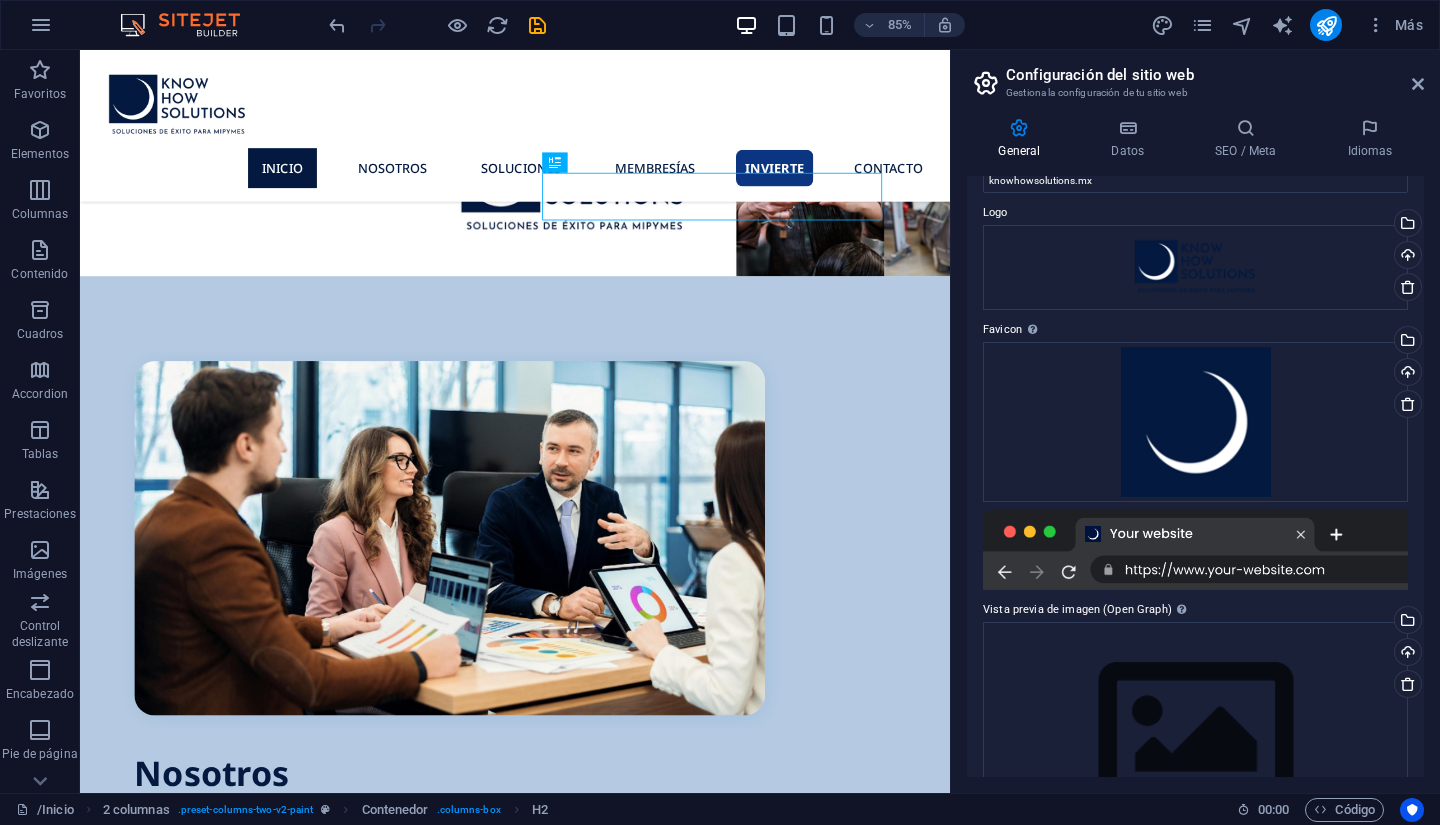 scroll, scrollTop: 0, scrollLeft: 0, axis: both 